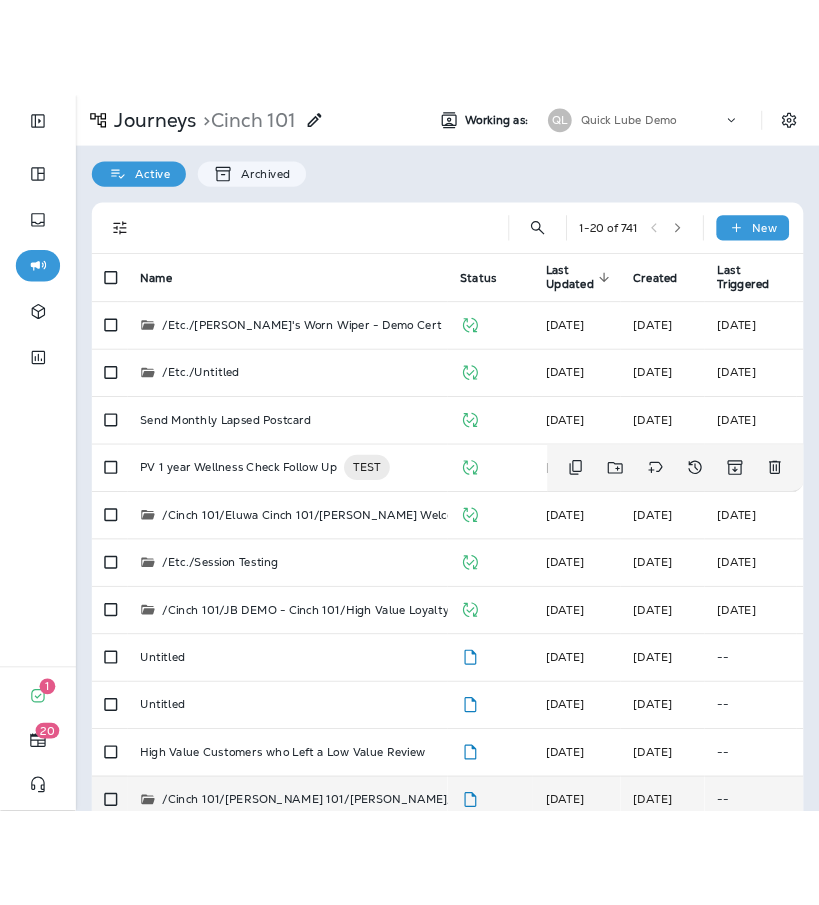 scroll, scrollTop: 0, scrollLeft: 0, axis: both 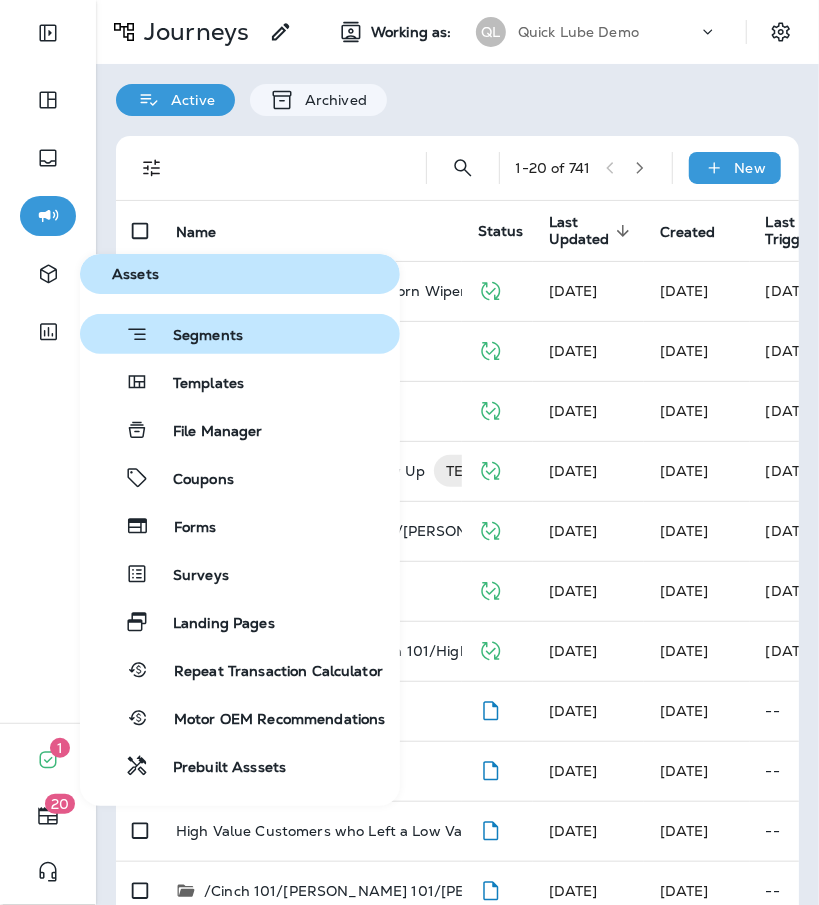 click on "Segments" at bounding box center (196, 337) 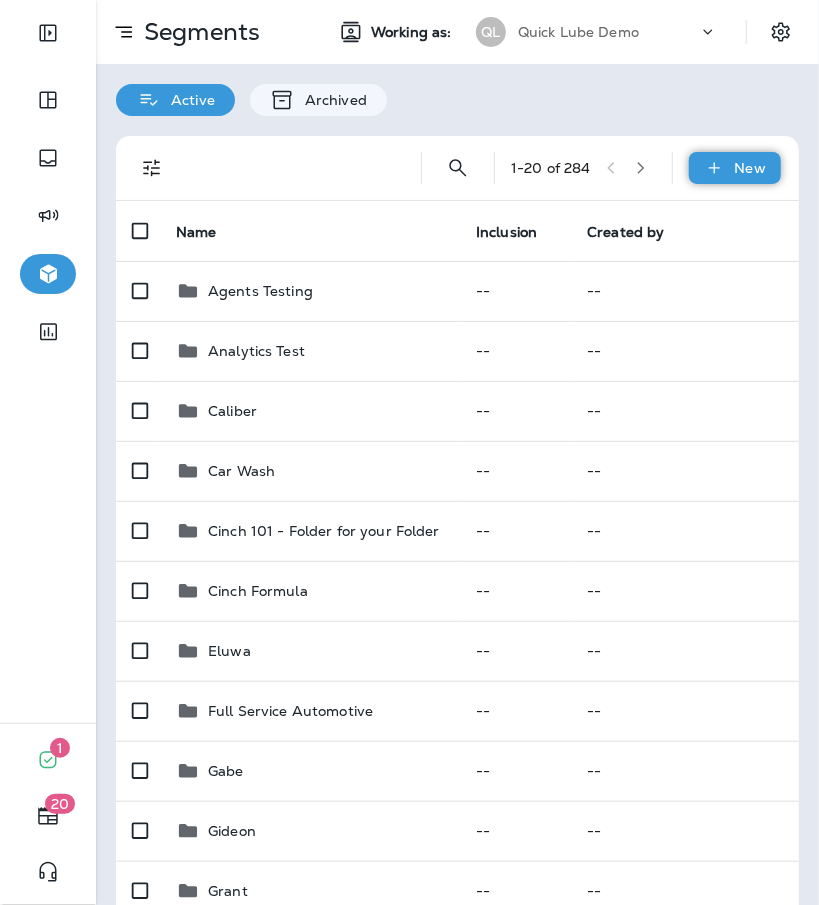 click on "New" at bounding box center [750, 168] 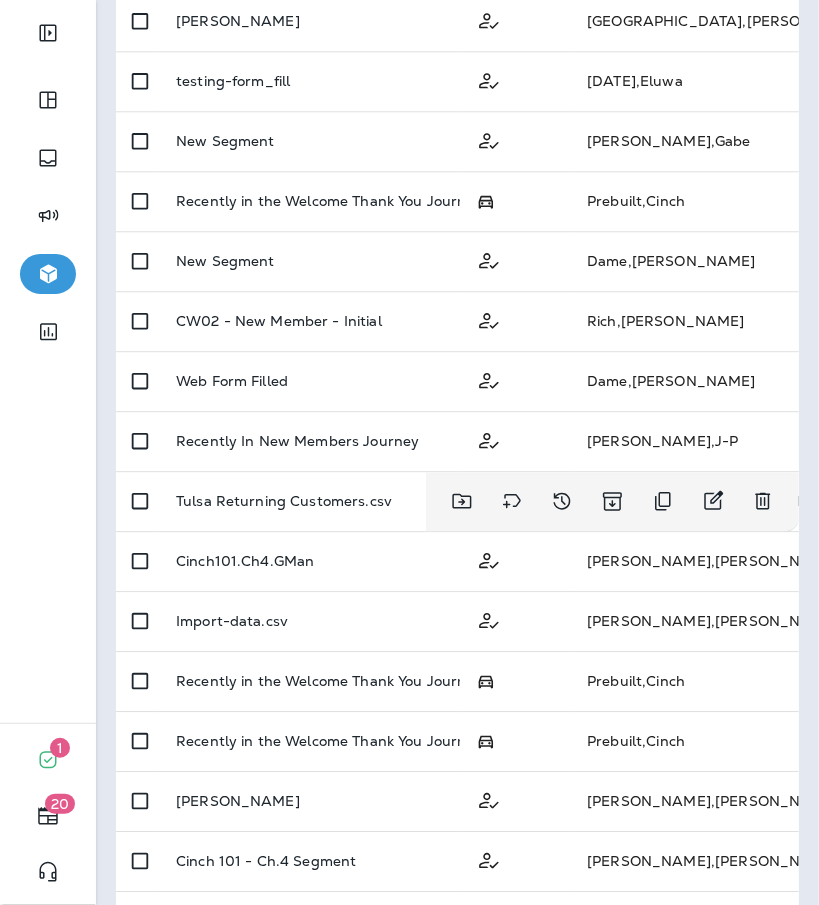scroll, scrollTop: 1592, scrollLeft: 0, axis: vertical 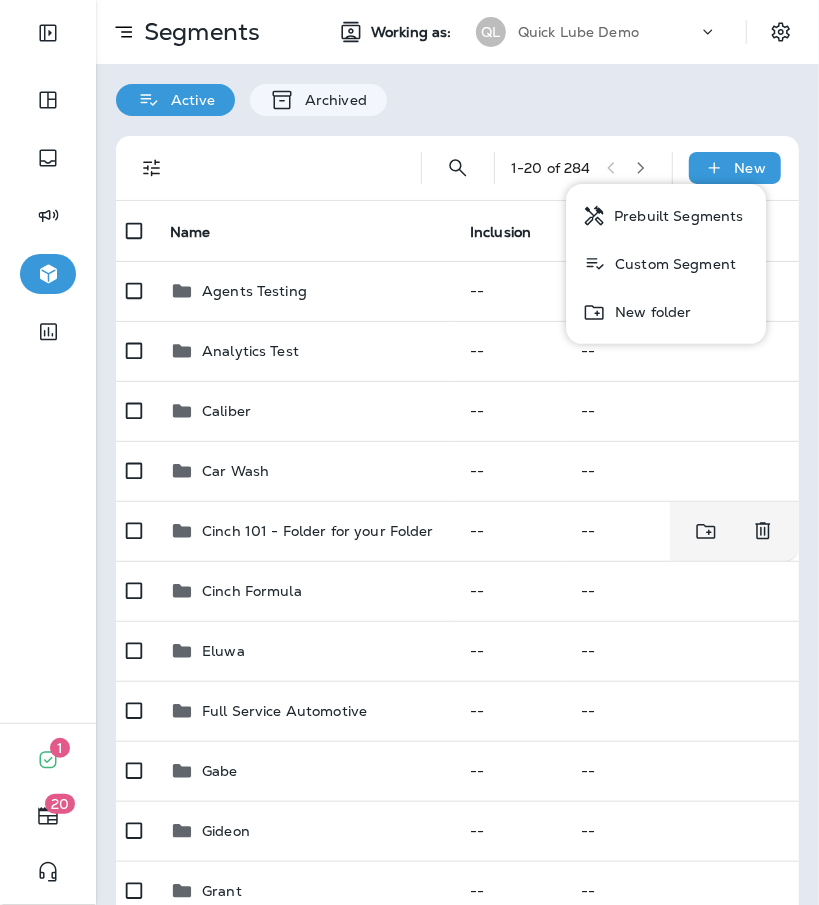drag, startPoint x: 344, startPoint y: 518, endPoint x: 720, endPoint y: 72, distance: 583.3455 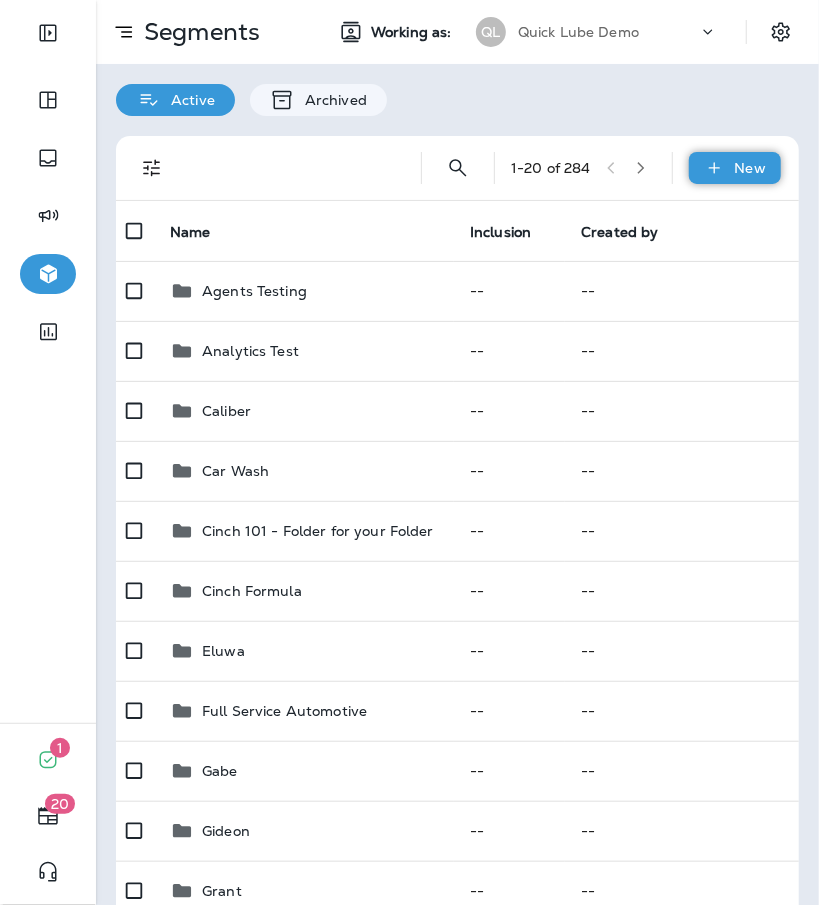 click on "New" at bounding box center [735, 168] 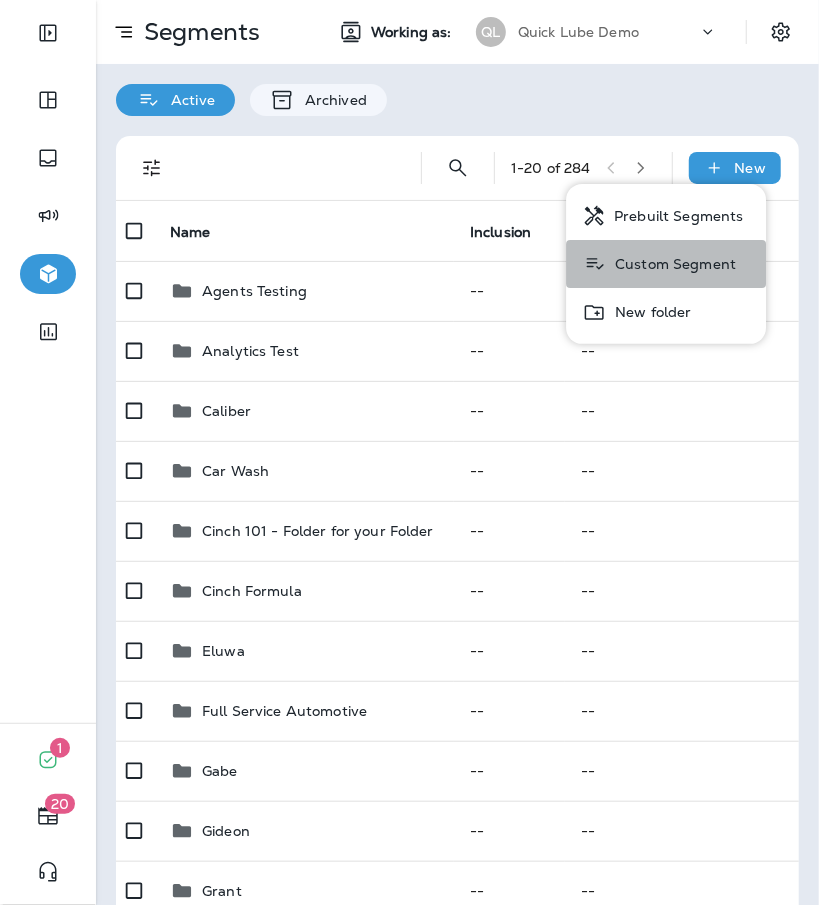 click on "Custom Segment" at bounding box center [671, 264] 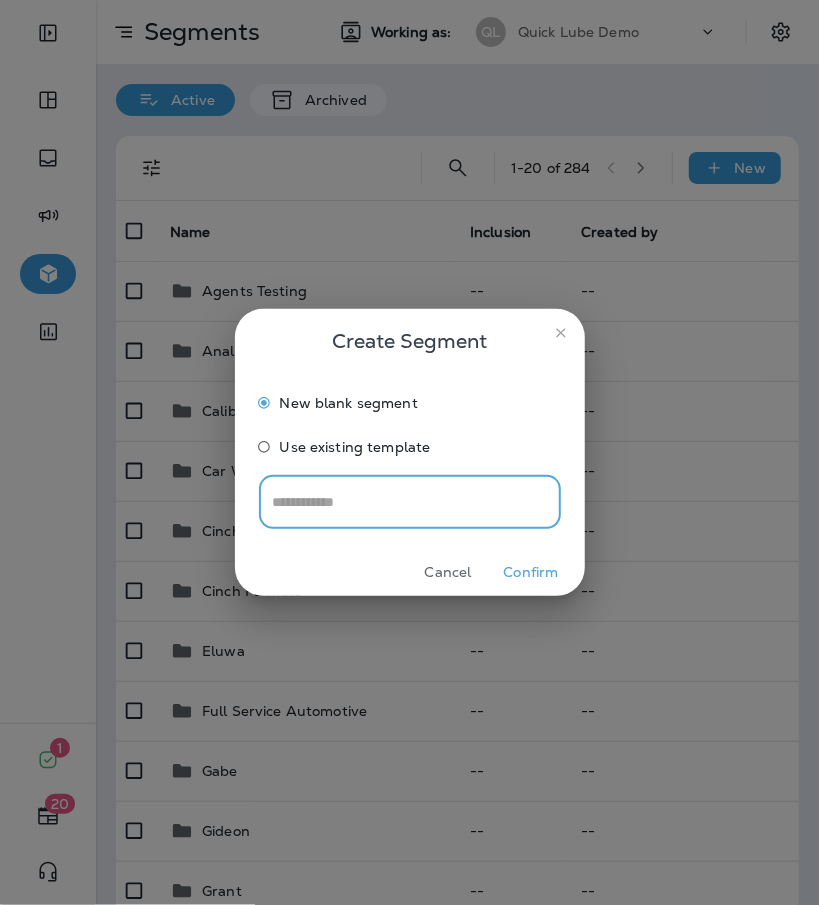click at bounding box center (410, 501) 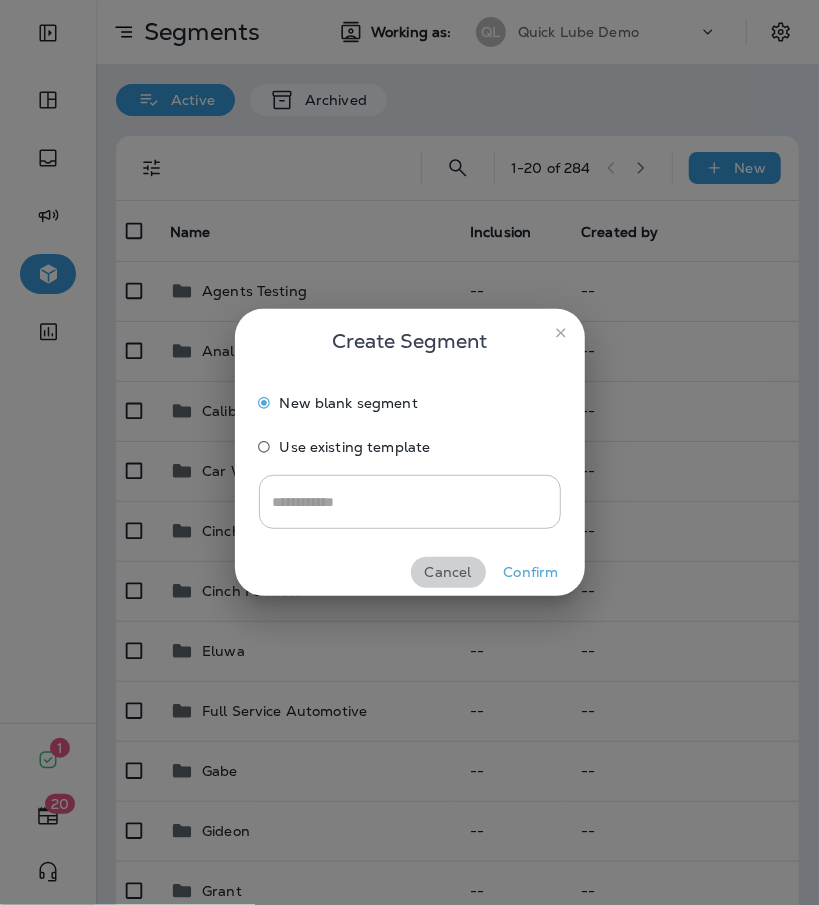 click on "Cancel" at bounding box center [448, 572] 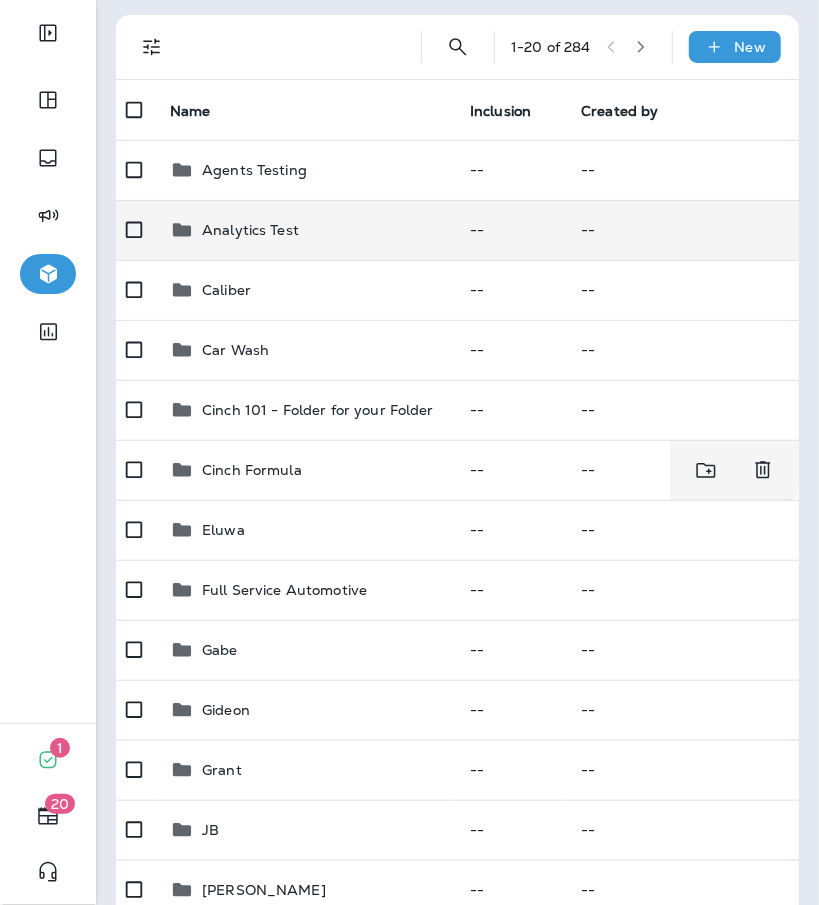 scroll, scrollTop: 116, scrollLeft: 0, axis: vertical 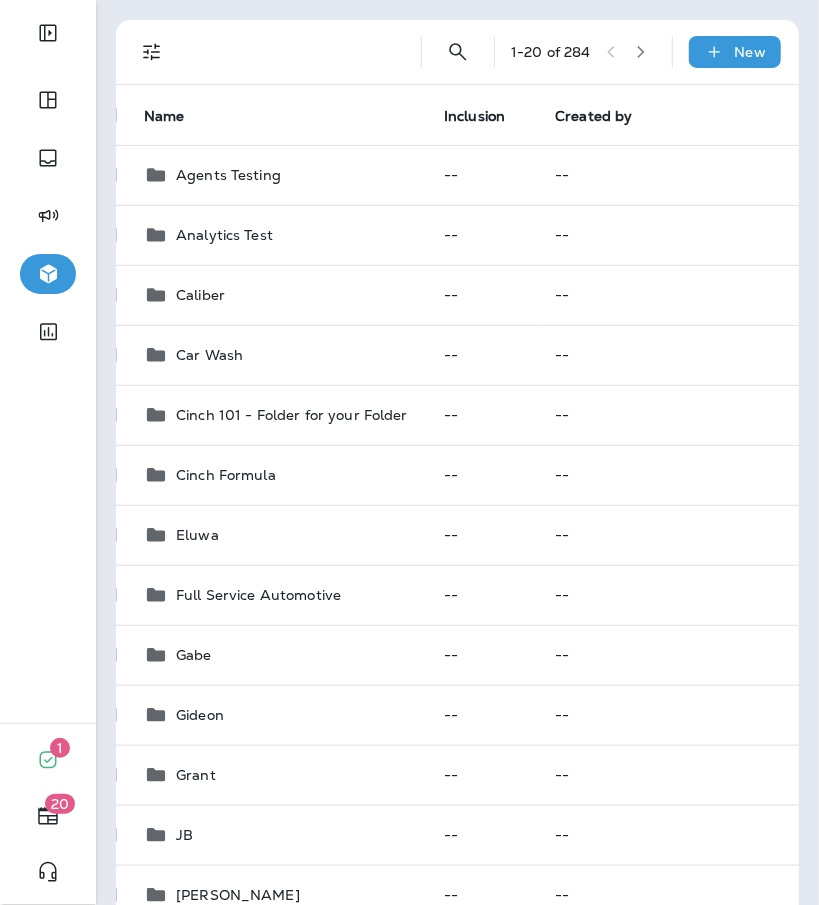 click 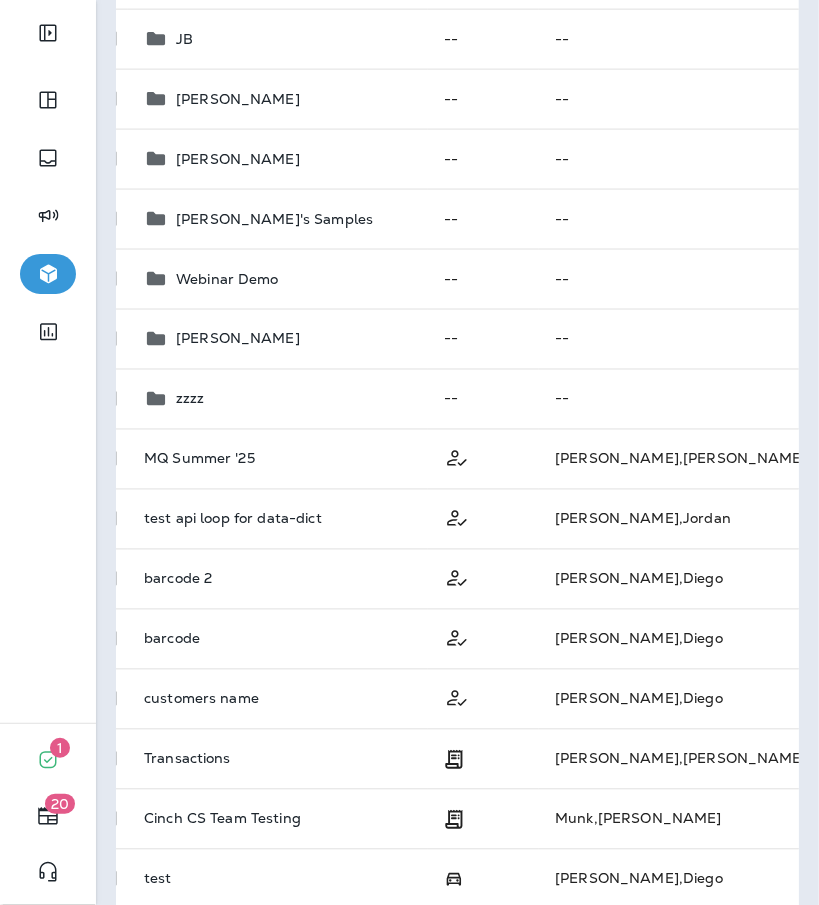 scroll, scrollTop: 899, scrollLeft: 0, axis: vertical 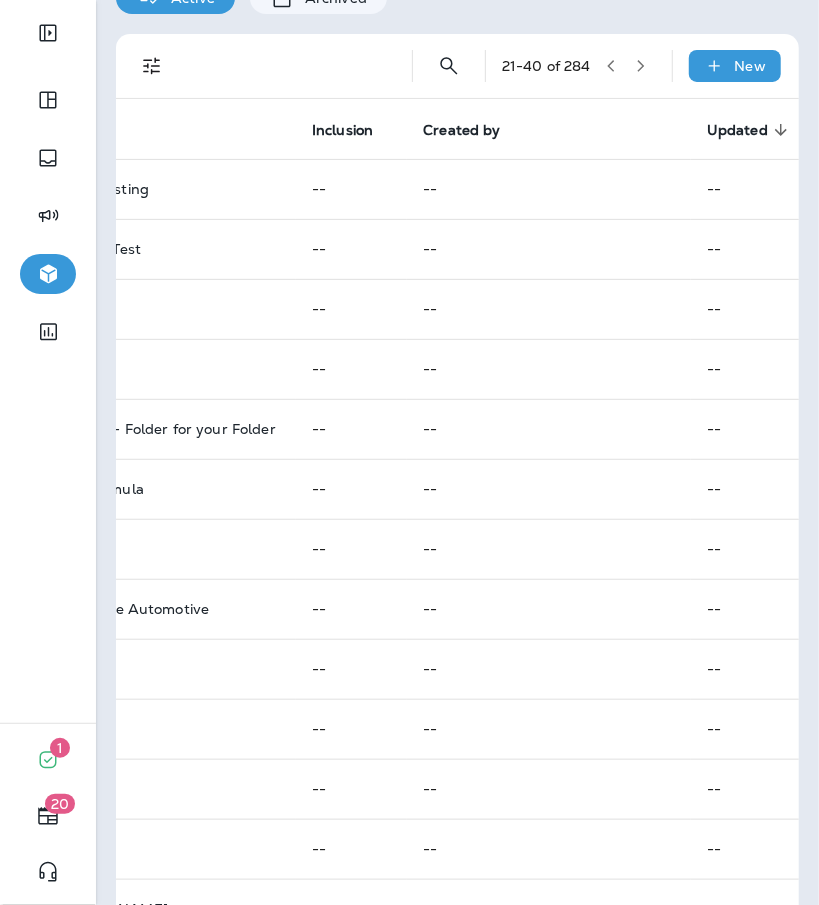 click at bounding box center (641, 66) 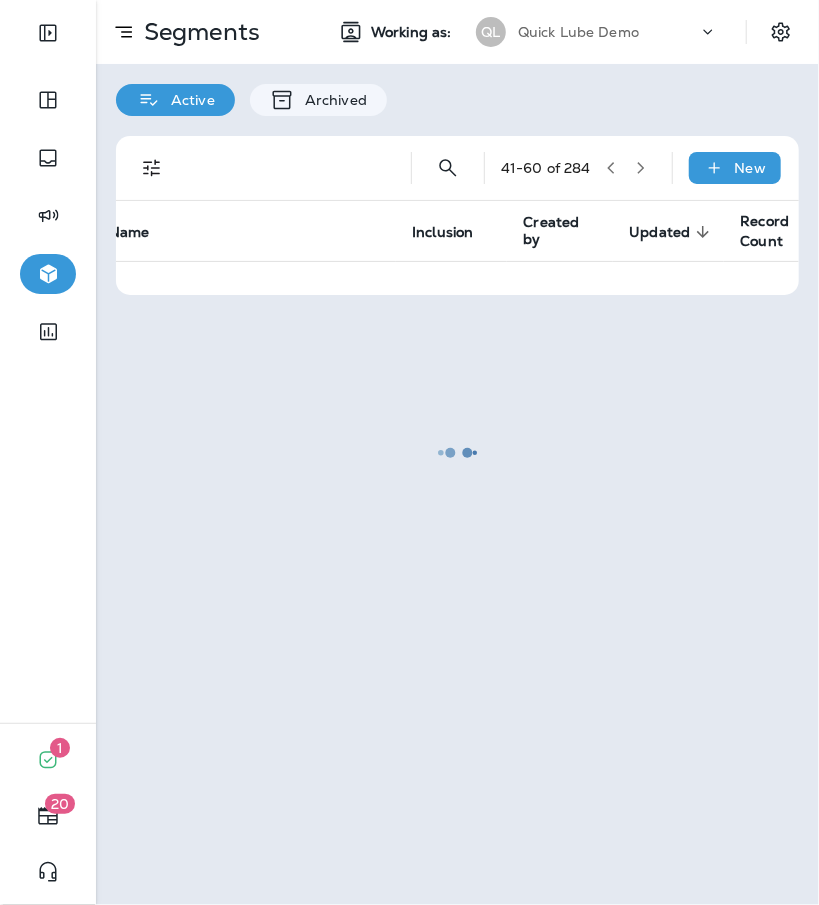 scroll, scrollTop: 0, scrollLeft: 66, axis: horizontal 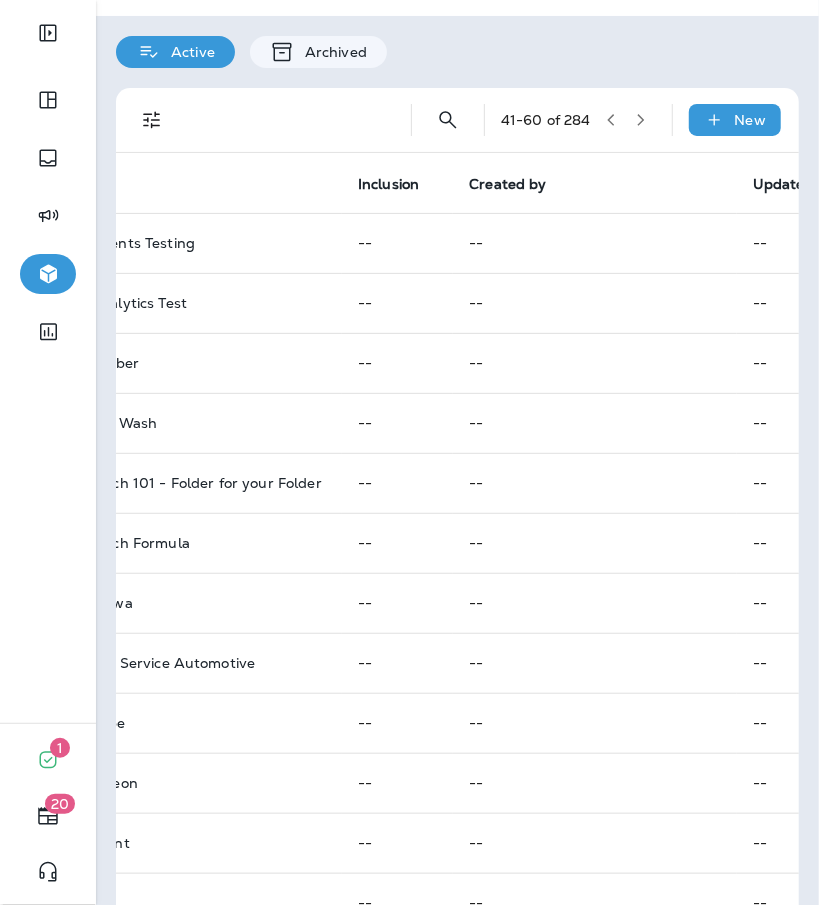 click at bounding box center [641, 120] 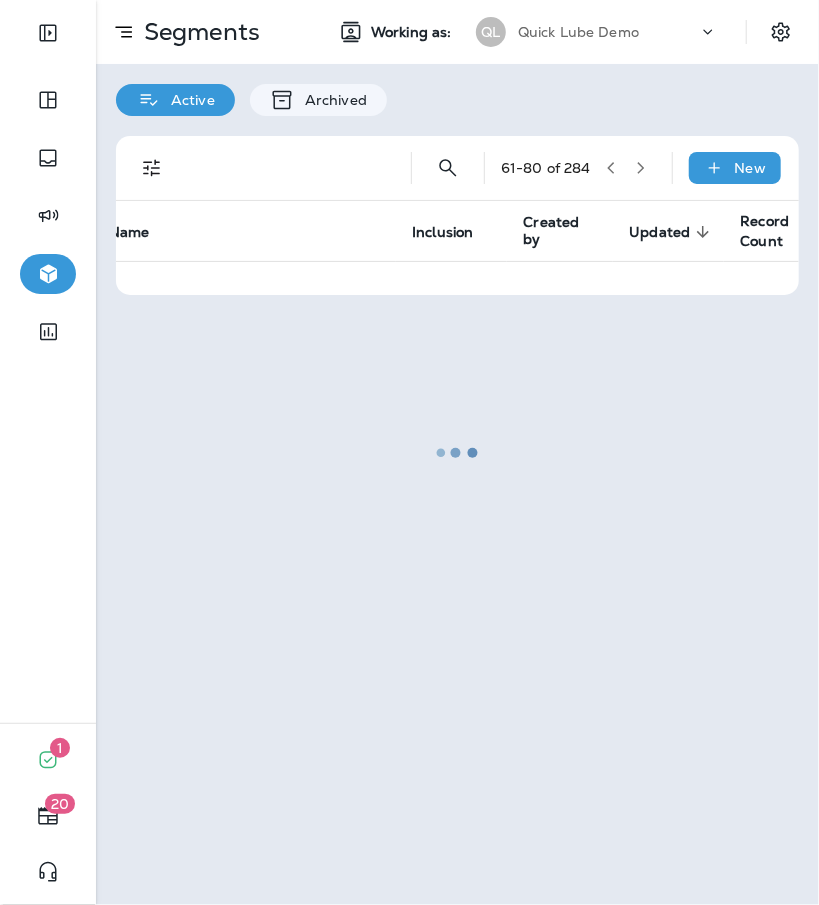 scroll, scrollTop: 0, scrollLeft: 66, axis: horizontal 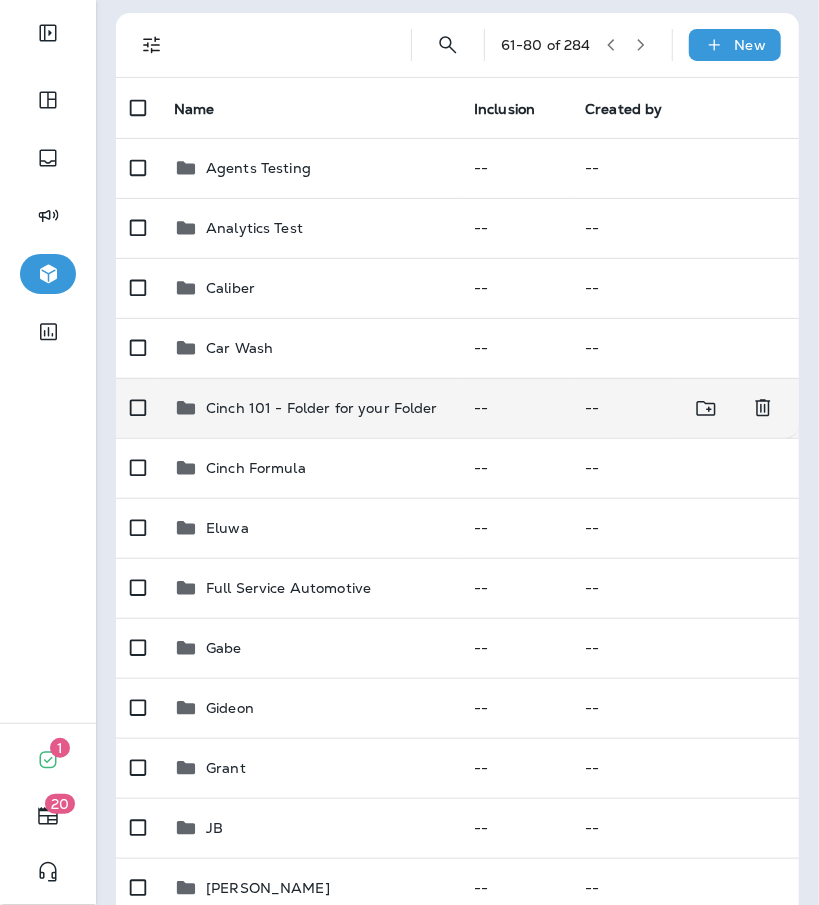 drag, startPoint x: 514, startPoint y: 432, endPoint x: 422, endPoint y: 397, distance: 98.43272 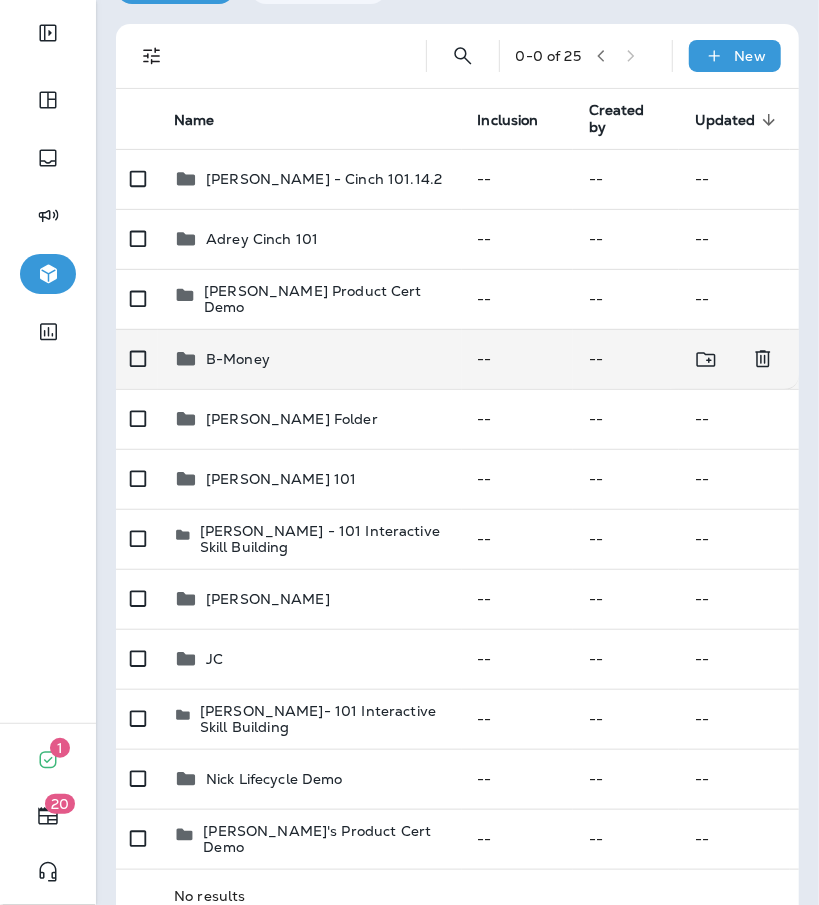 scroll, scrollTop: 179, scrollLeft: 0, axis: vertical 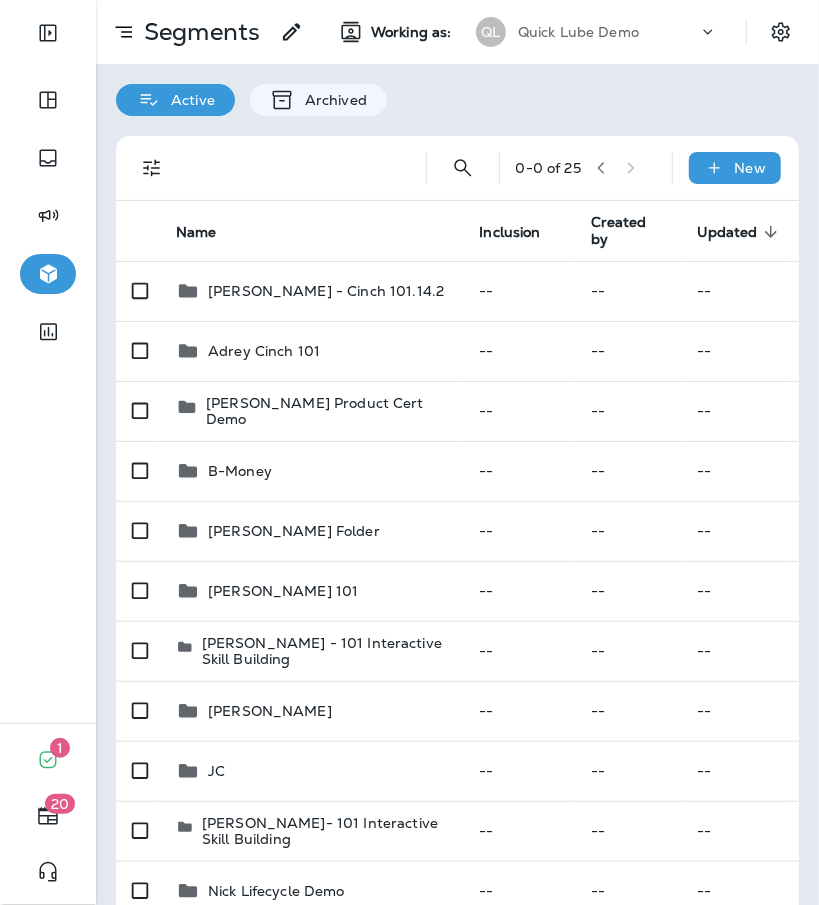 click on "0  -  0   of 25 New" at bounding box center [461, 168] 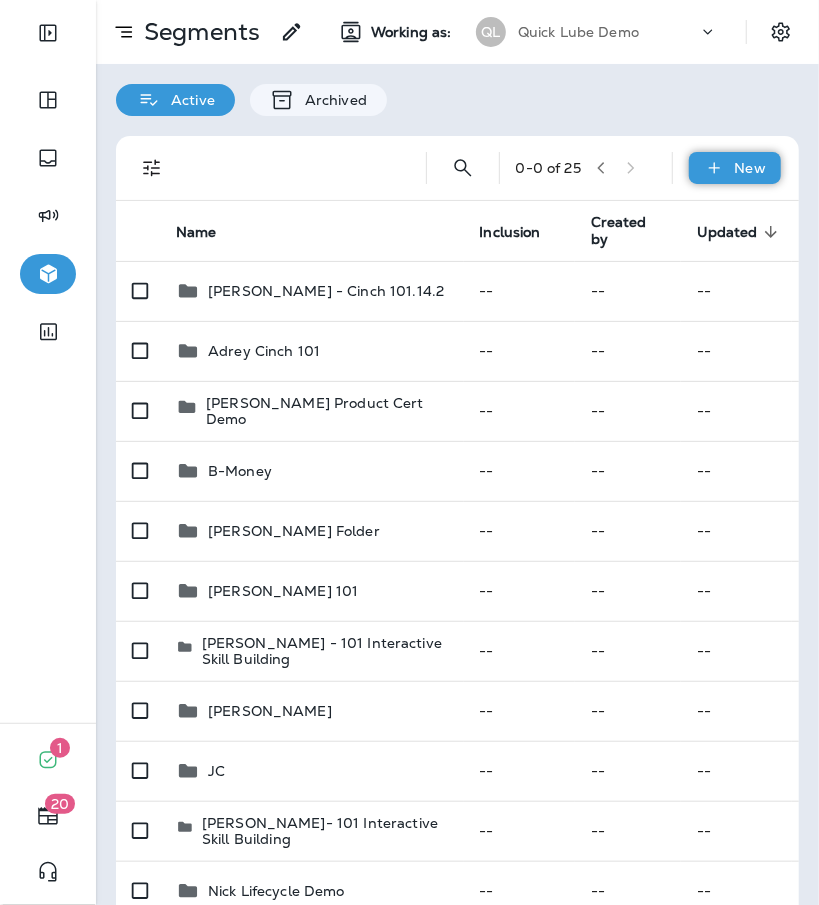 click on "New" at bounding box center (735, 168) 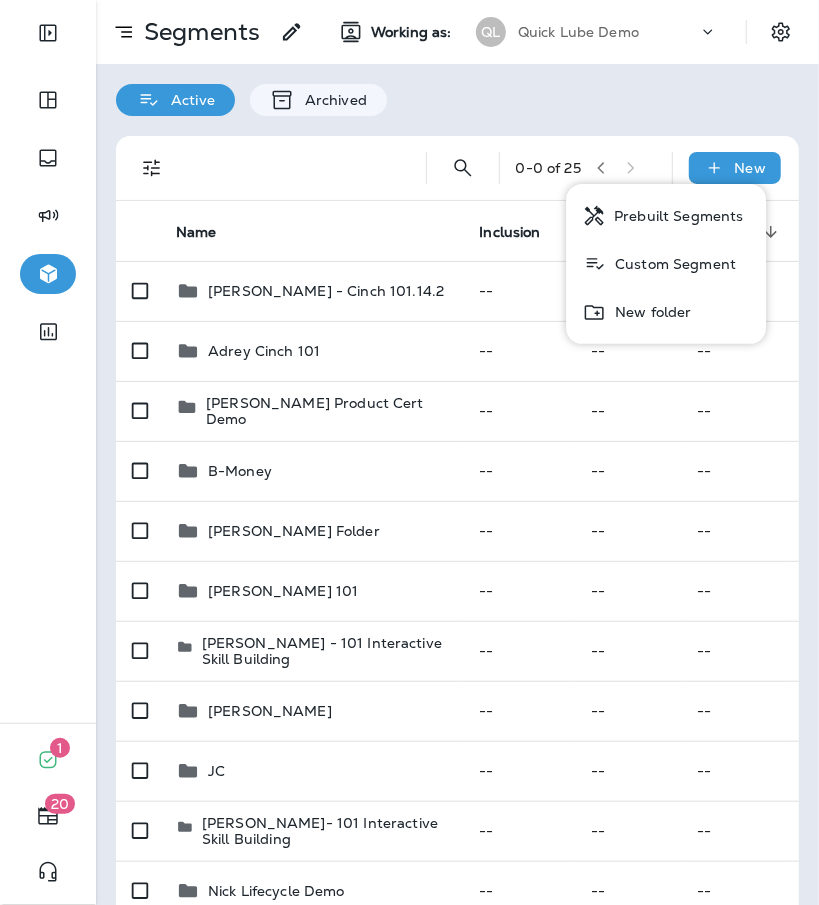 click on "New folder" at bounding box center [666, 312] 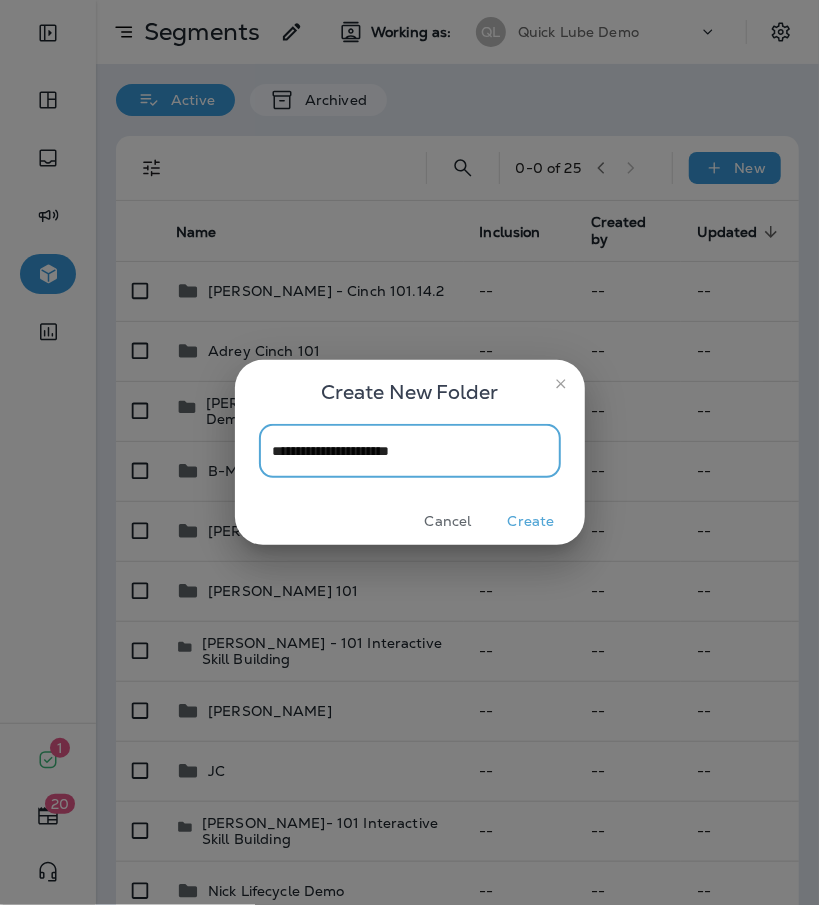 type on "**********" 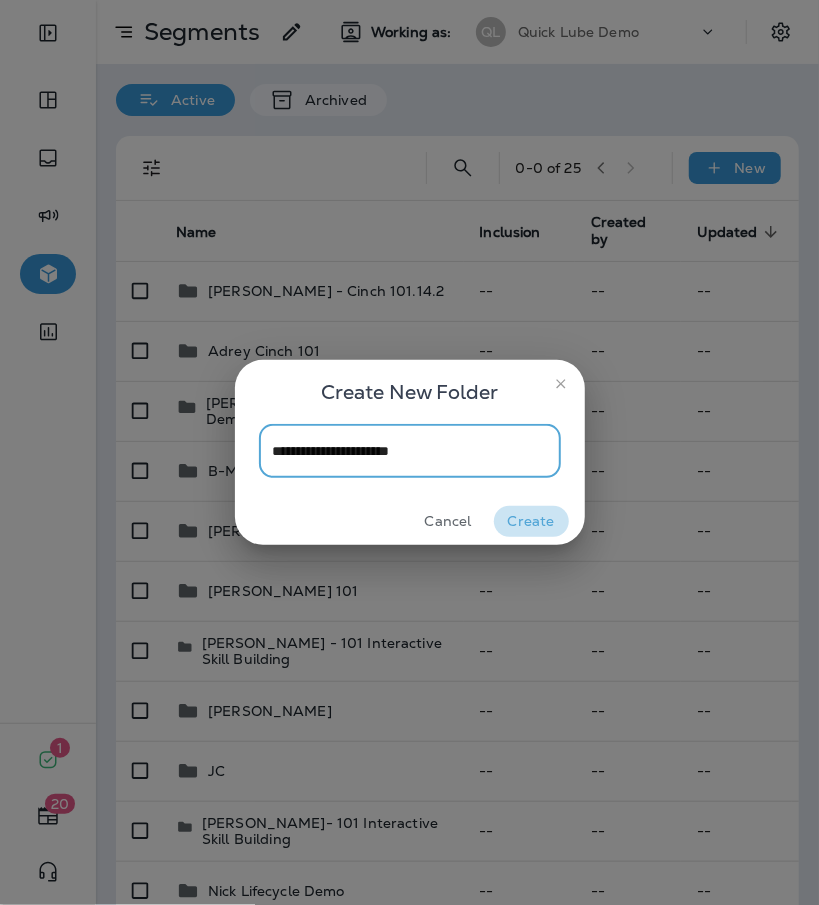 click on "Create" at bounding box center [531, 521] 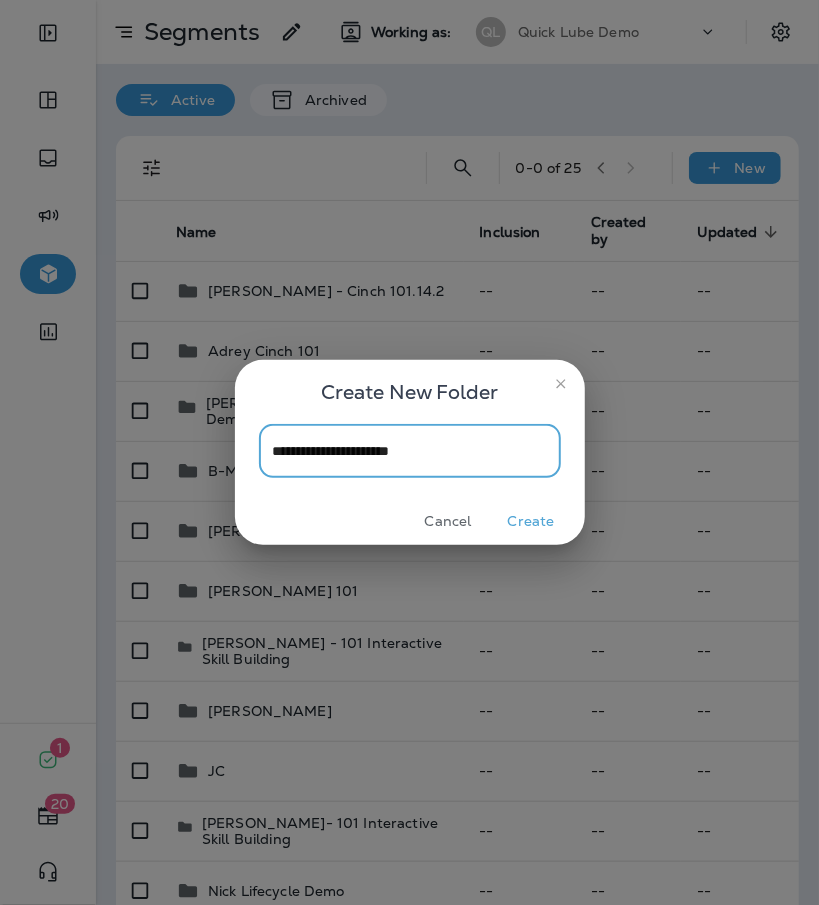 type 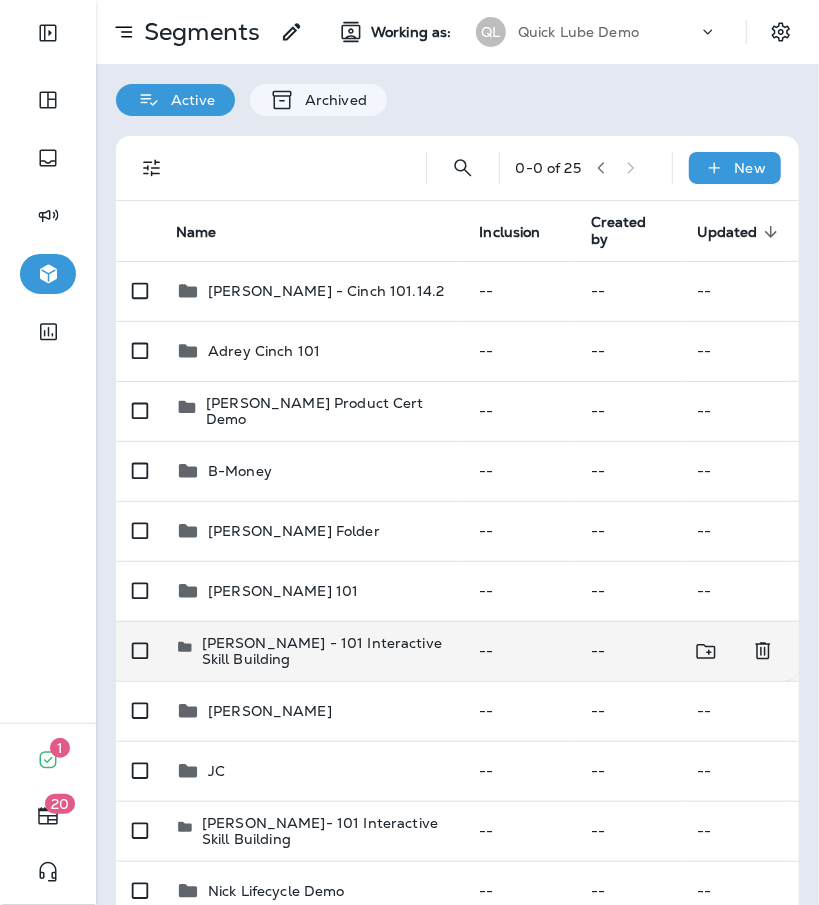 scroll, scrollTop: 239, scrollLeft: 0, axis: vertical 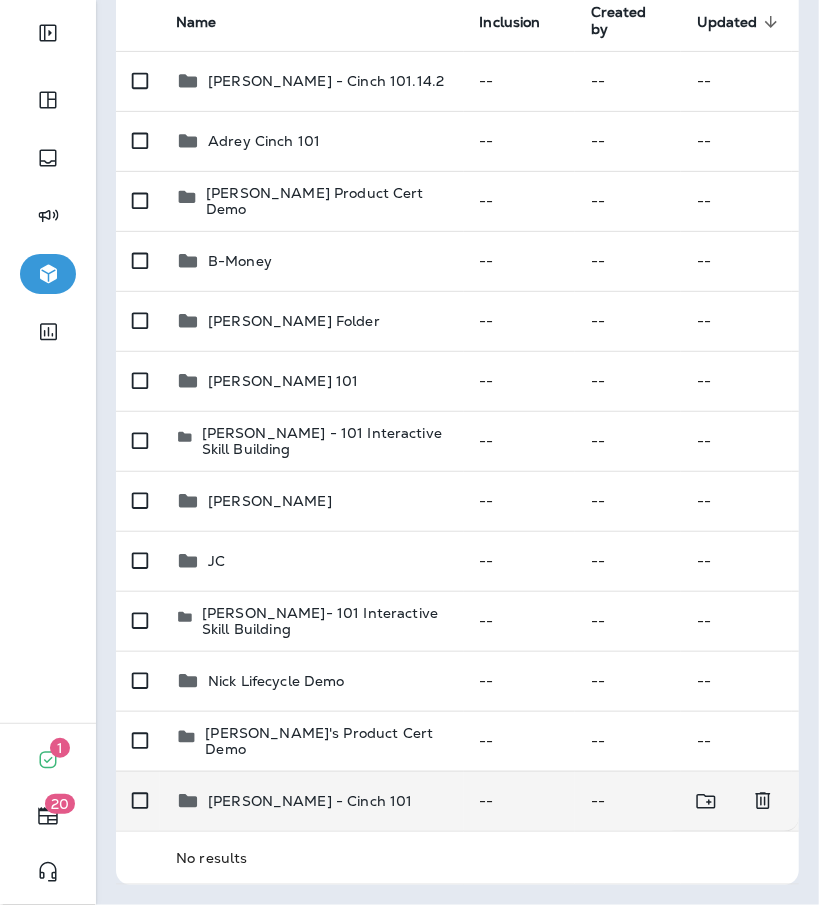 click on "[PERSON_NAME] - Cinch 101" at bounding box center (310, 801) 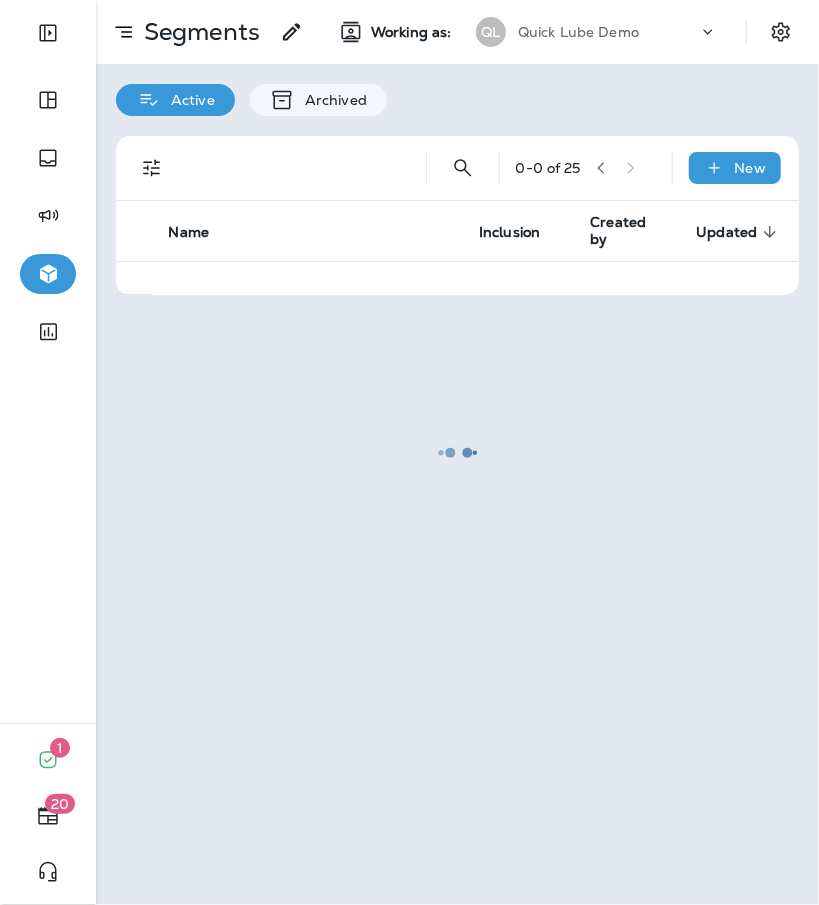 scroll, scrollTop: 0, scrollLeft: 0, axis: both 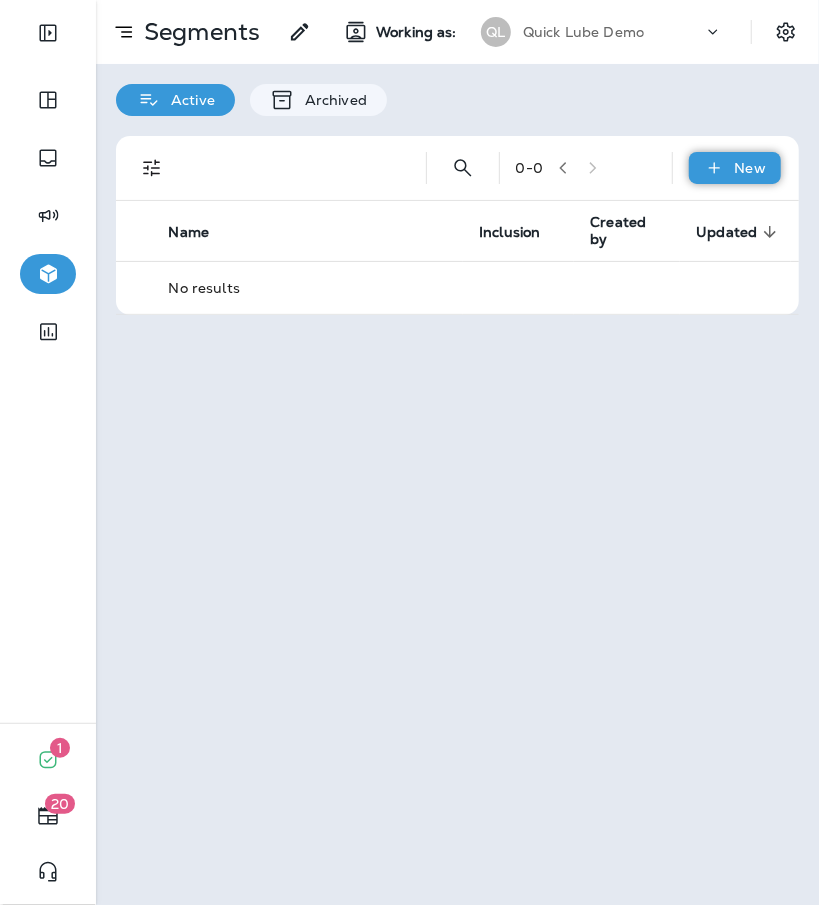 click on "New" at bounding box center (750, 168) 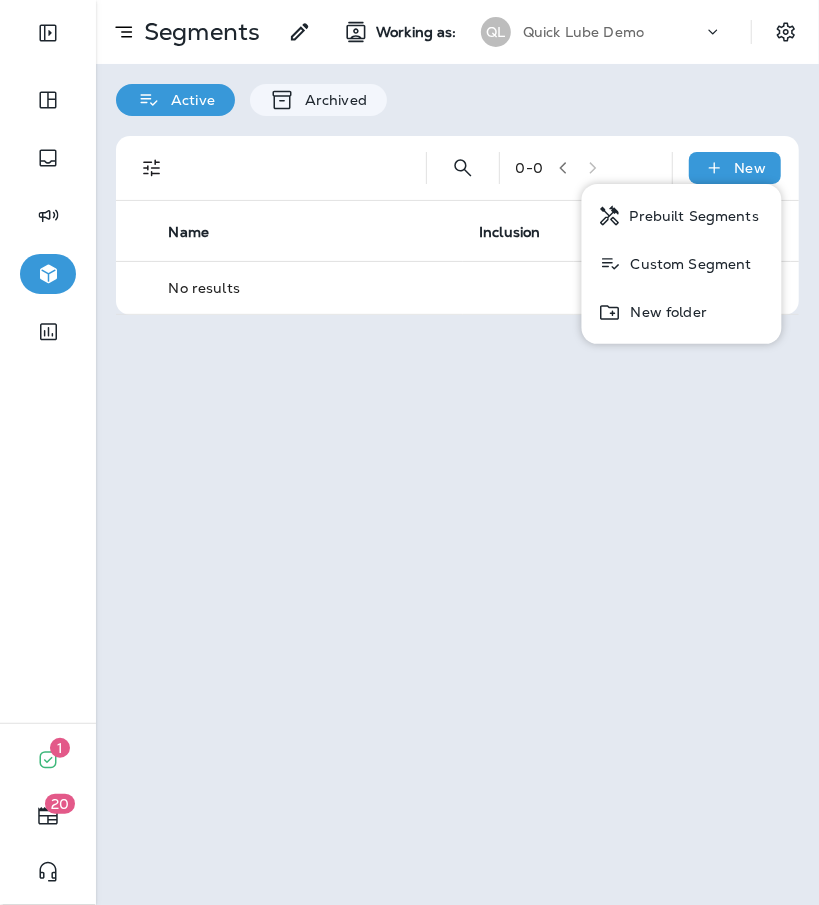 click on "Custom Segment" at bounding box center [687, 264] 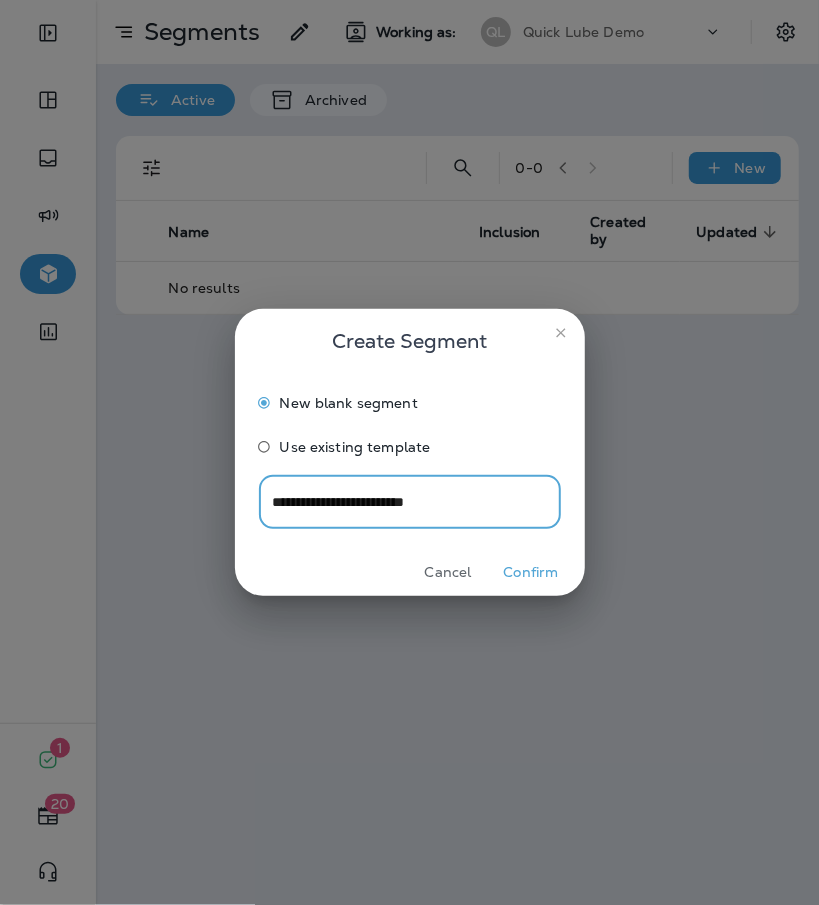 type on "**********" 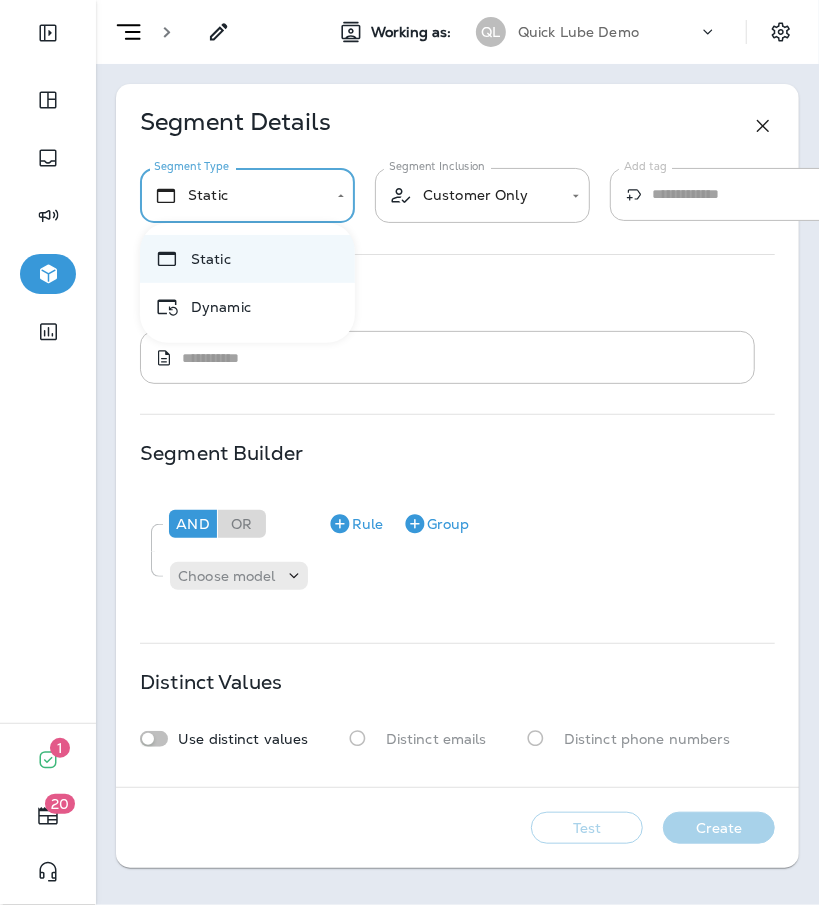 click on "**********" at bounding box center [409, 0] 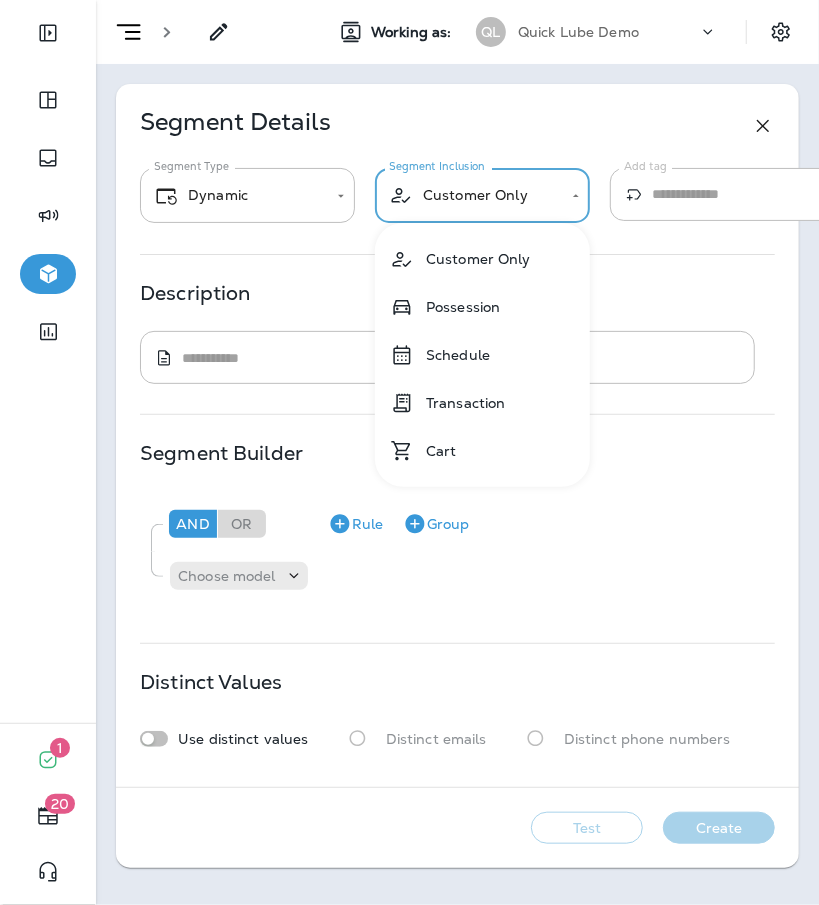 click on "**********" at bounding box center [409, 0] 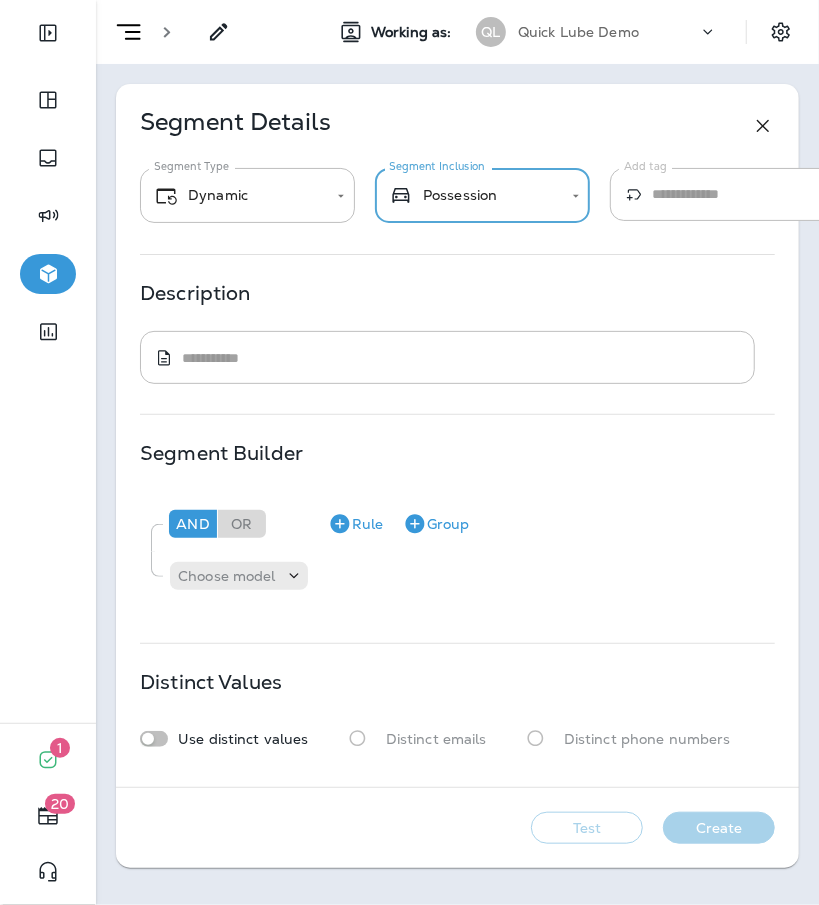 click on "Segment Builder  And Or Rule Group   Choose model" at bounding box center [457, 529] 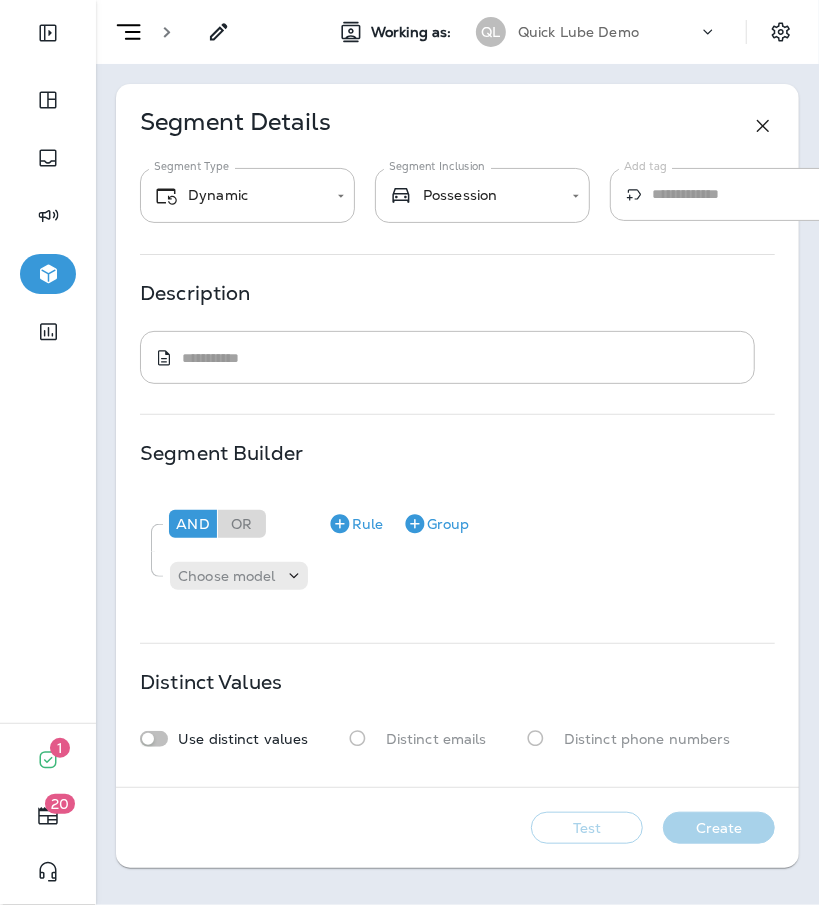 click on "Segment Builder  And Or Rule Group   Choose model" at bounding box center [457, 529] 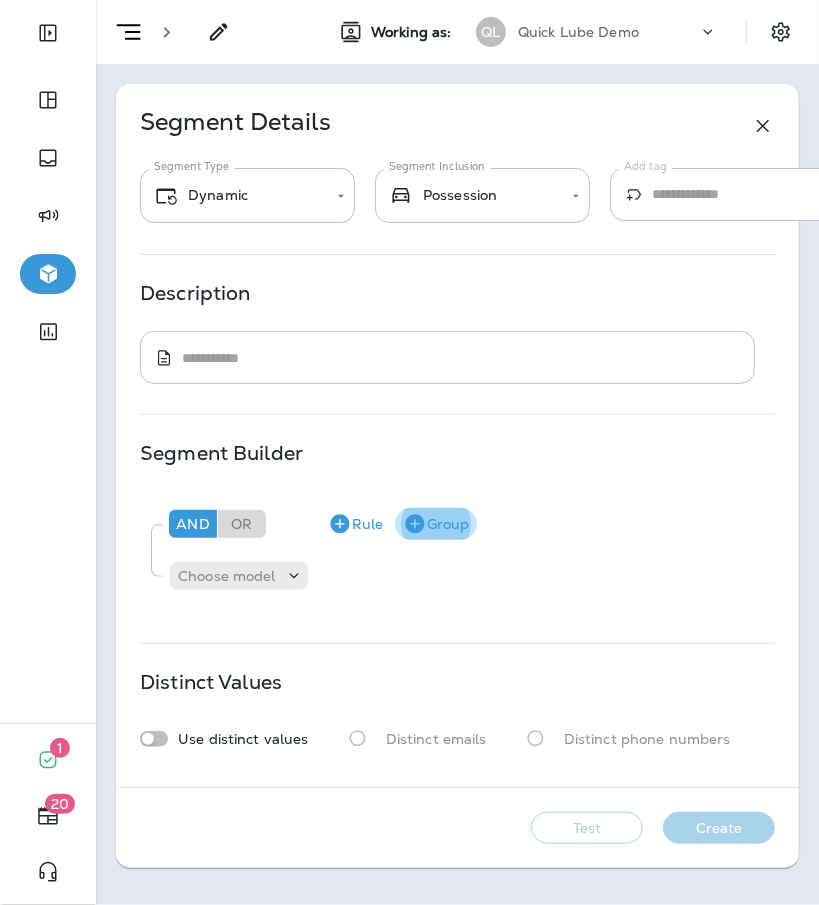 click 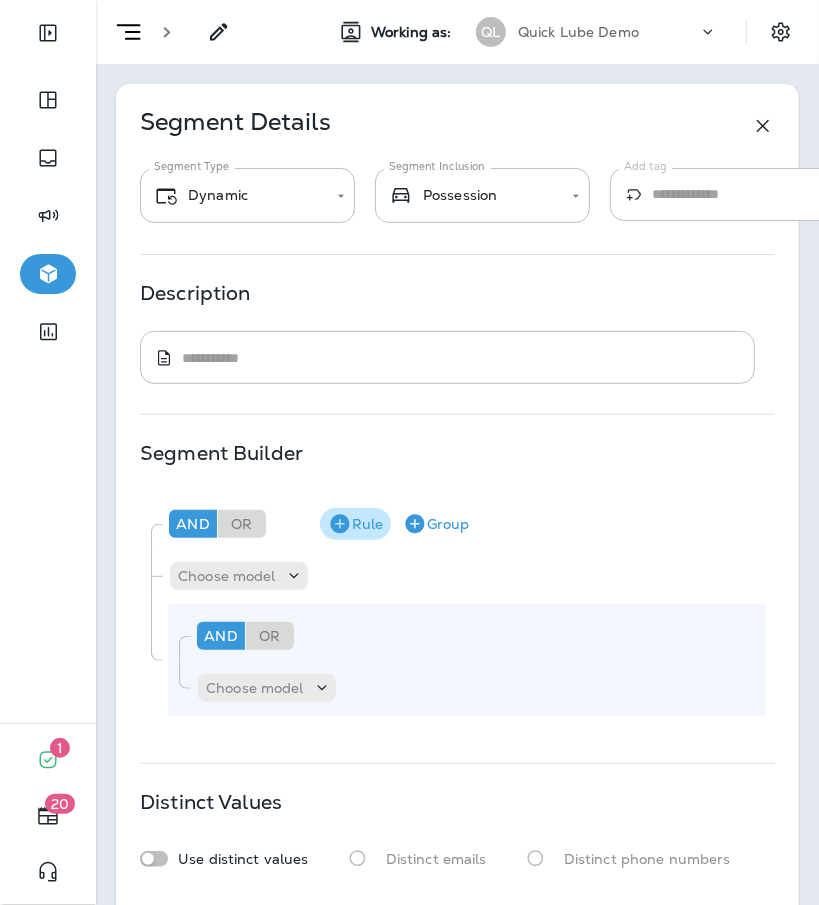 click 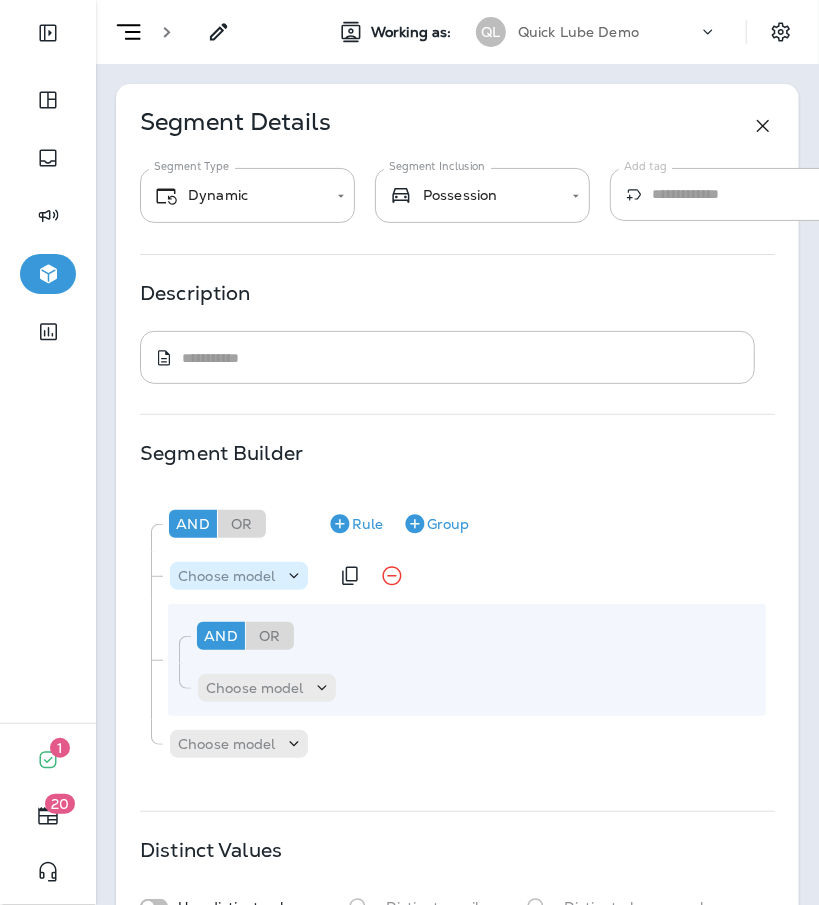 click on "Choose model" at bounding box center (227, 576) 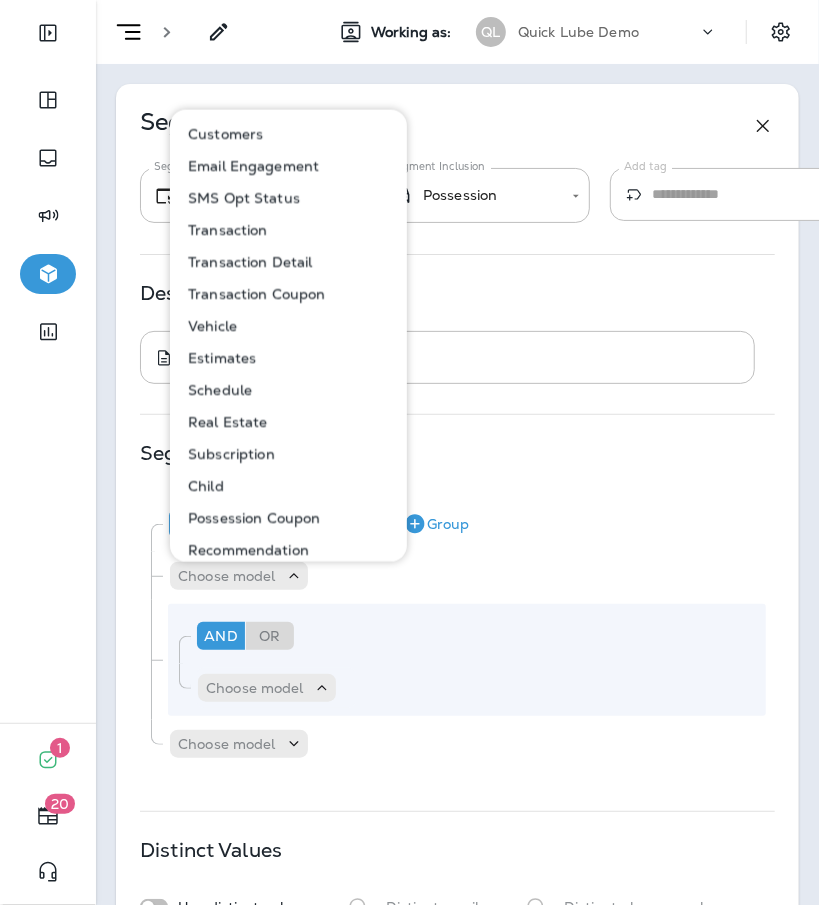 scroll, scrollTop: 1, scrollLeft: 0, axis: vertical 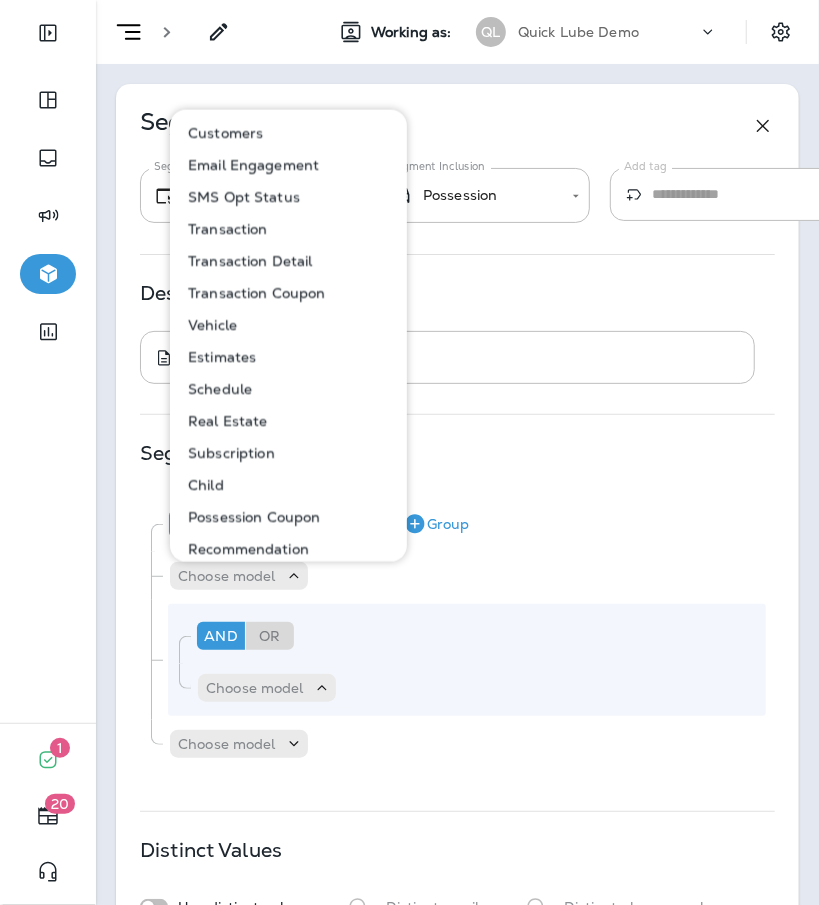 click on "Customers" at bounding box center (289, 132) 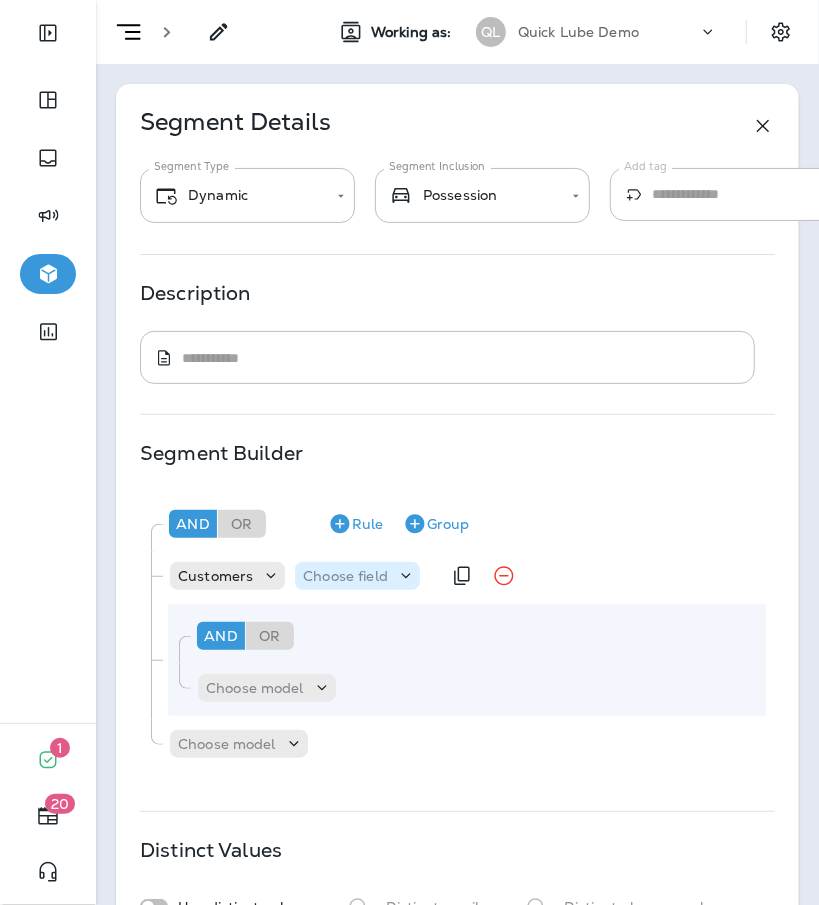 click on "Choose field" at bounding box center [345, 576] 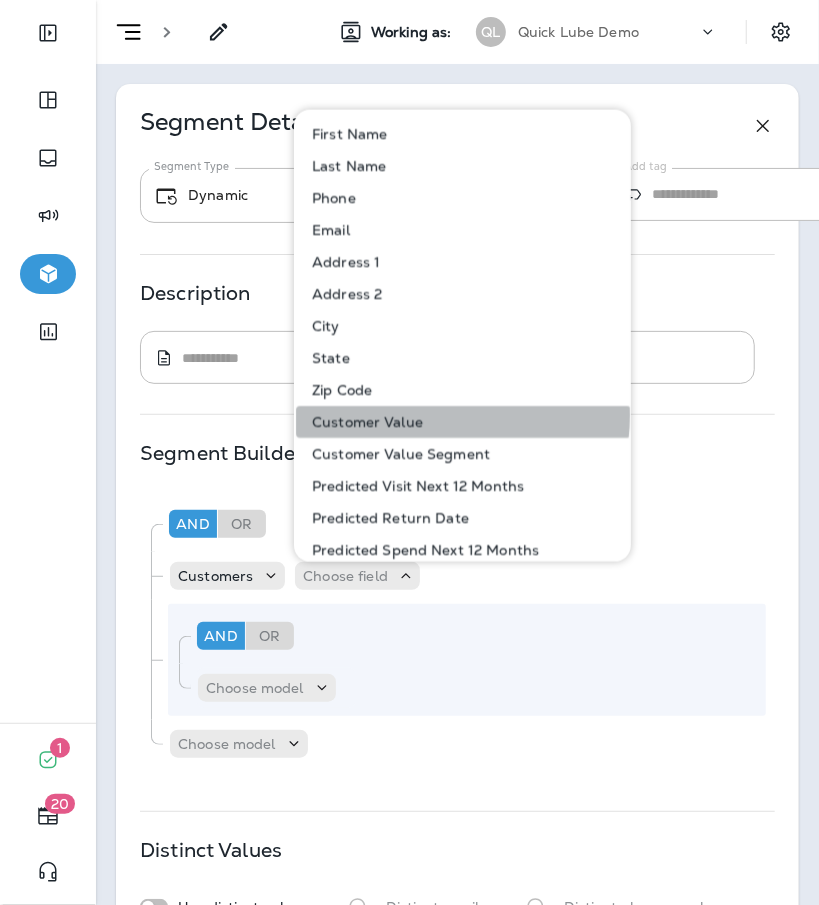 click on "Customer Value" at bounding box center (463, 421) 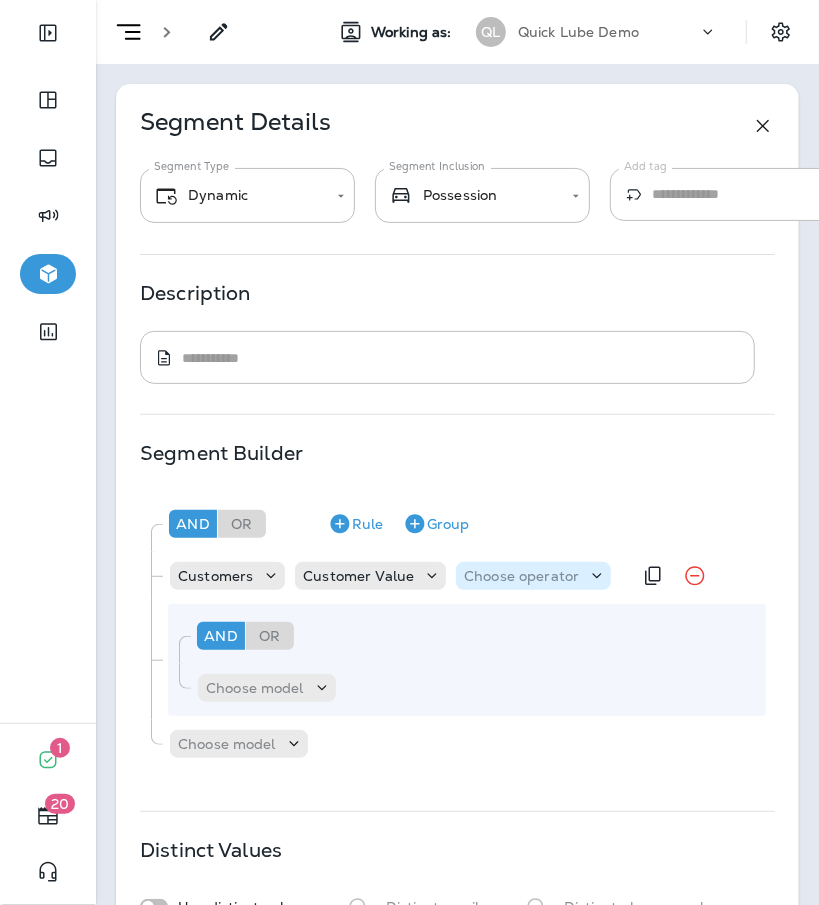 click on "Choose operator" at bounding box center (521, 576) 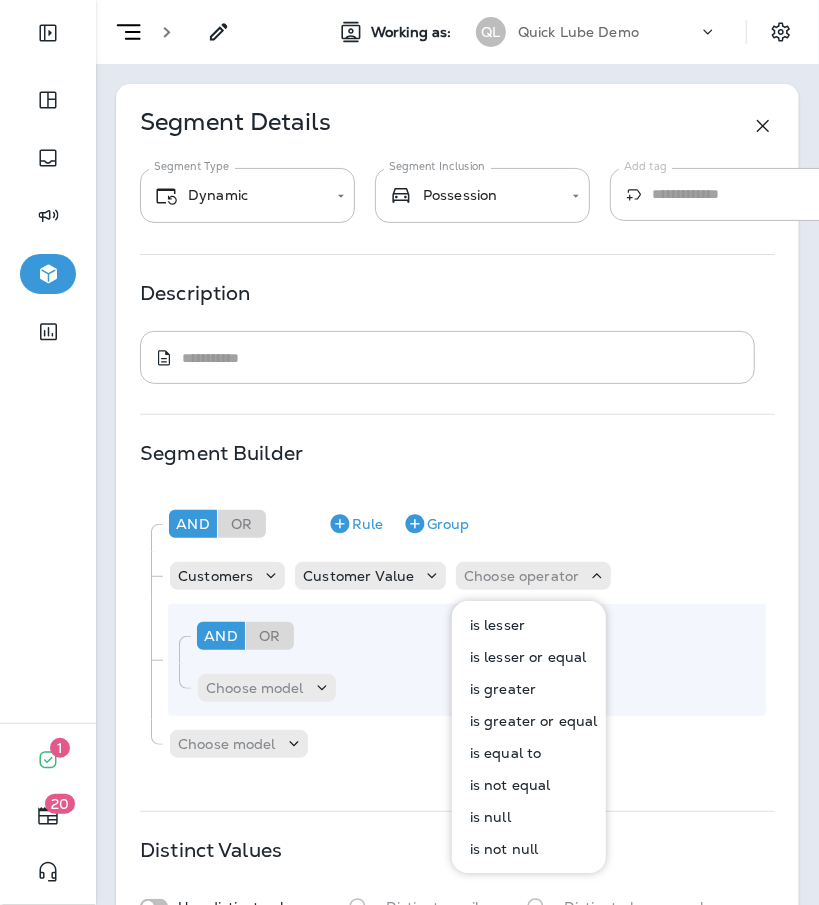 click on "is lesser or equal" at bounding box center [524, 657] 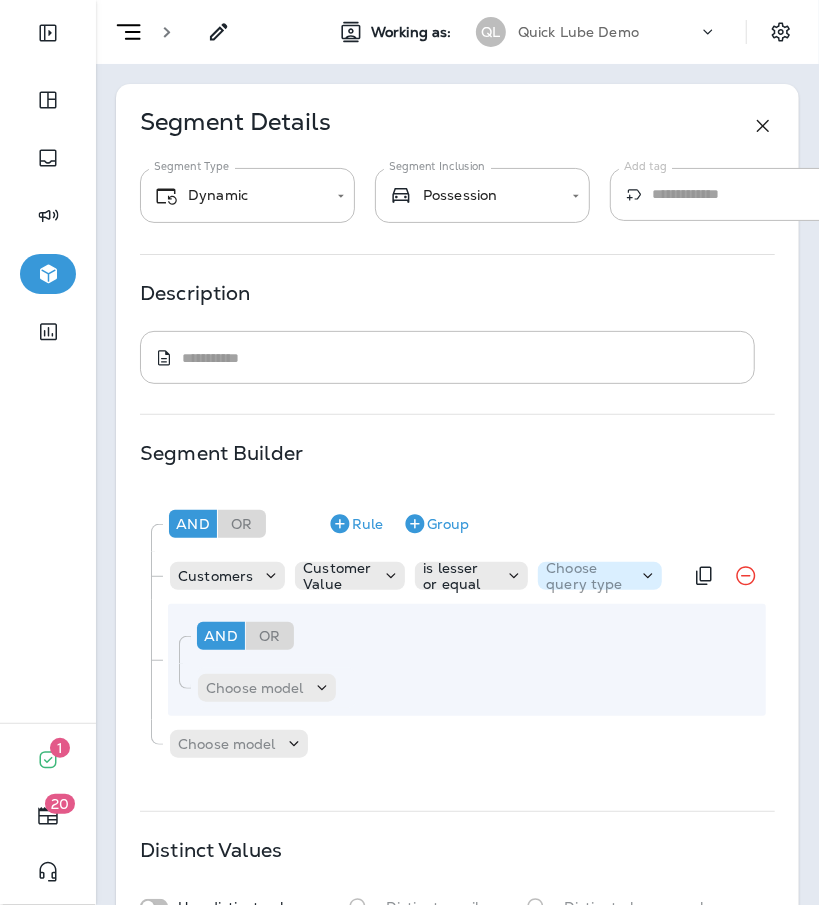 click on "Choose query type" at bounding box center (588, 576) 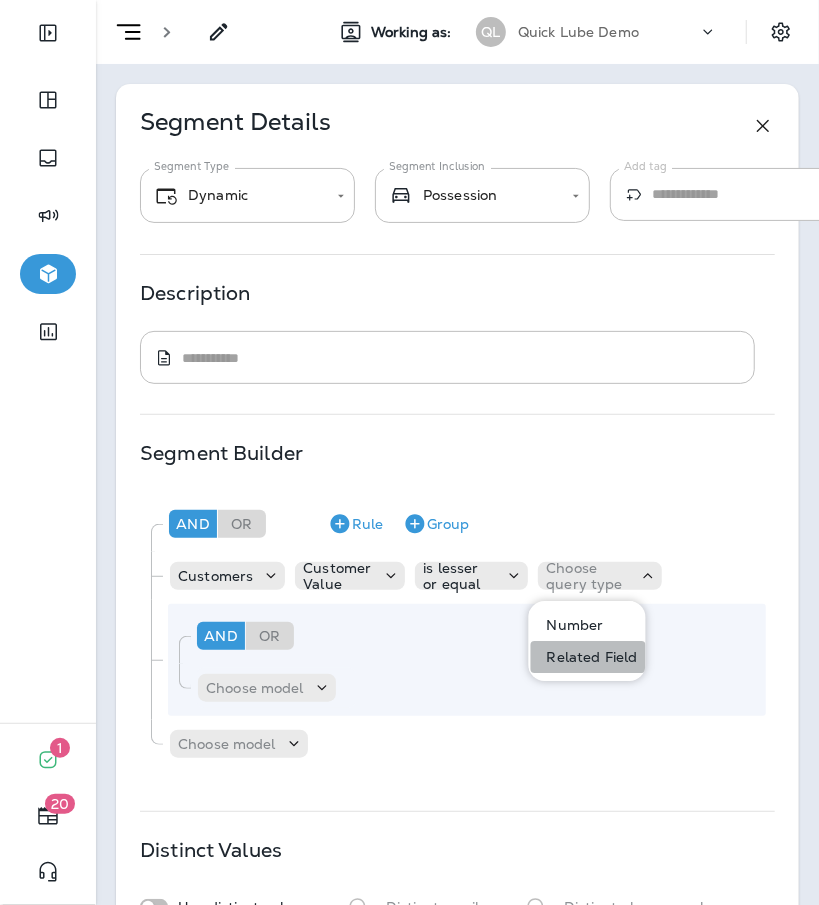 click on "Related Field" at bounding box center [588, 657] 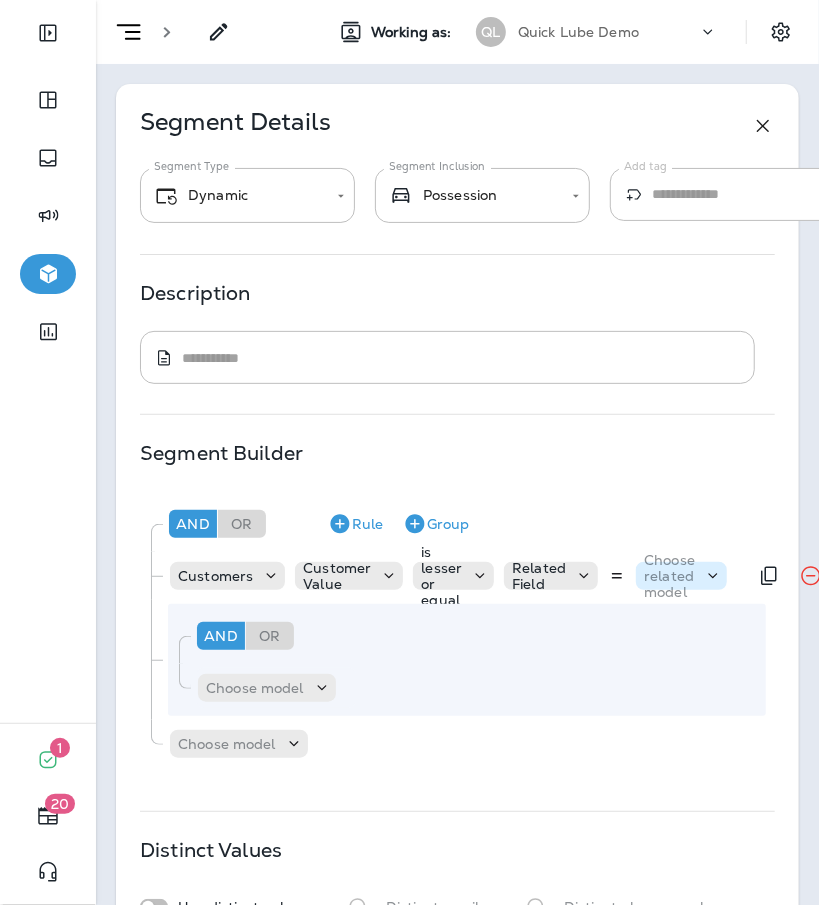 click on "Choose related model" at bounding box center [669, 576] 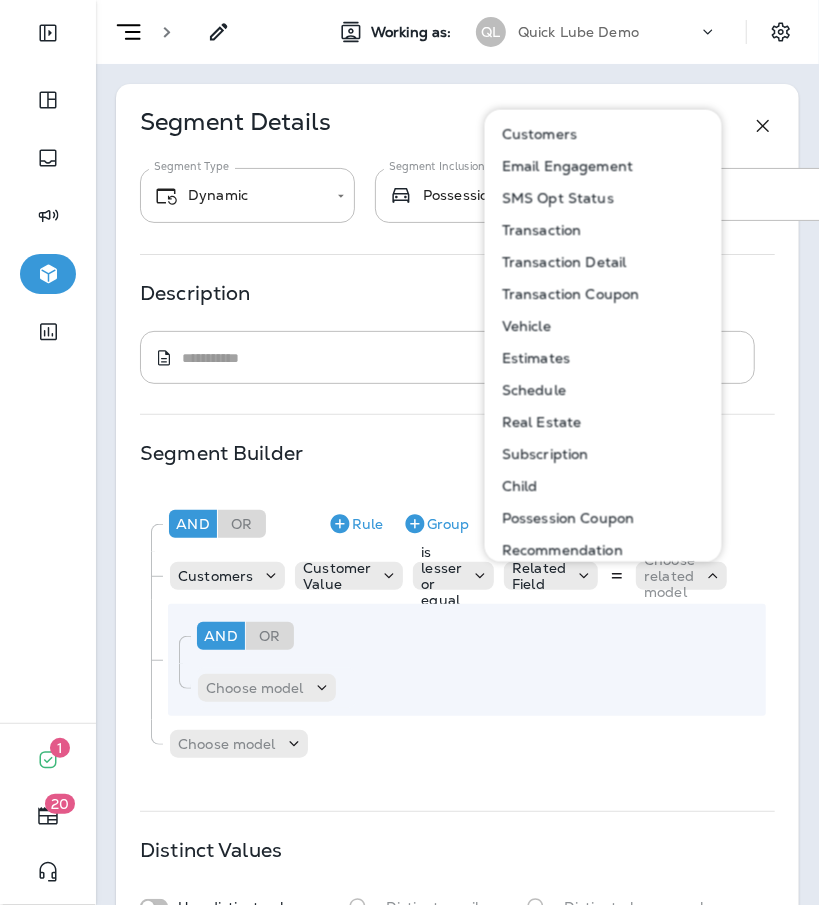 click on "And Or Rule Group   Customers   Customer Value   is lesser or equal   Related Field   Choose related model And Or Rule Group   Choose model   Choose model" at bounding box center (457, 632) 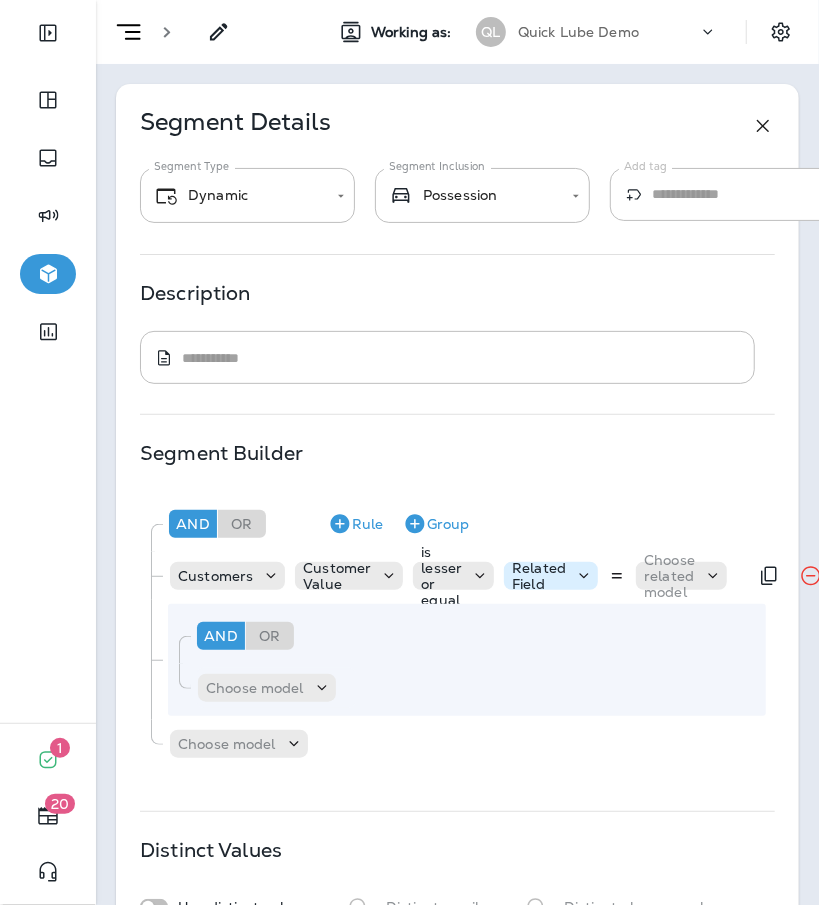 click at bounding box center [586, 576] 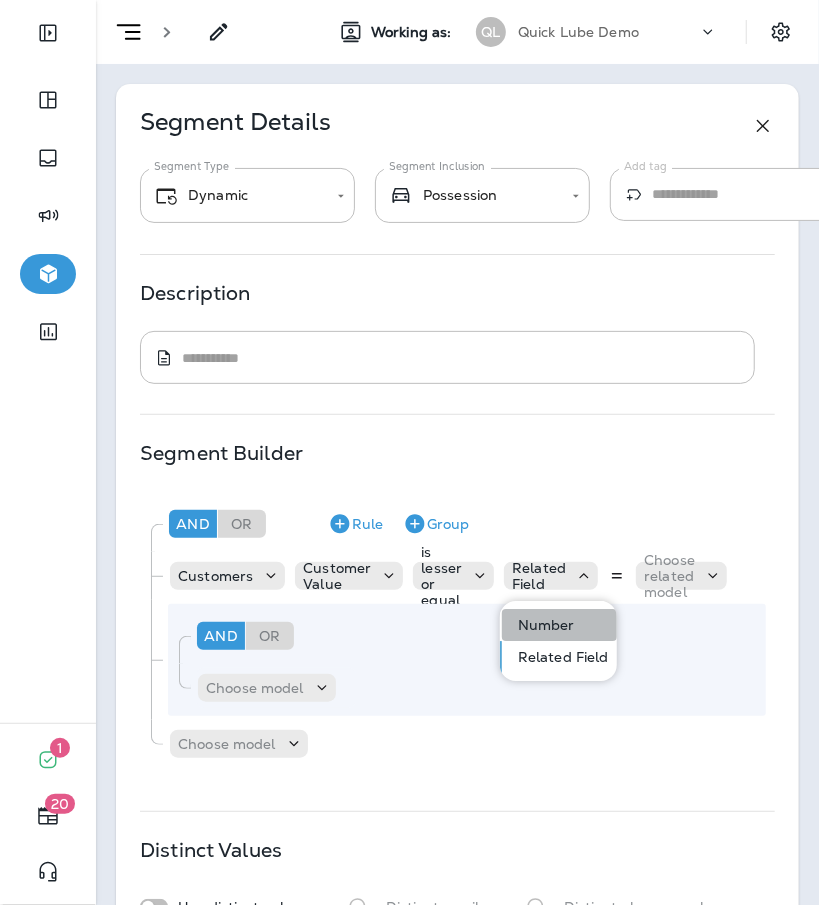 click on "Number" at bounding box center [542, 625] 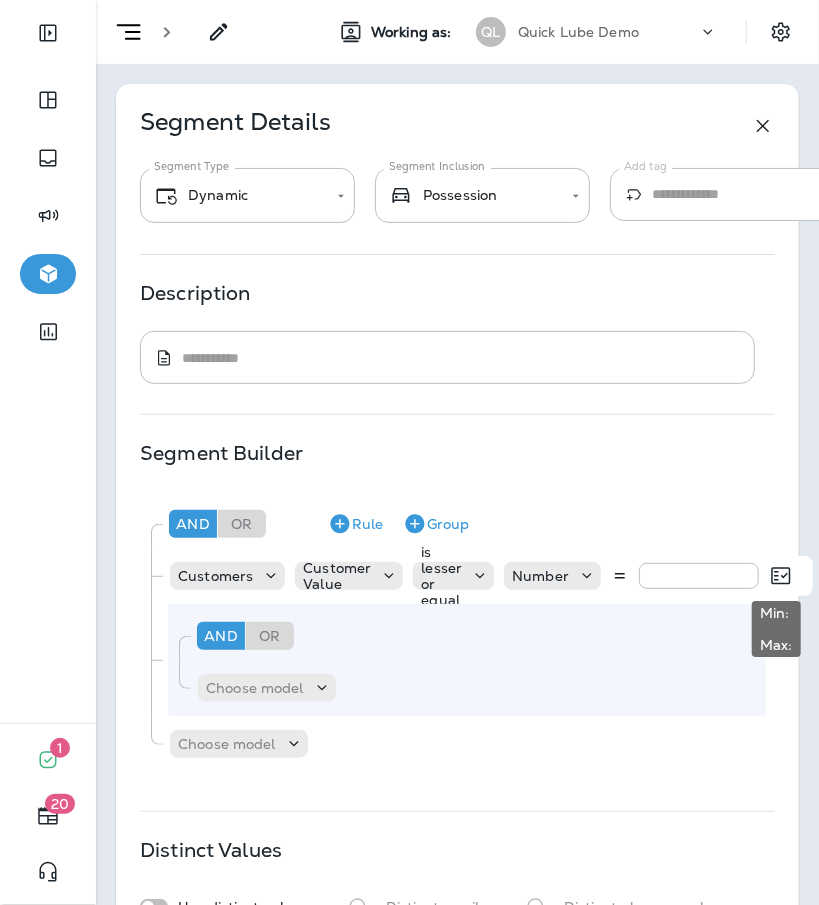 click 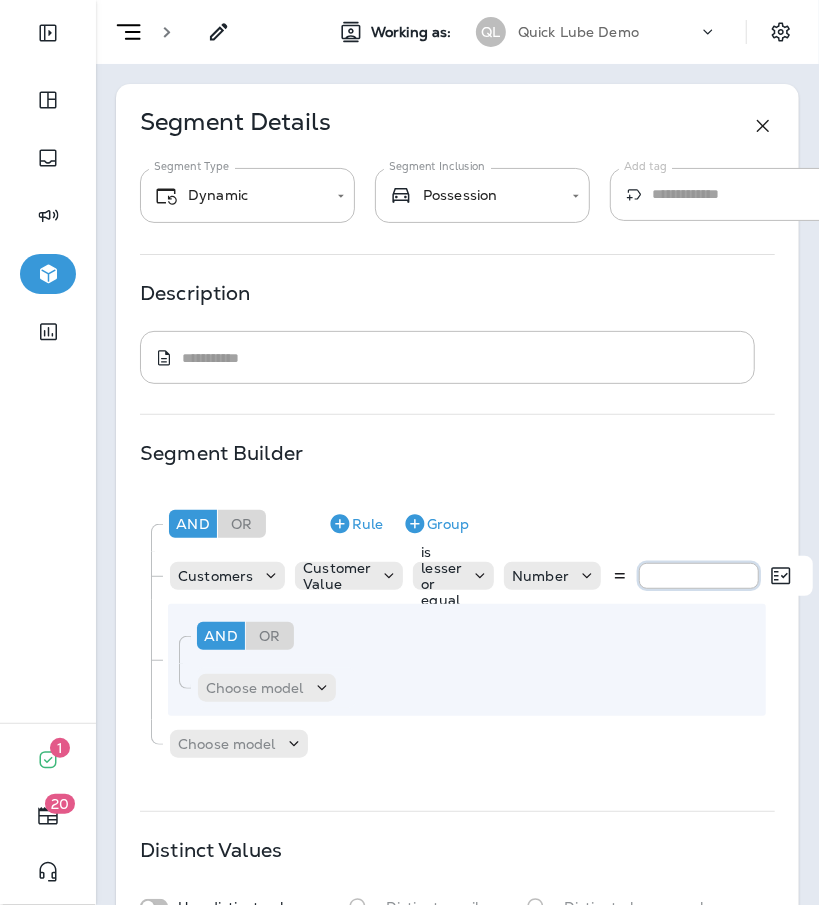 click on "**" at bounding box center (699, 576) 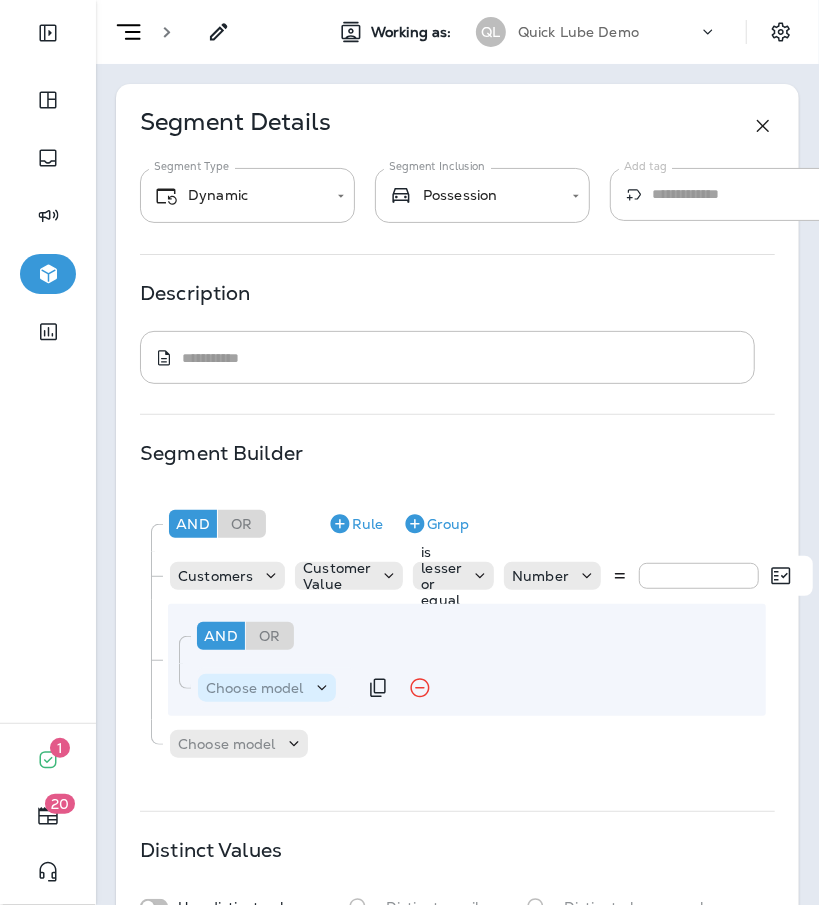 click on "Choose model" at bounding box center [255, 688] 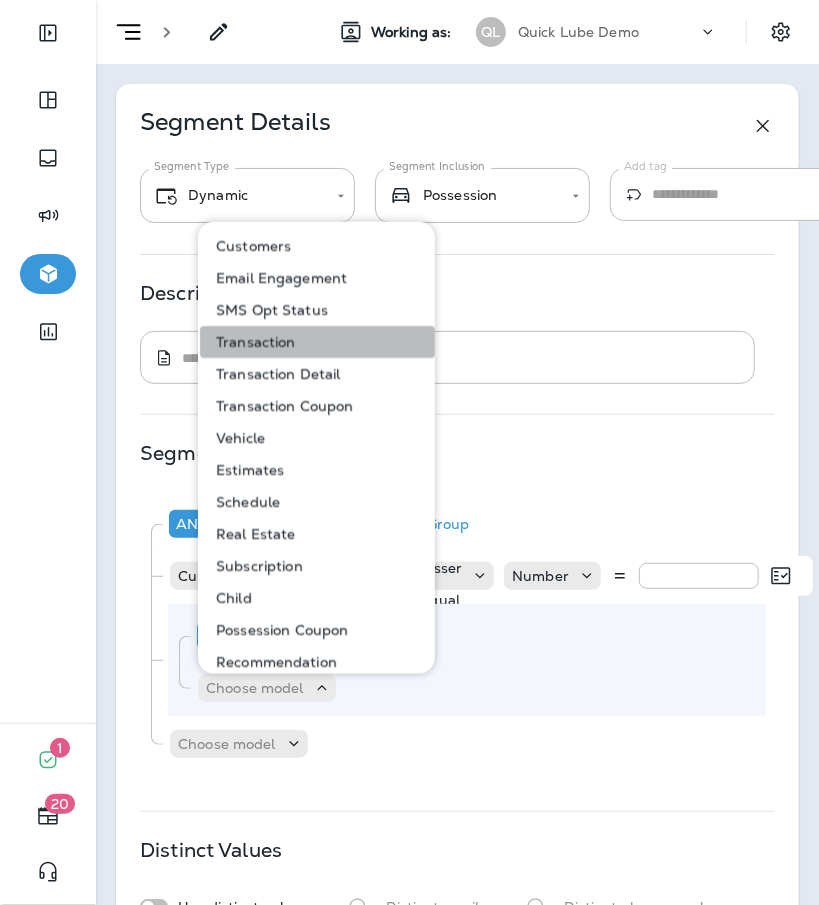 click on "Transaction" at bounding box center (317, 341) 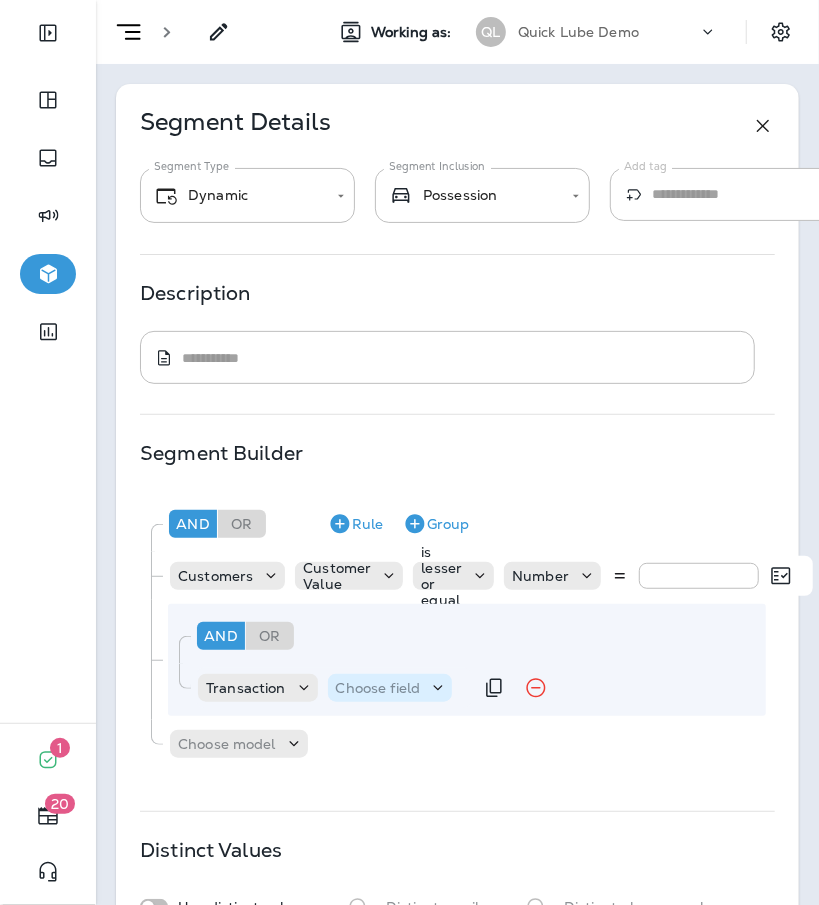 click on "Choose field" at bounding box center (378, 688) 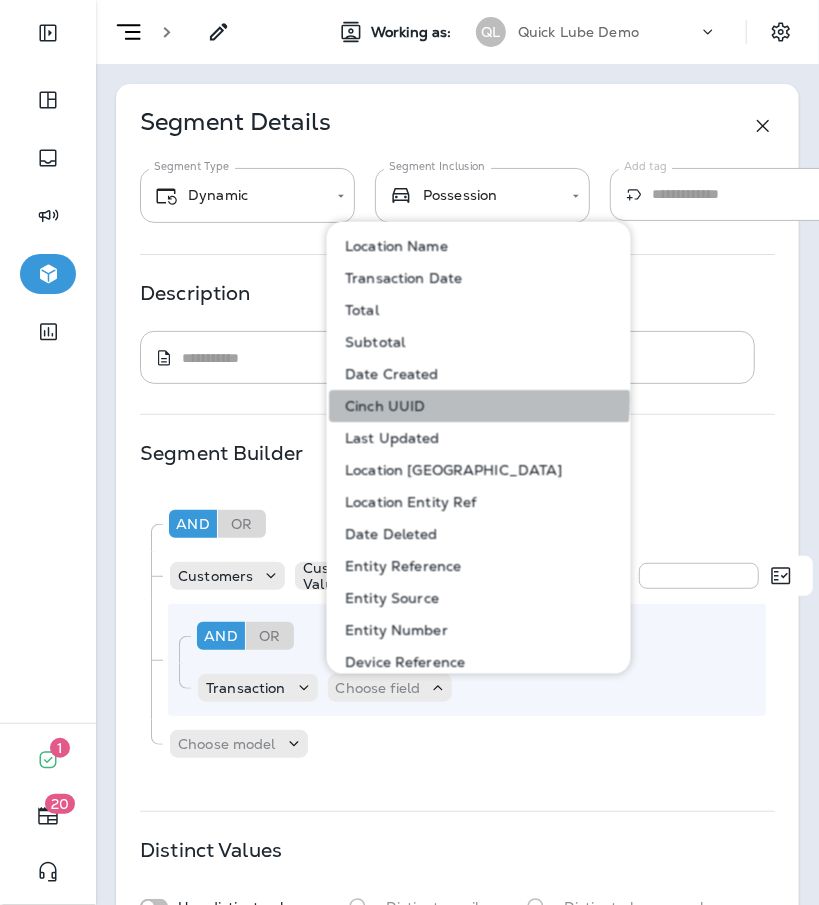 click on "Cinch UUID" at bounding box center [480, 405] 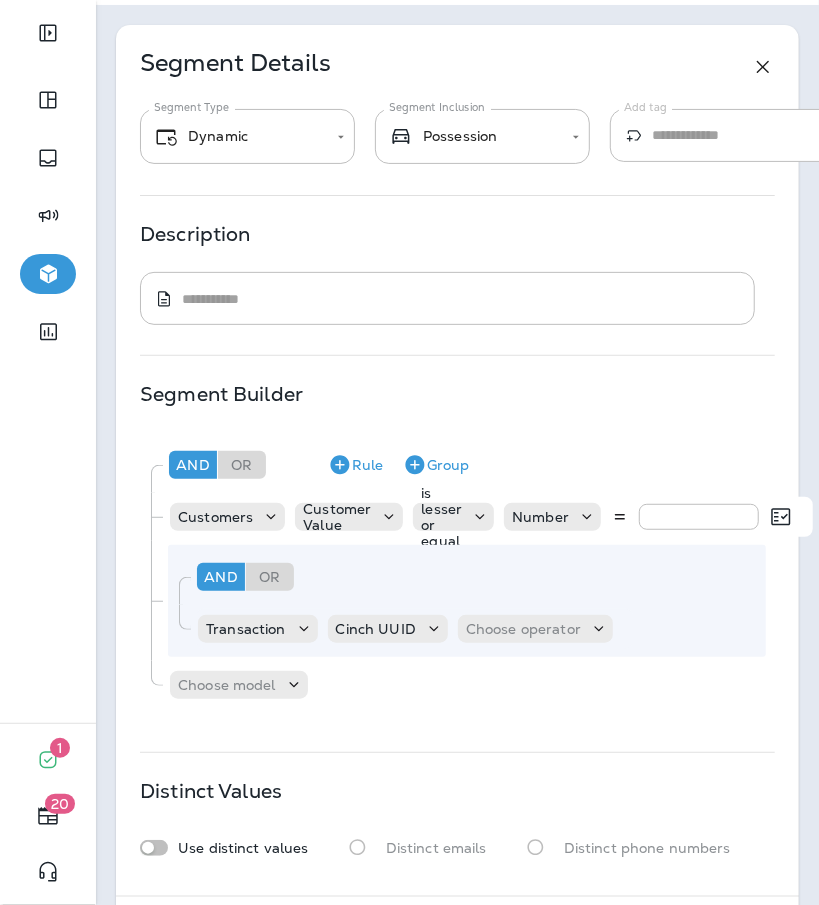 scroll, scrollTop: 50, scrollLeft: 0, axis: vertical 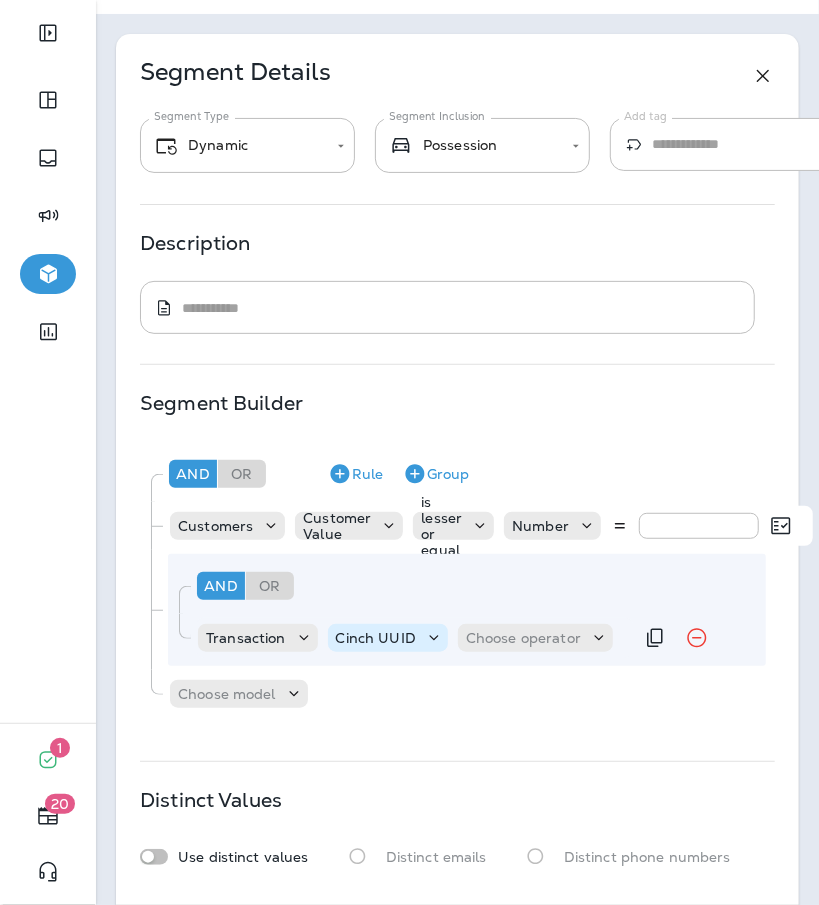 click on "Cinch UUID" at bounding box center (388, 638) 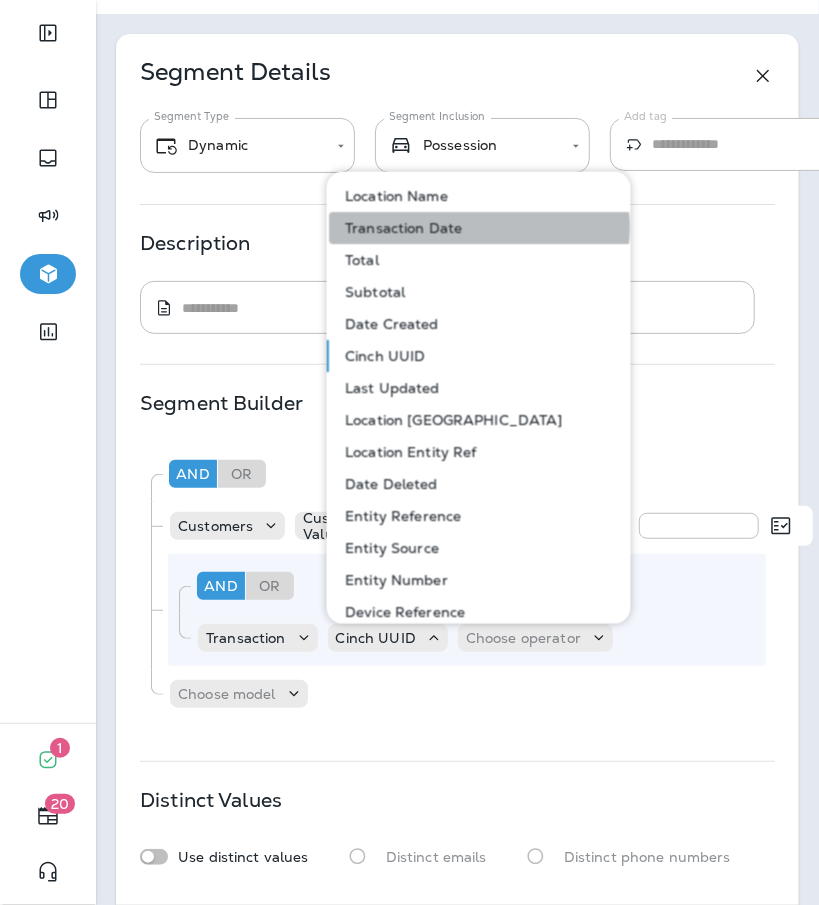 click on "Transaction Date" at bounding box center [480, 227] 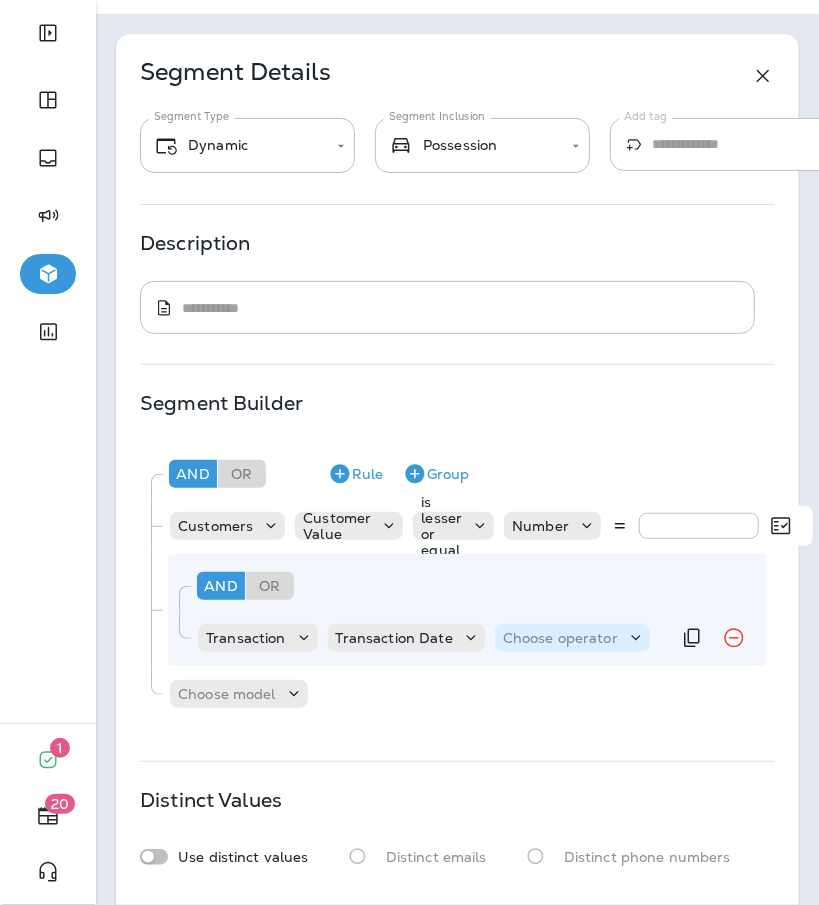 click on "Choose operator" at bounding box center [560, 638] 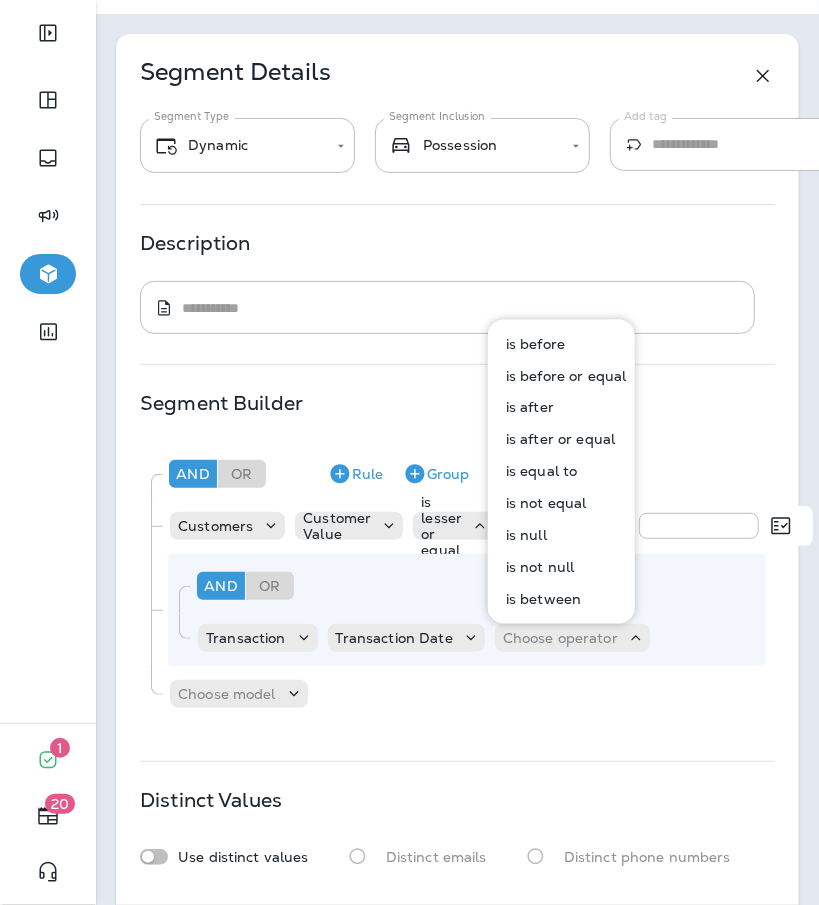 click on "is between" at bounding box center [539, 600] 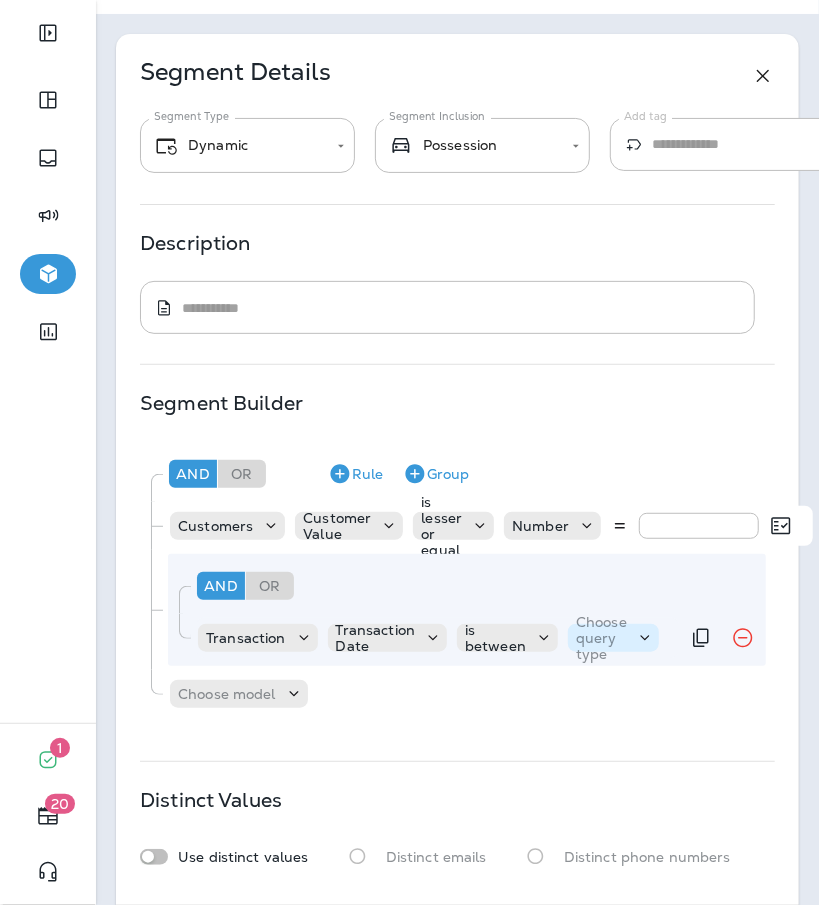 click 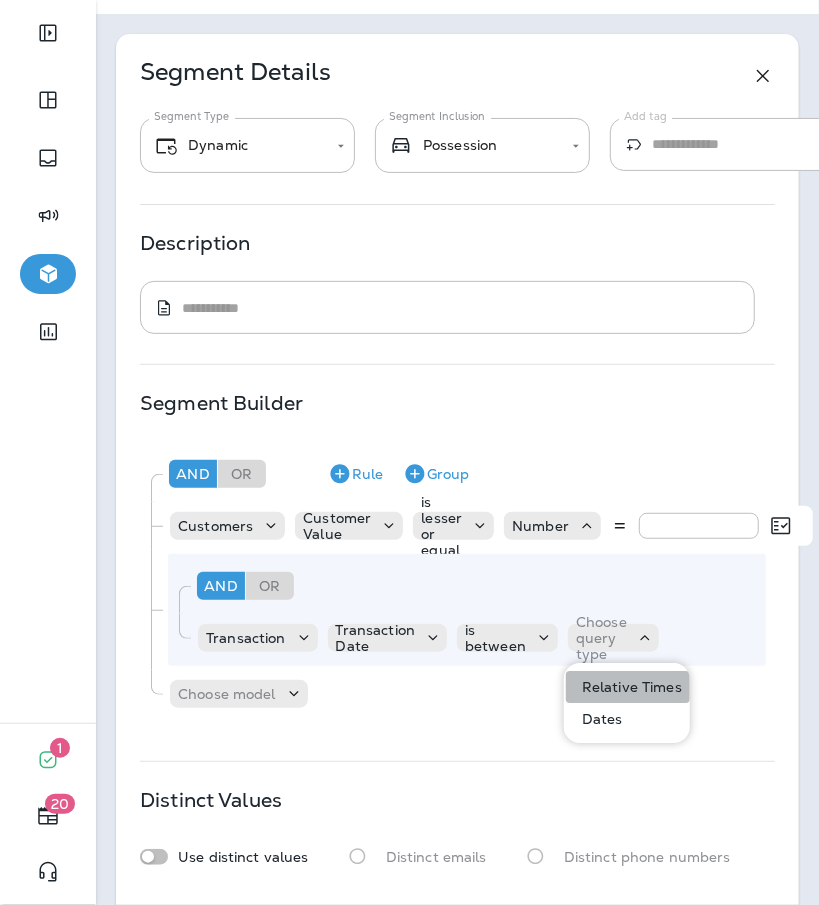 click on "Relative Times" at bounding box center (628, 687) 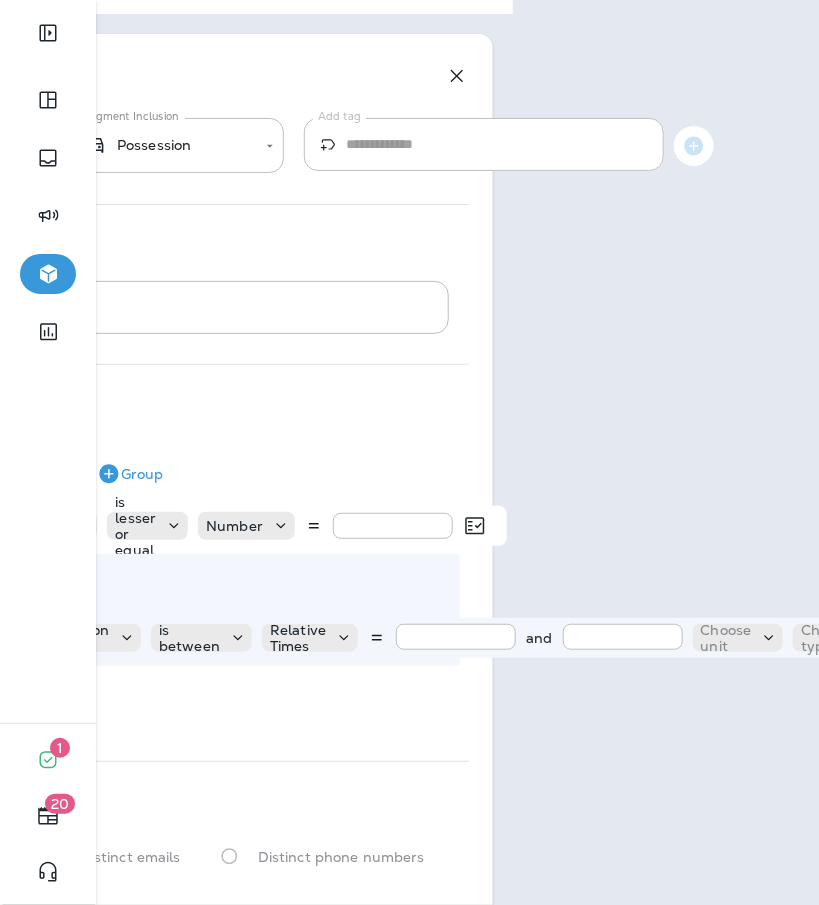scroll, scrollTop: 50, scrollLeft: 308, axis: both 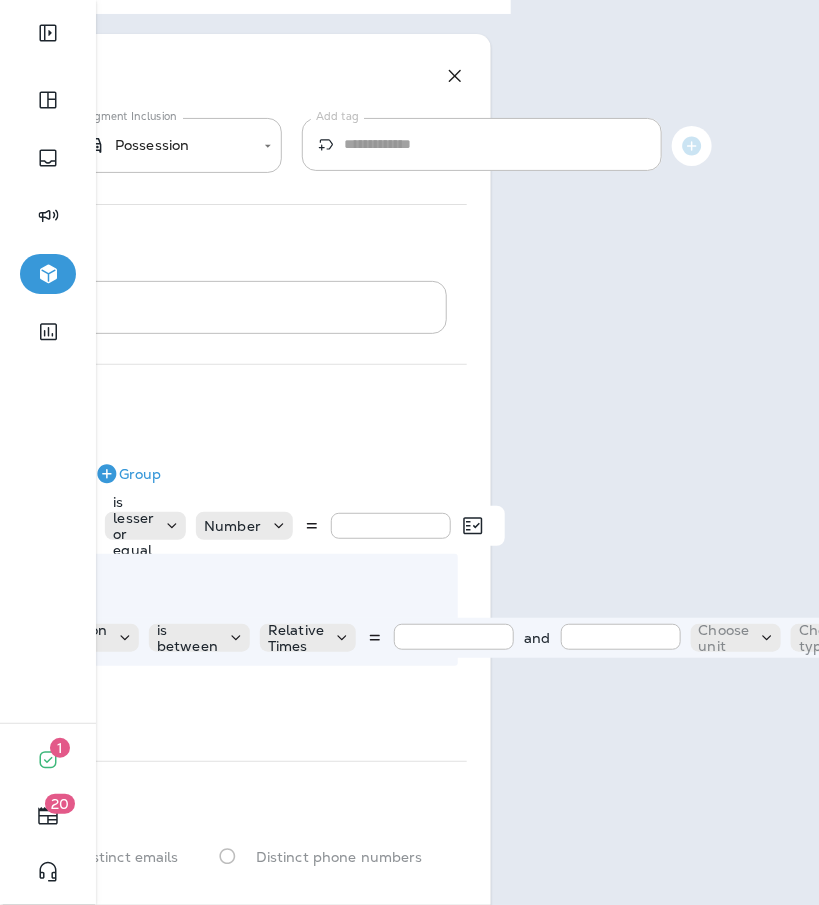 click at bounding box center [454, 637] 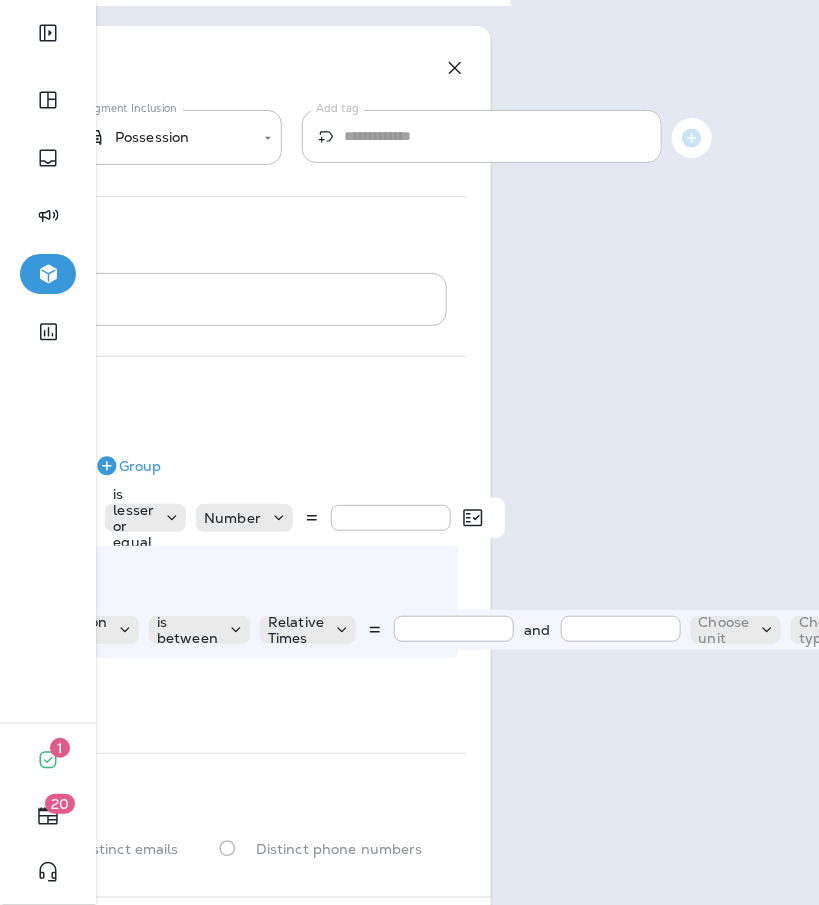 click on "**********" at bounding box center (457, 452) 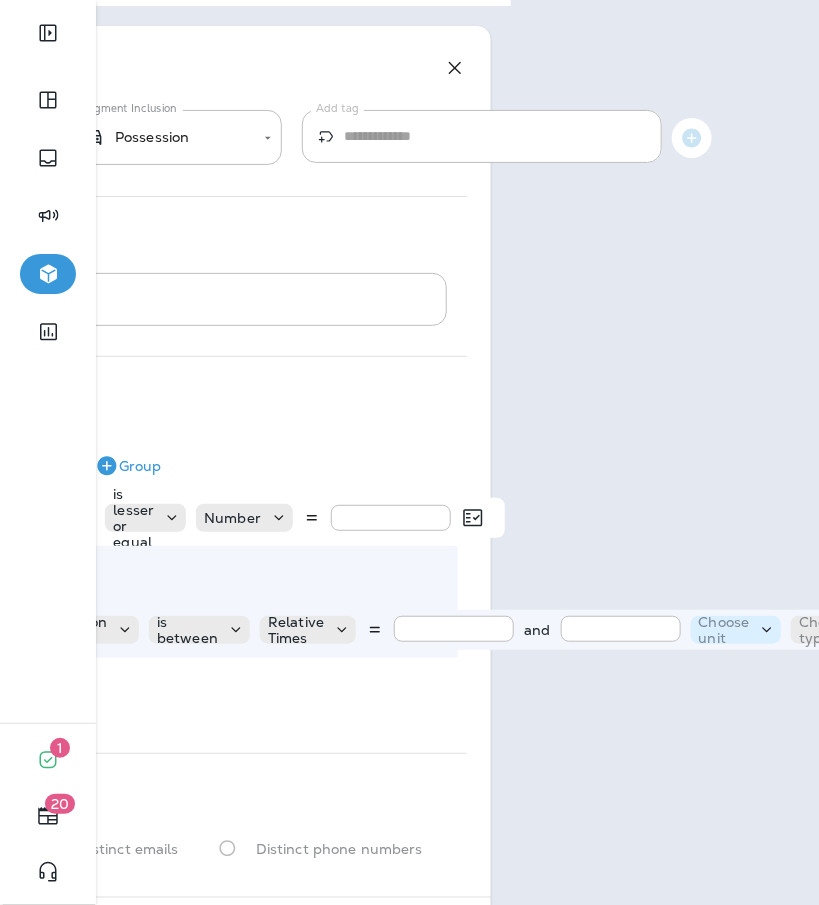 type on "*" 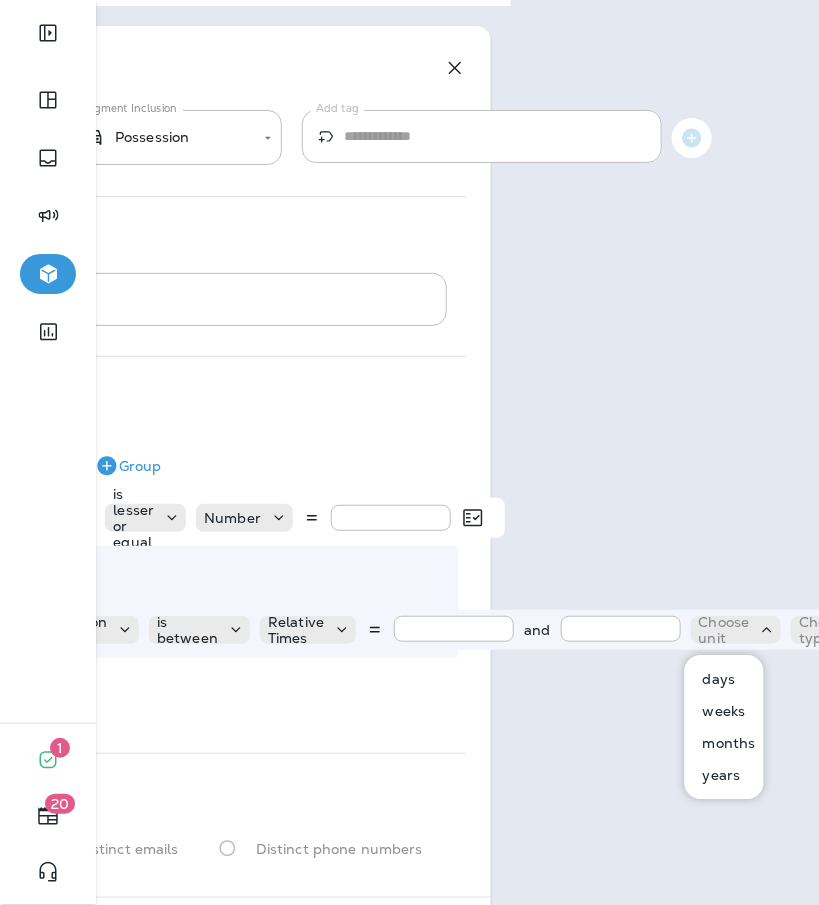 click on "years" at bounding box center [718, 775] 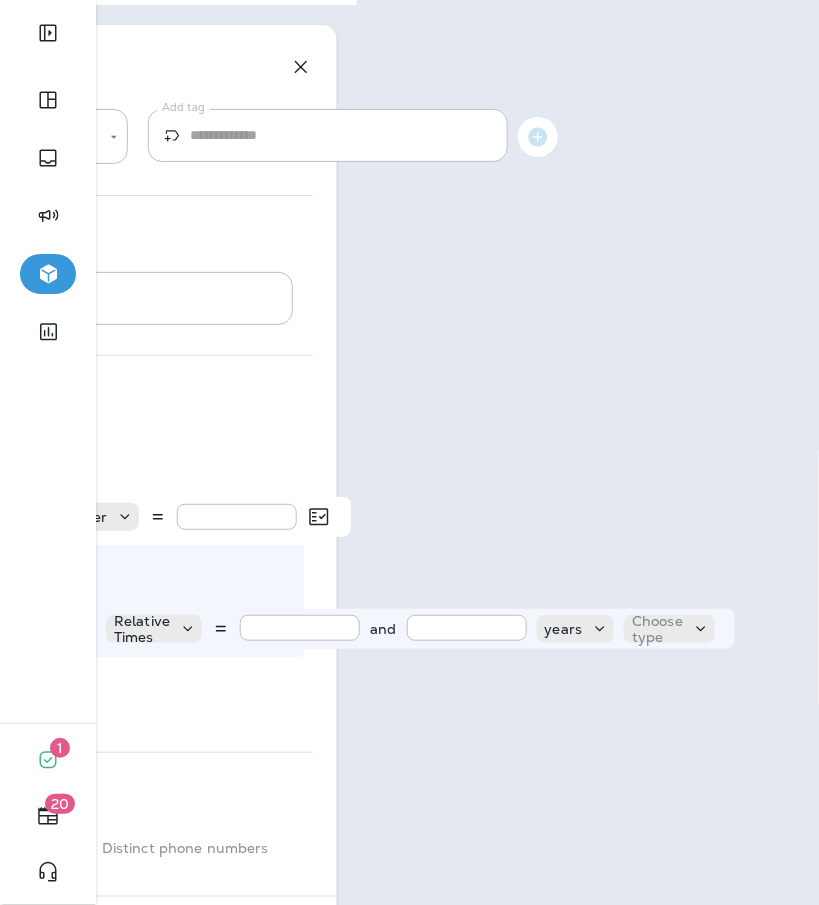 scroll, scrollTop: 51, scrollLeft: 469, axis: both 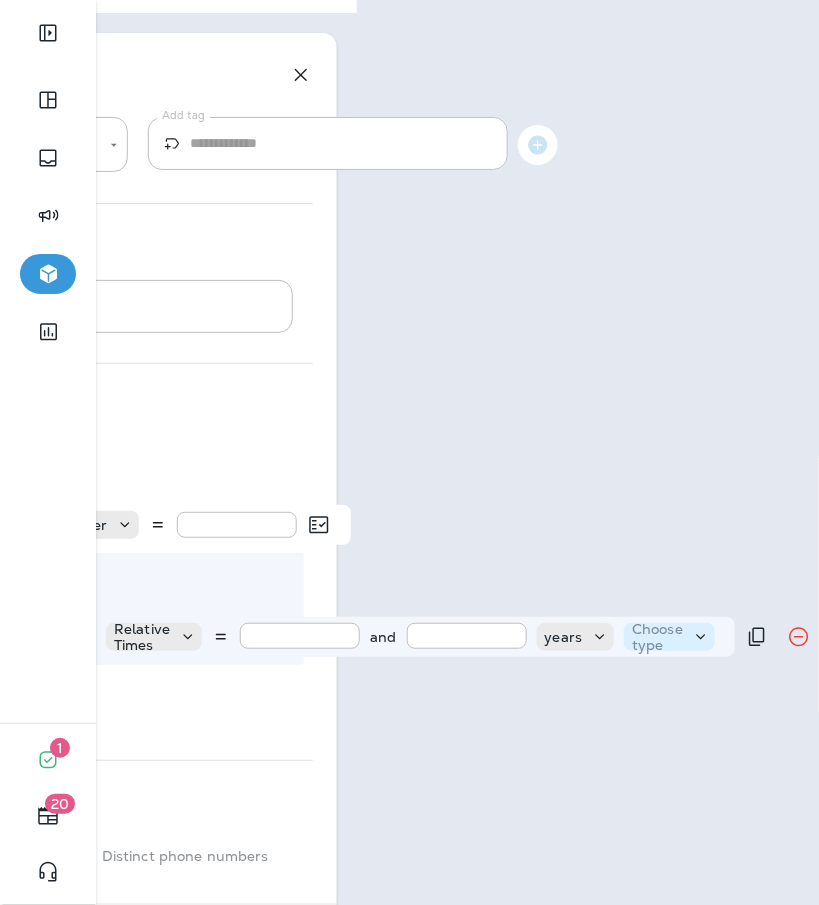 click 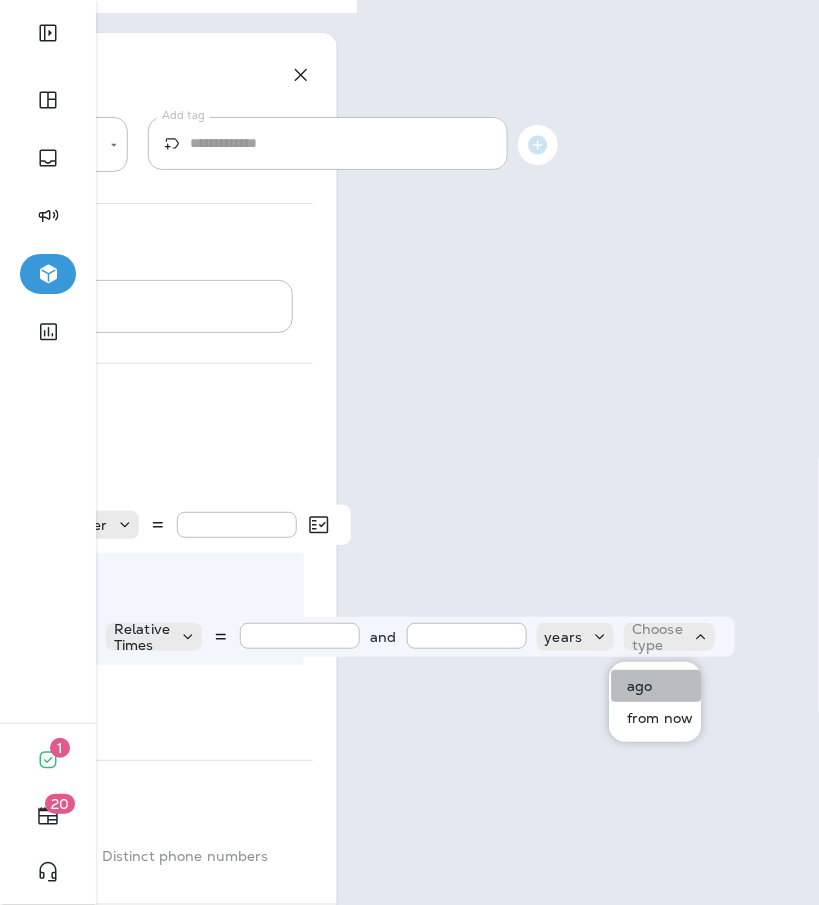 click on "ago" at bounding box center (656, 686) 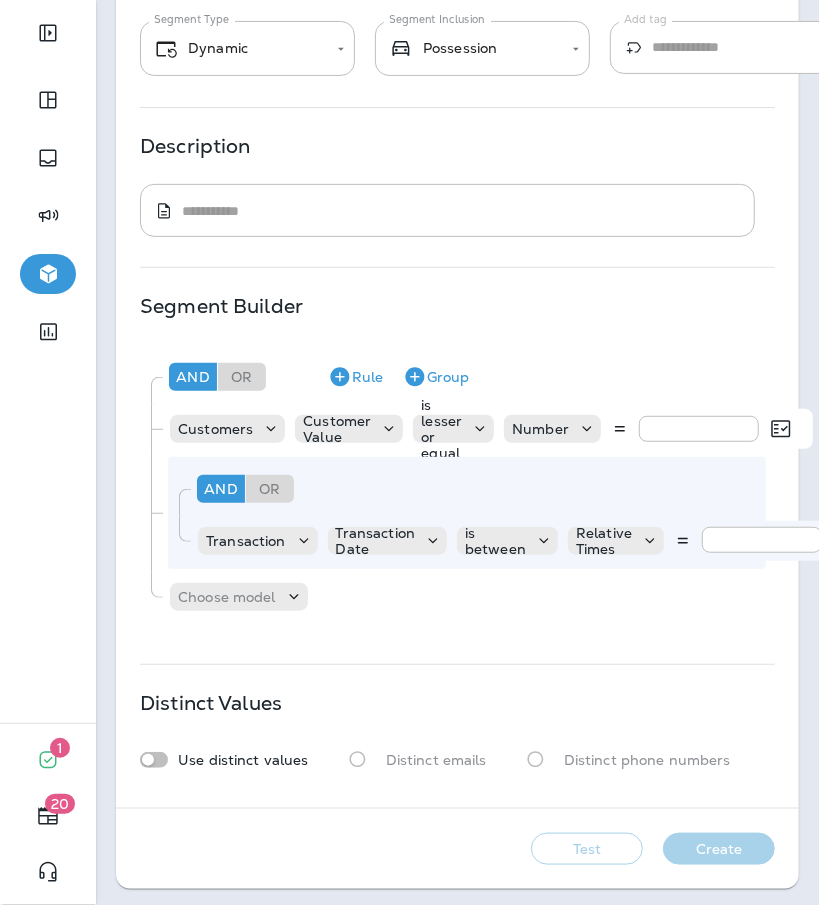 scroll, scrollTop: 164, scrollLeft: 0, axis: vertical 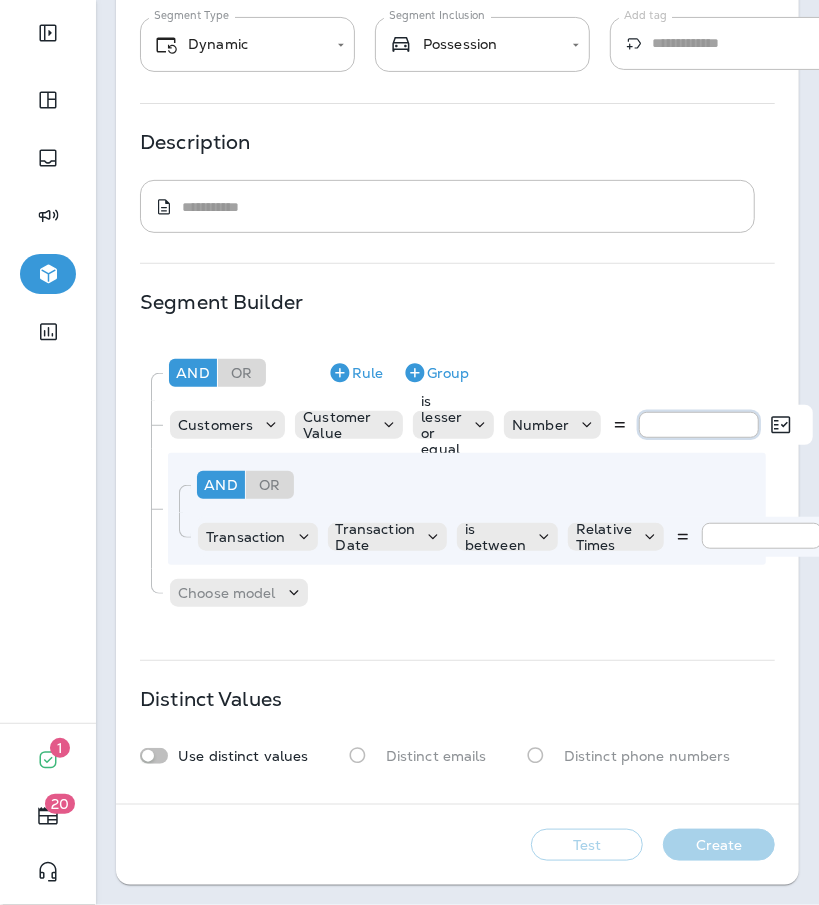 click on "**" at bounding box center (699, 425) 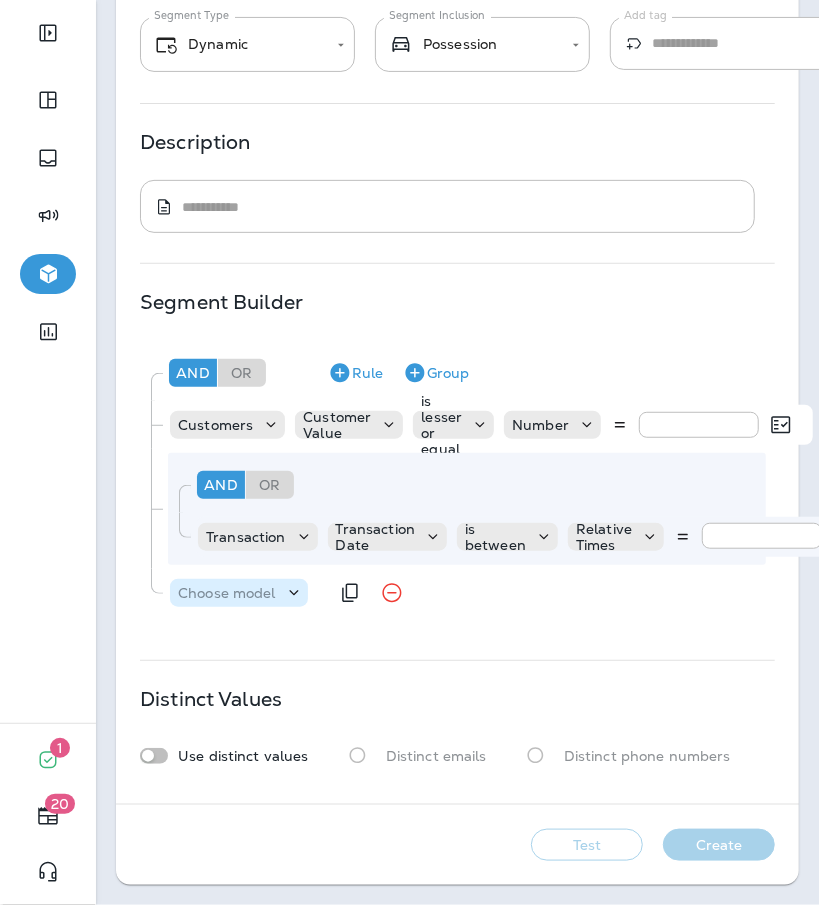 click 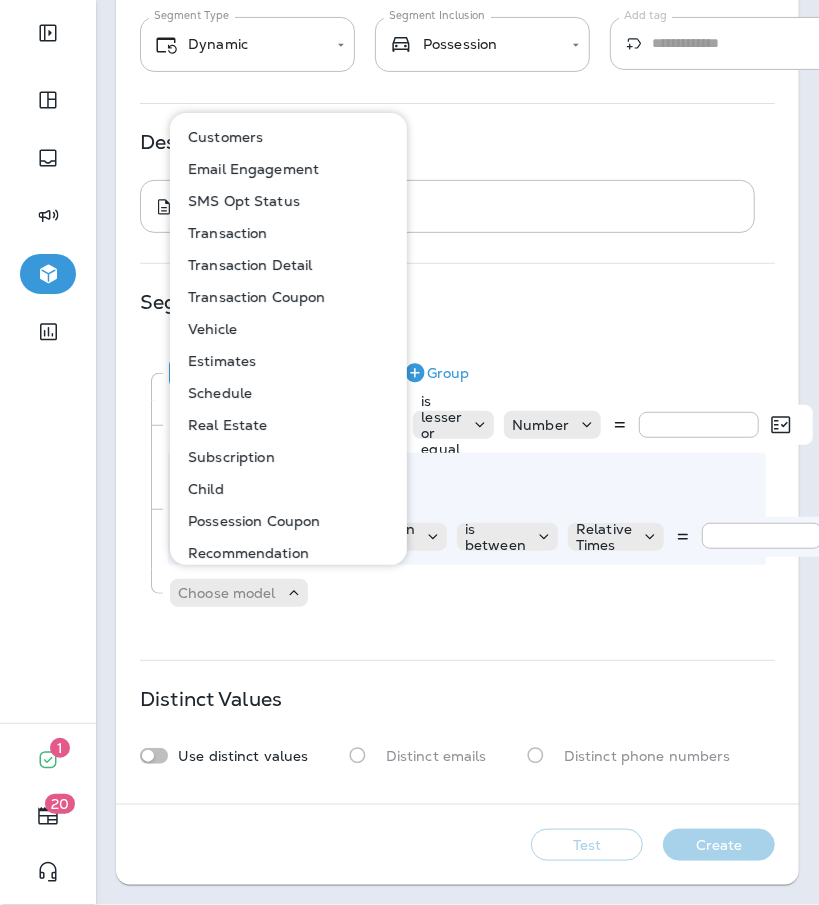 click on "**********" at bounding box center (457, 368) 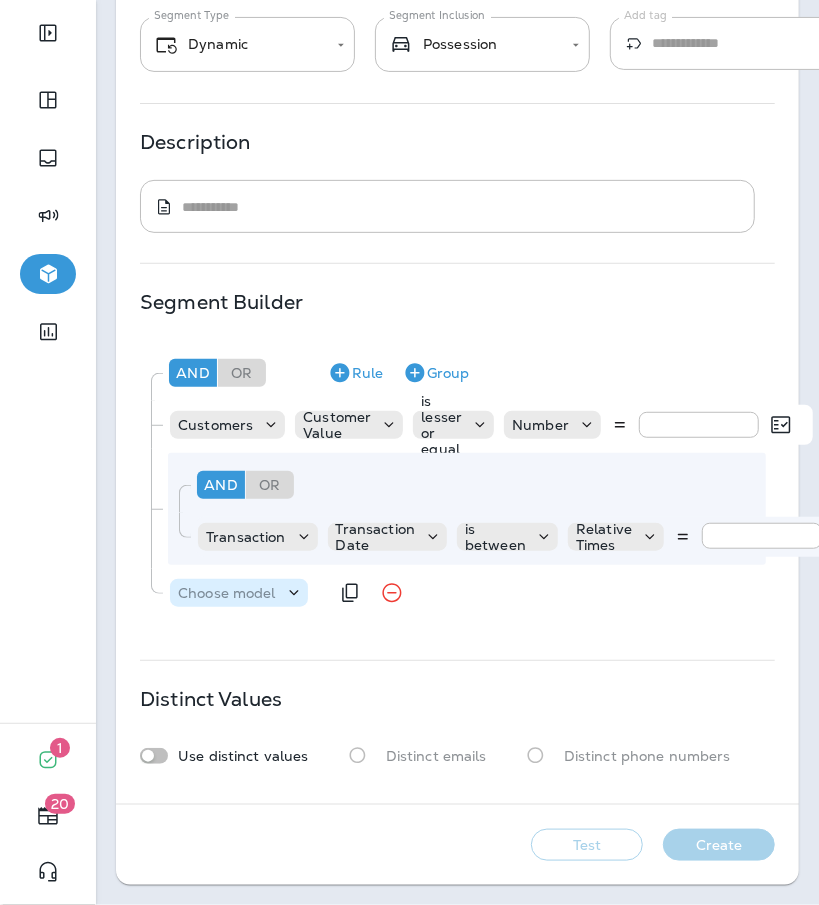 click on "Choose model" at bounding box center (227, 593) 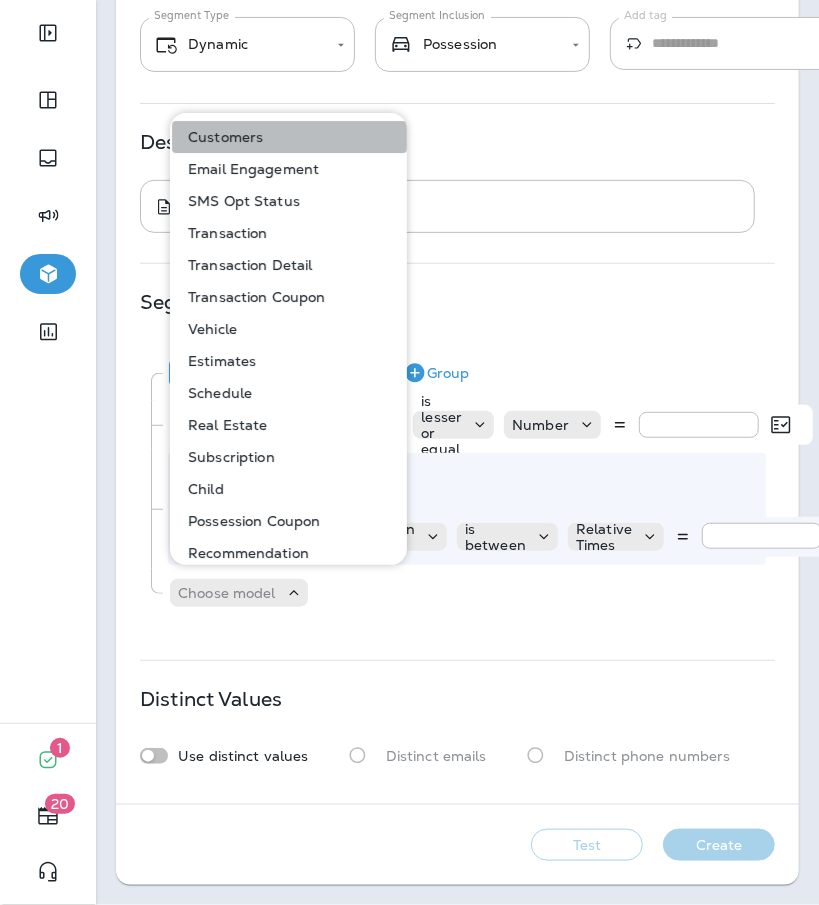 click on "Customers" at bounding box center [289, 137] 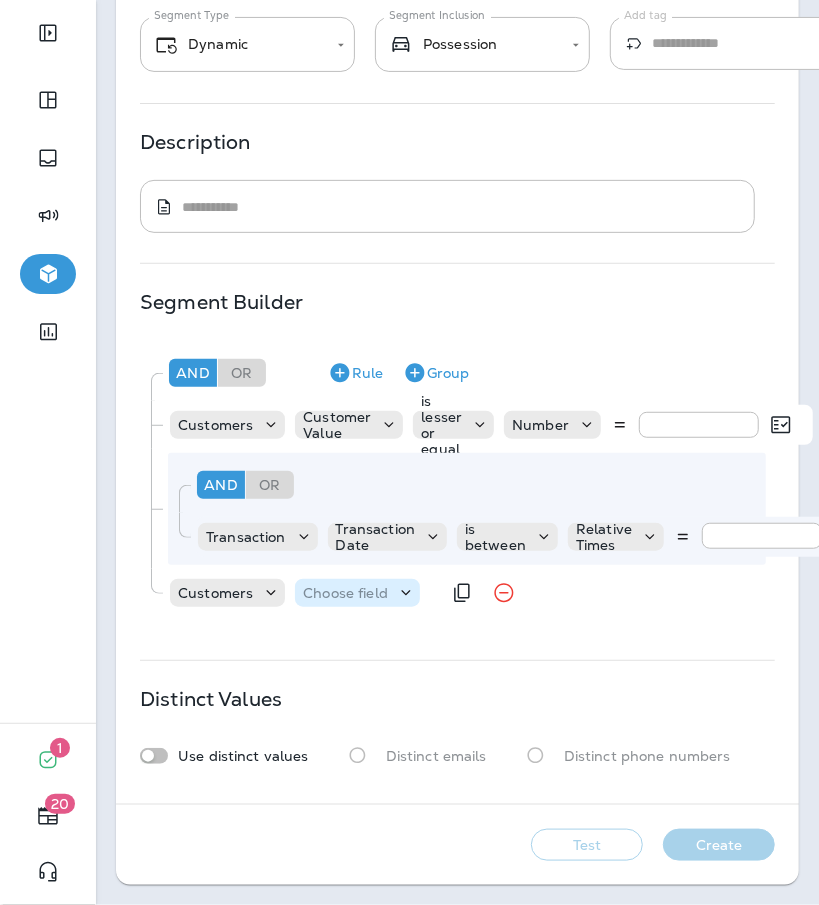 click on "Choose field" at bounding box center (345, 593) 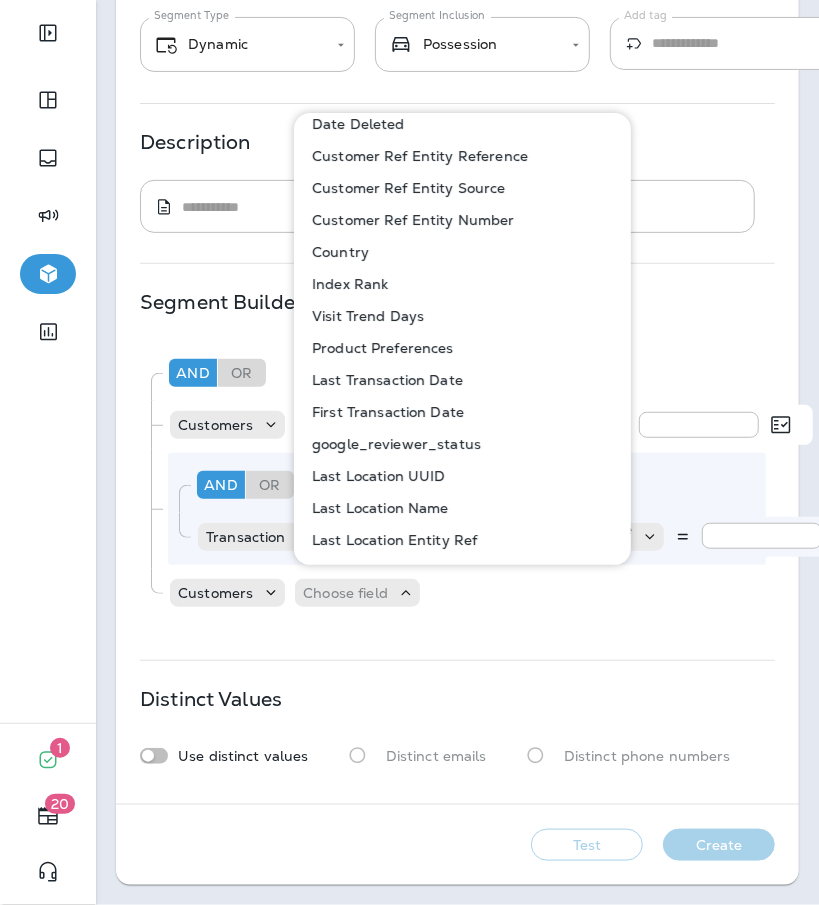 scroll, scrollTop: 780, scrollLeft: 0, axis: vertical 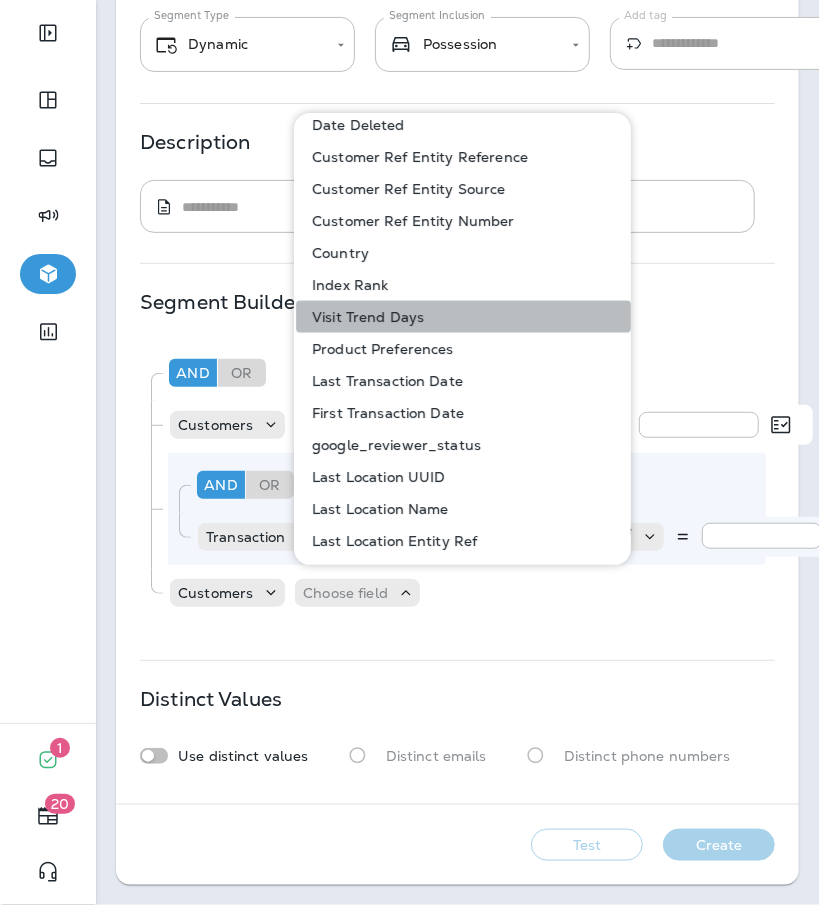 click on "Visit Trend Days" at bounding box center (463, 317) 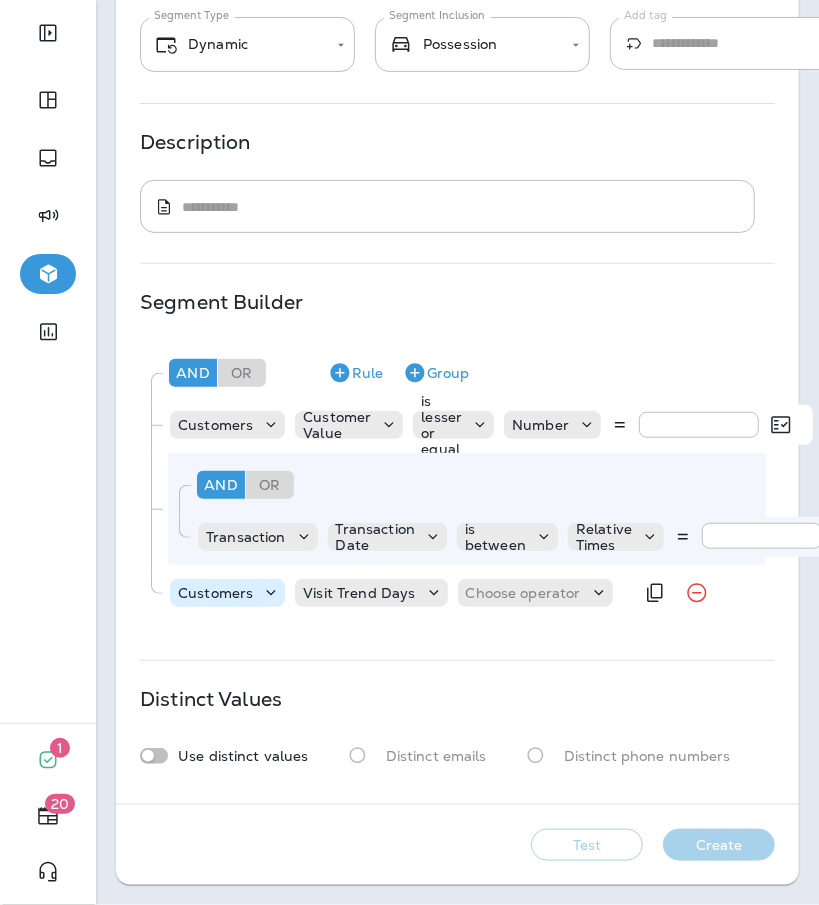 click 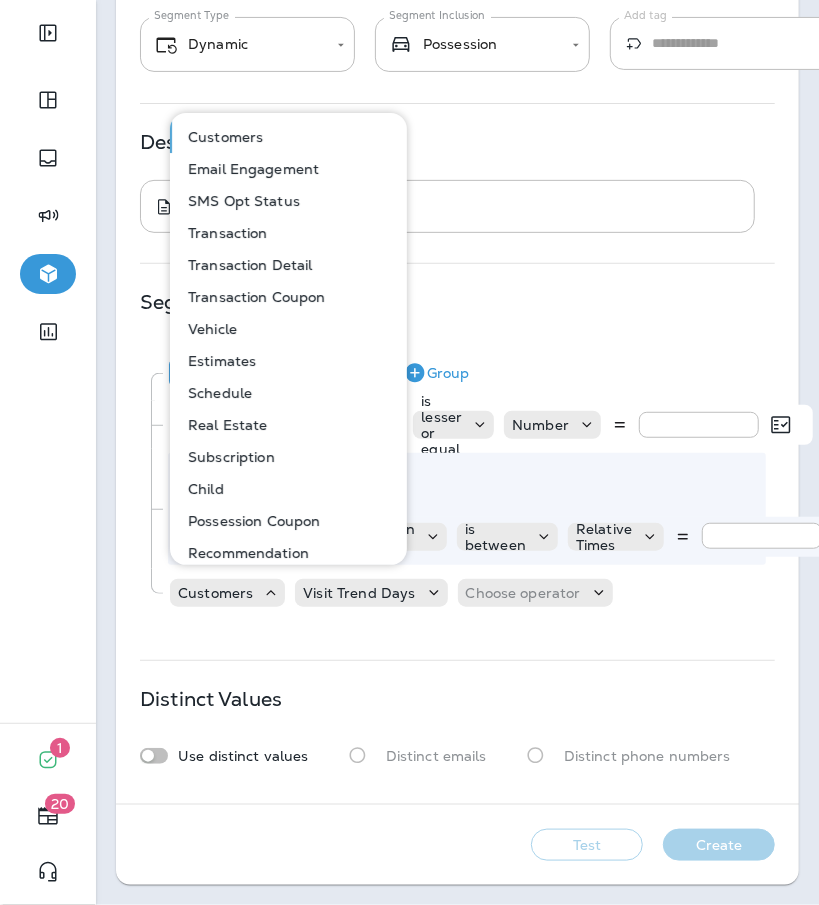 scroll, scrollTop: 5, scrollLeft: 0, axis: vertical 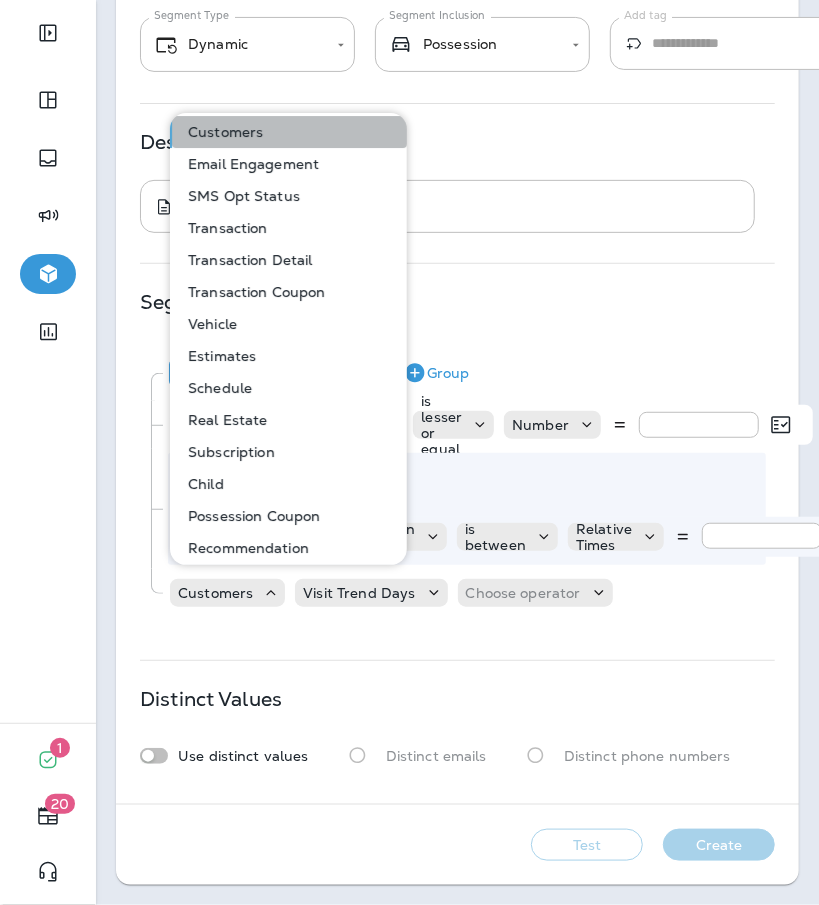 click on "Customers" at bounding box center [289, 132] 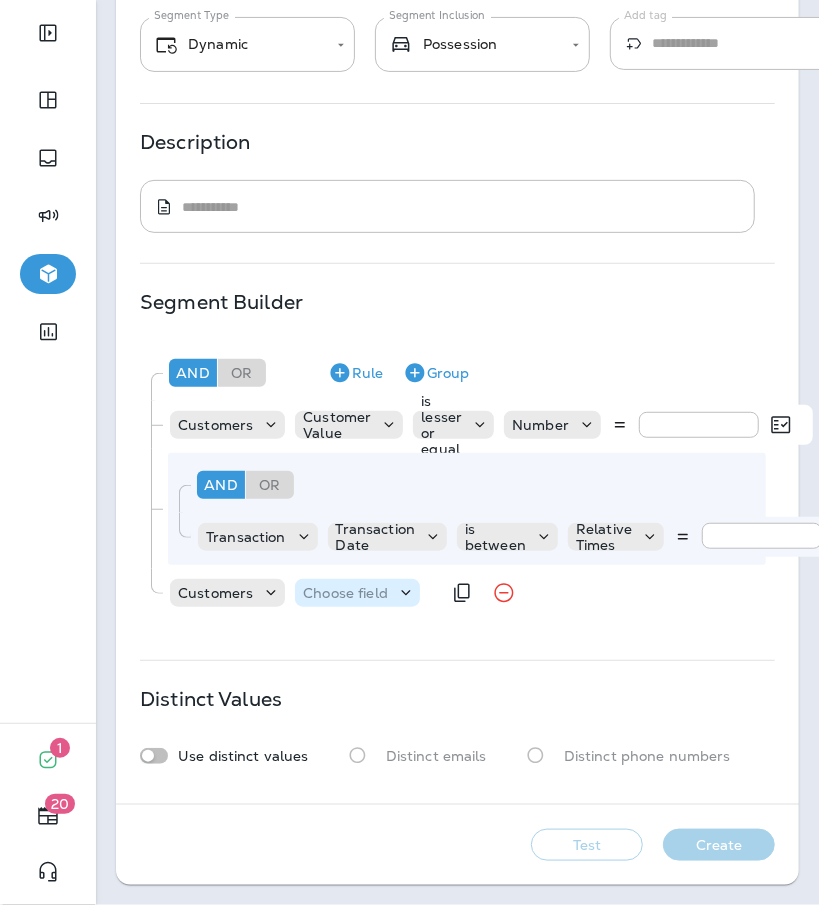 click on "Choose field" at bounding box center [345, 593] 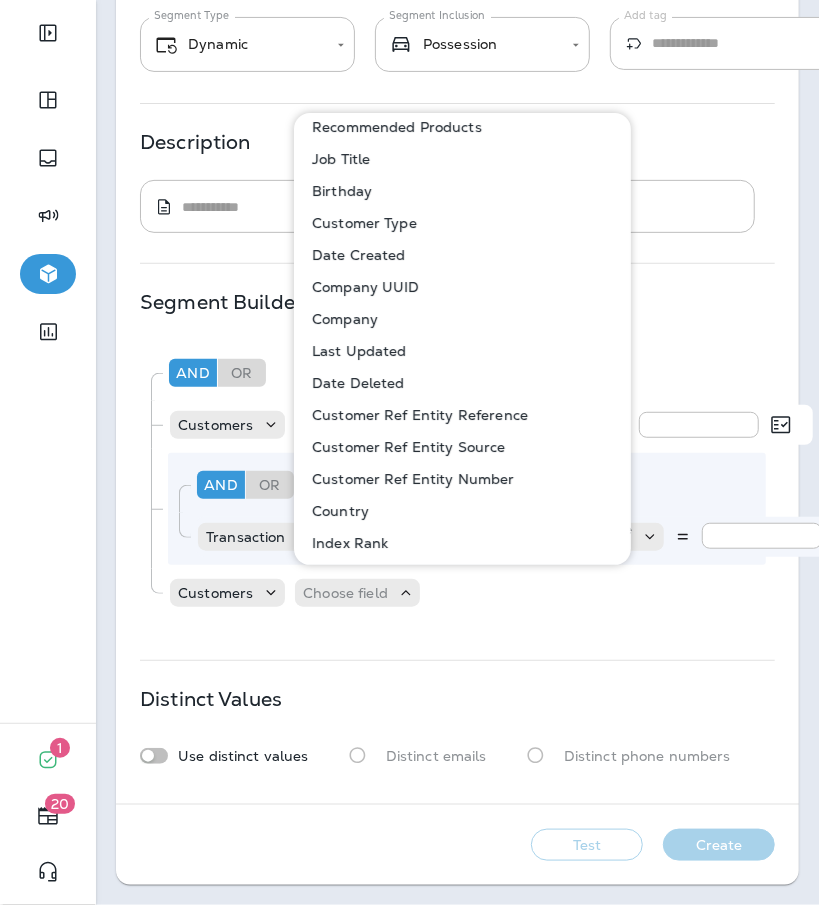 scroll, scrollTop: 517, scrollLeft: 0, axis: vertical 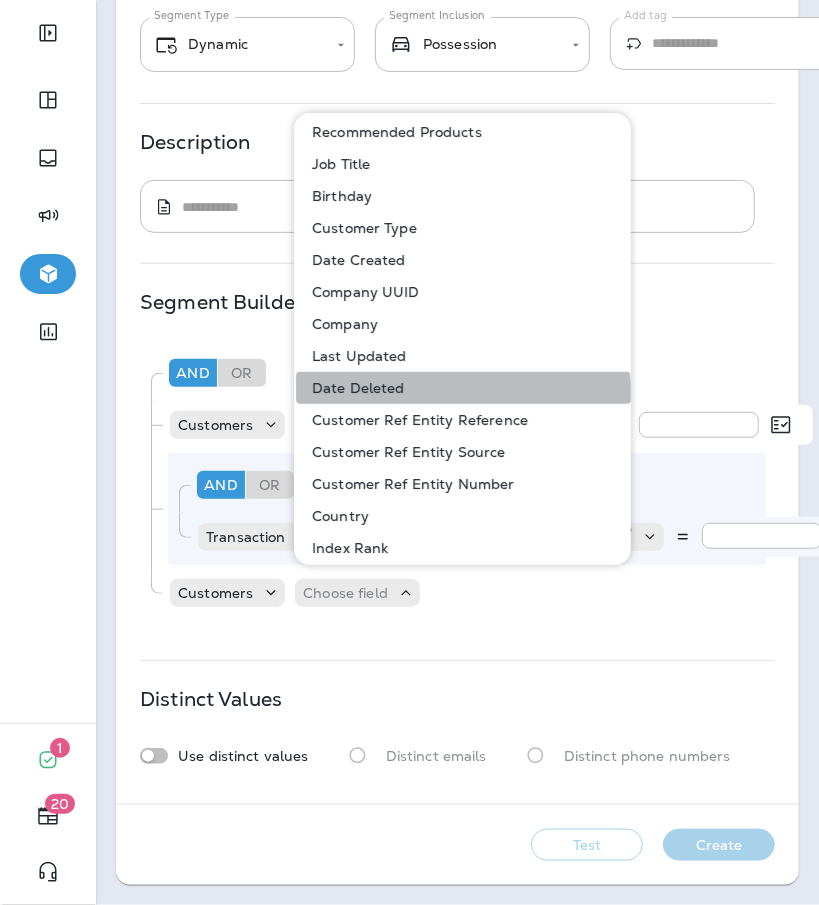 click on "Date Deleted" at bounding box center (463, 388) 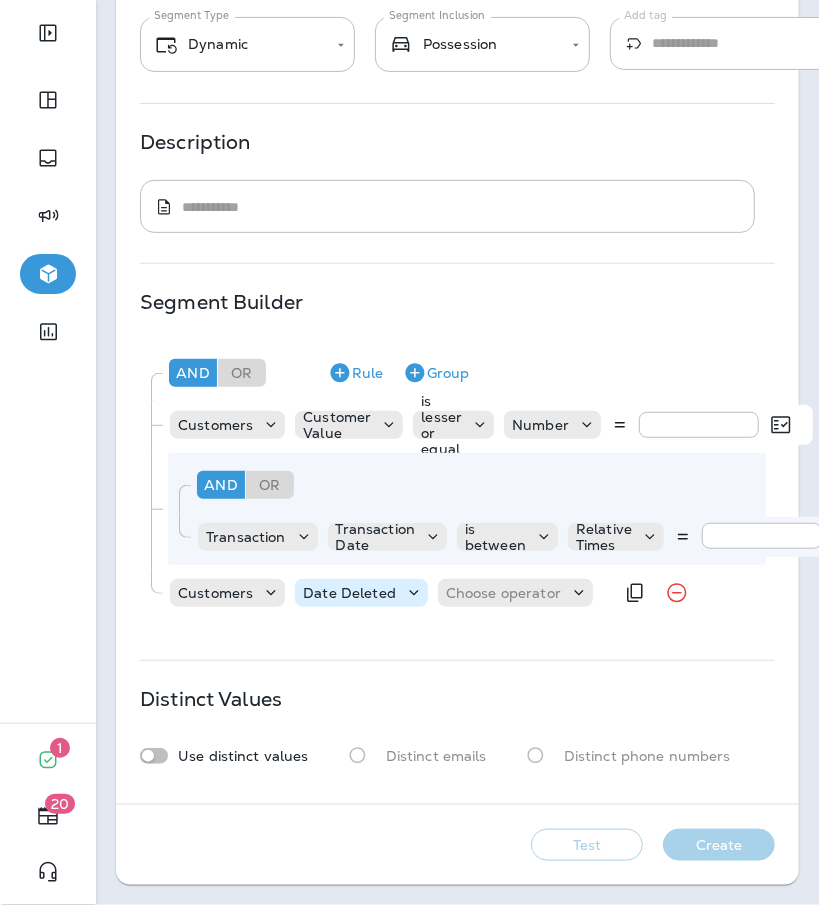 click 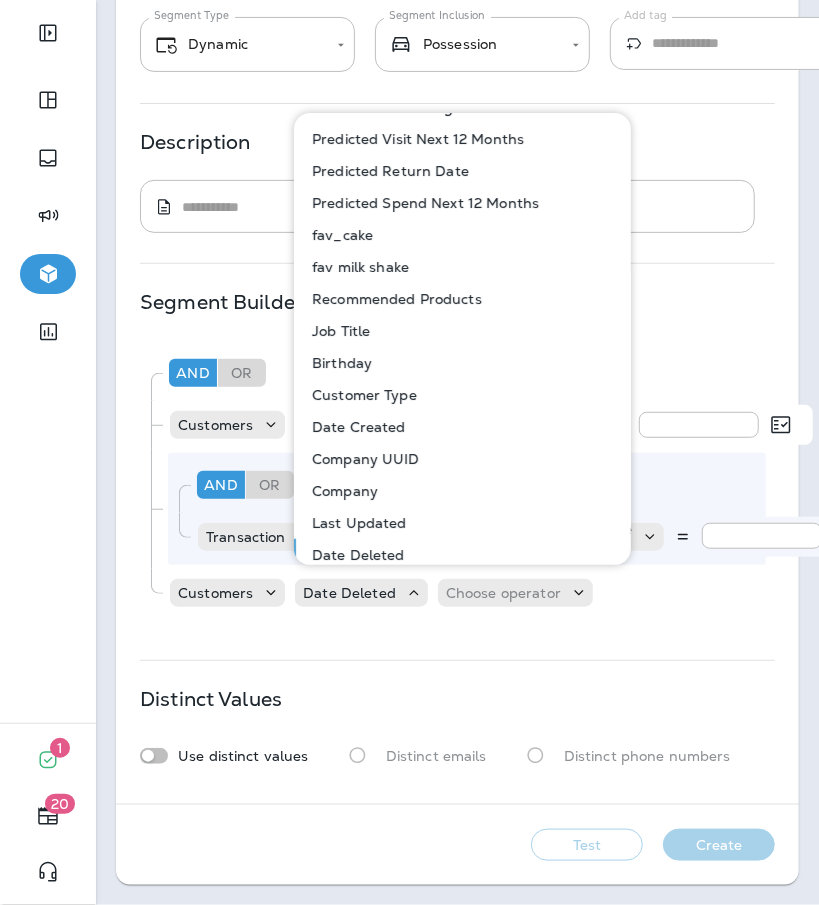 scroll, scrollTop: 365, scrollLeft: 0, axis: vertical 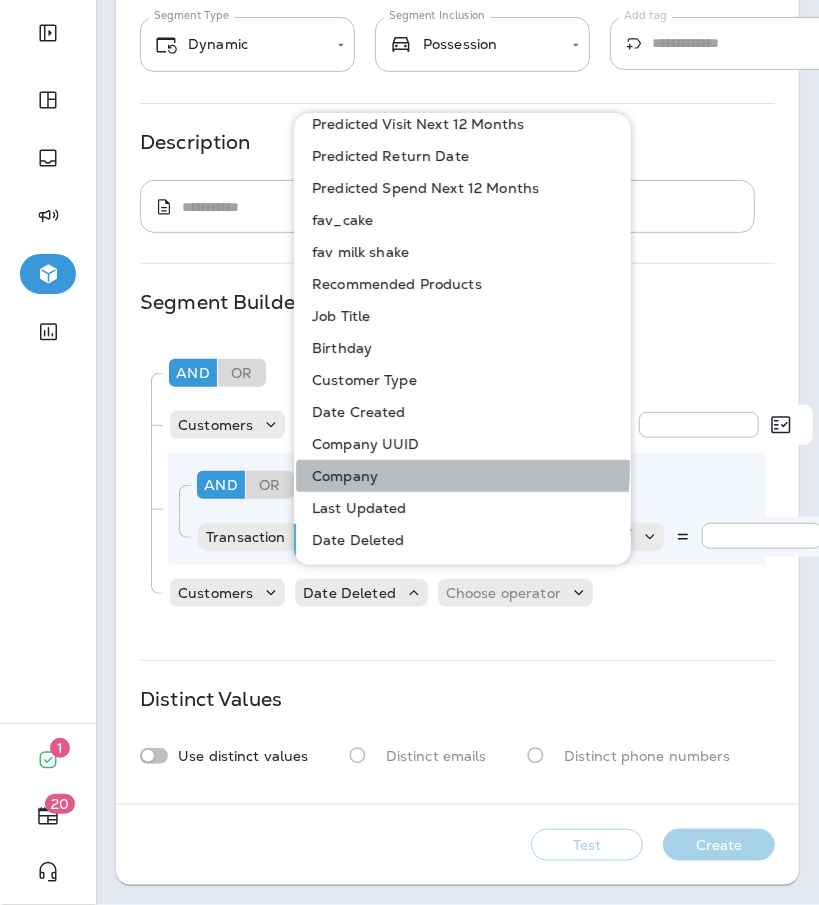 click on "Company" at bounding box center [463, 476] 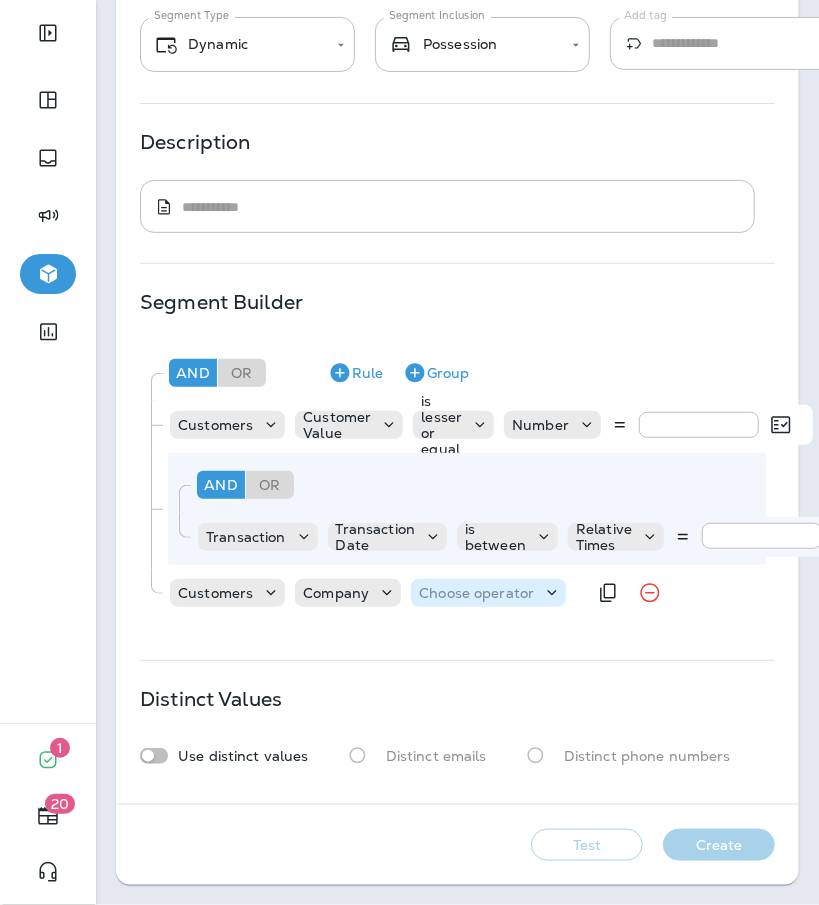 click on "Choose operator" at bounding box center (476, 593) 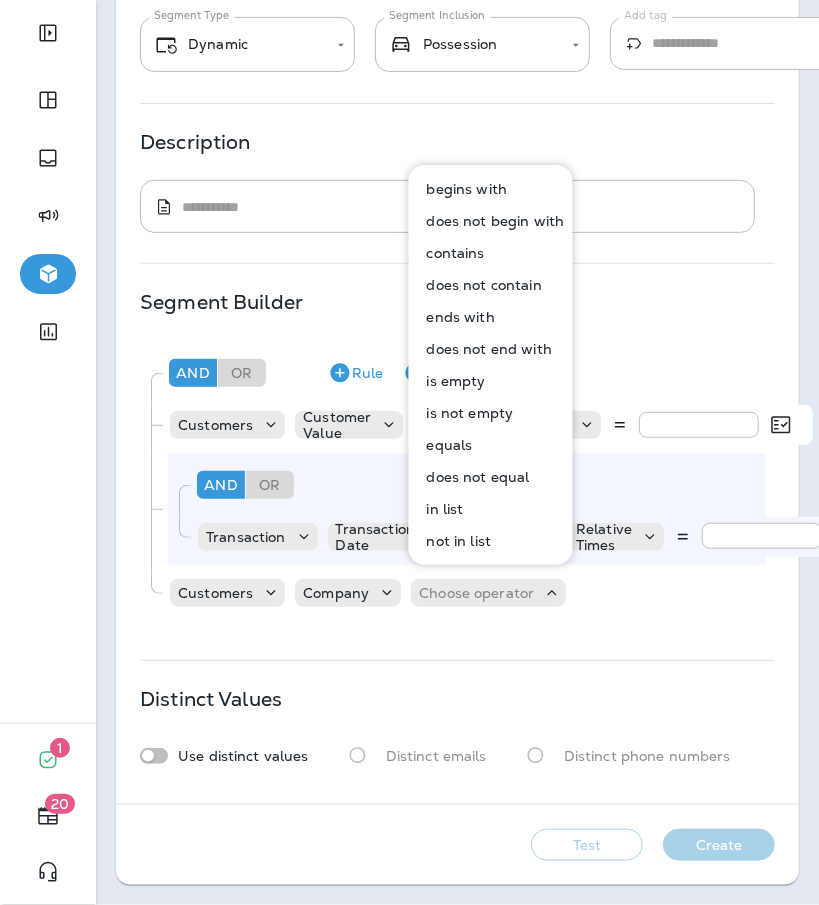 click on "is not empty" at bounding box center [492, 413] 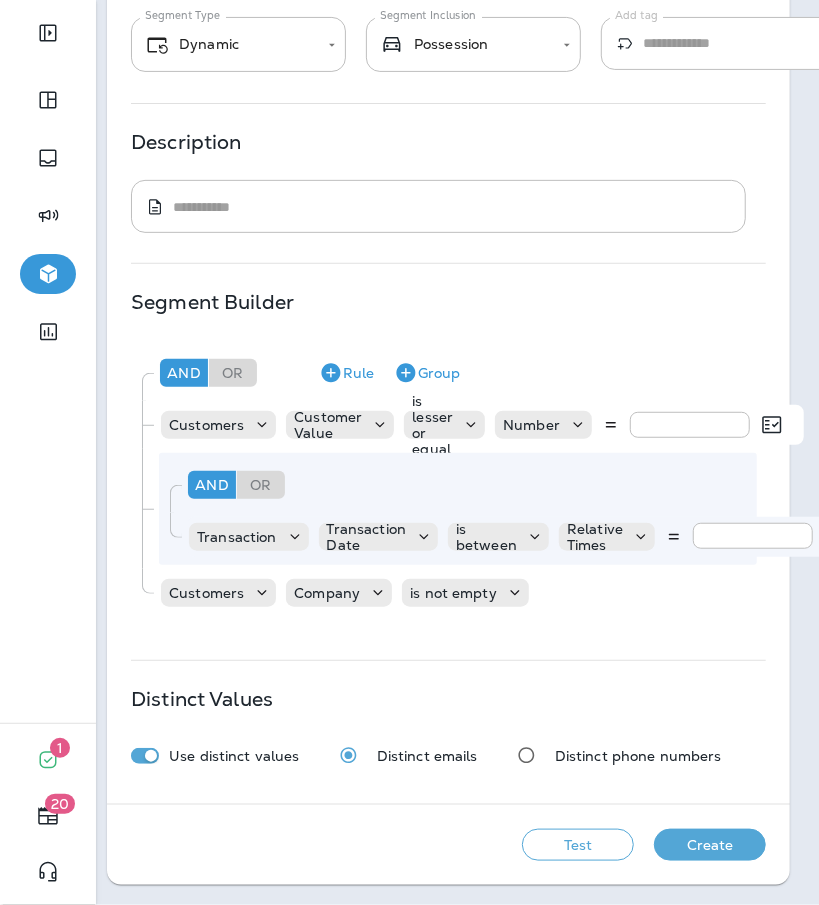 scroll, scrollTop: 156, scrollLeft: 10, axis: both 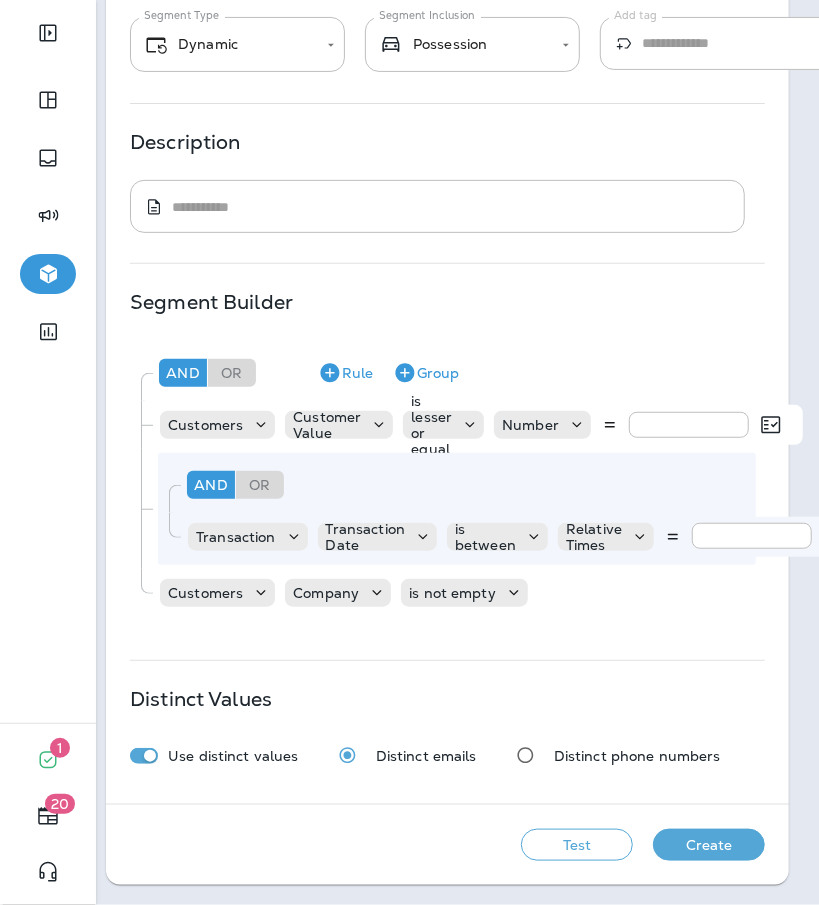 click on "Test  Create" at bounding box center (447, 845) 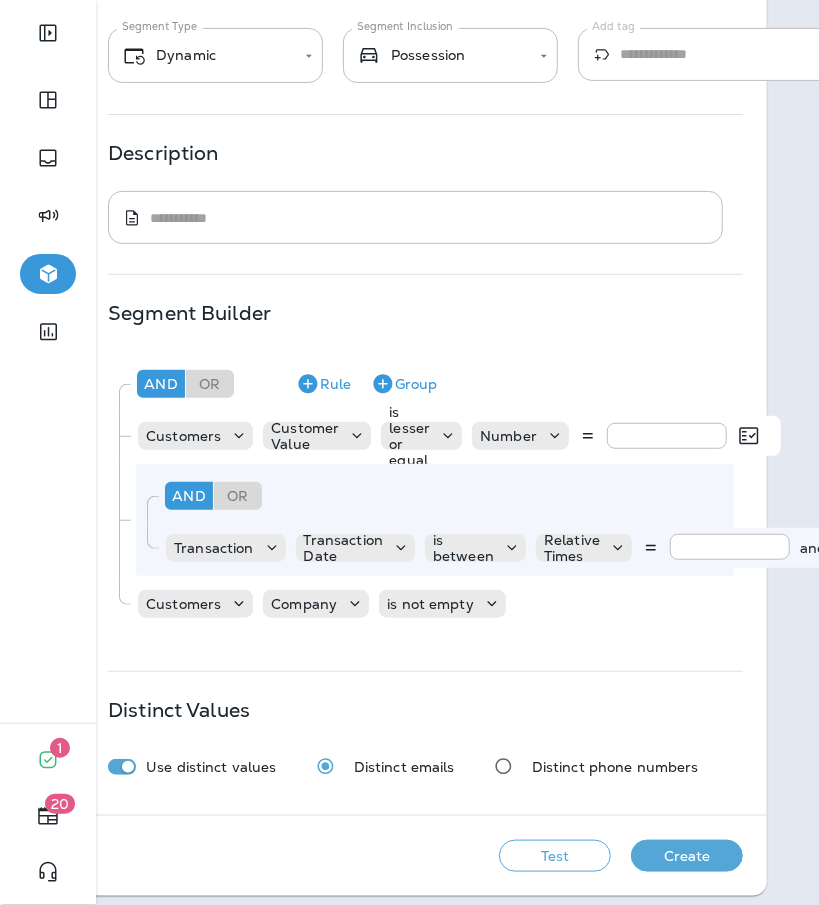 scroll, scrollTop: 164, scrollLeft: 32, axis: both 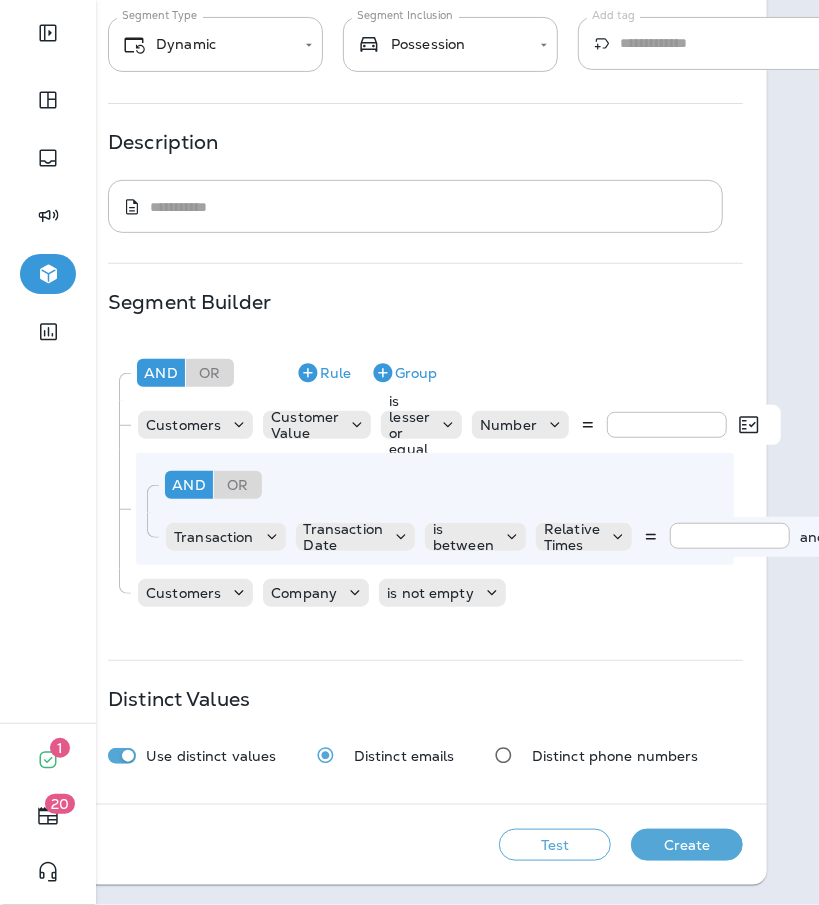 click on "Create" at bounding box center (687, 845) 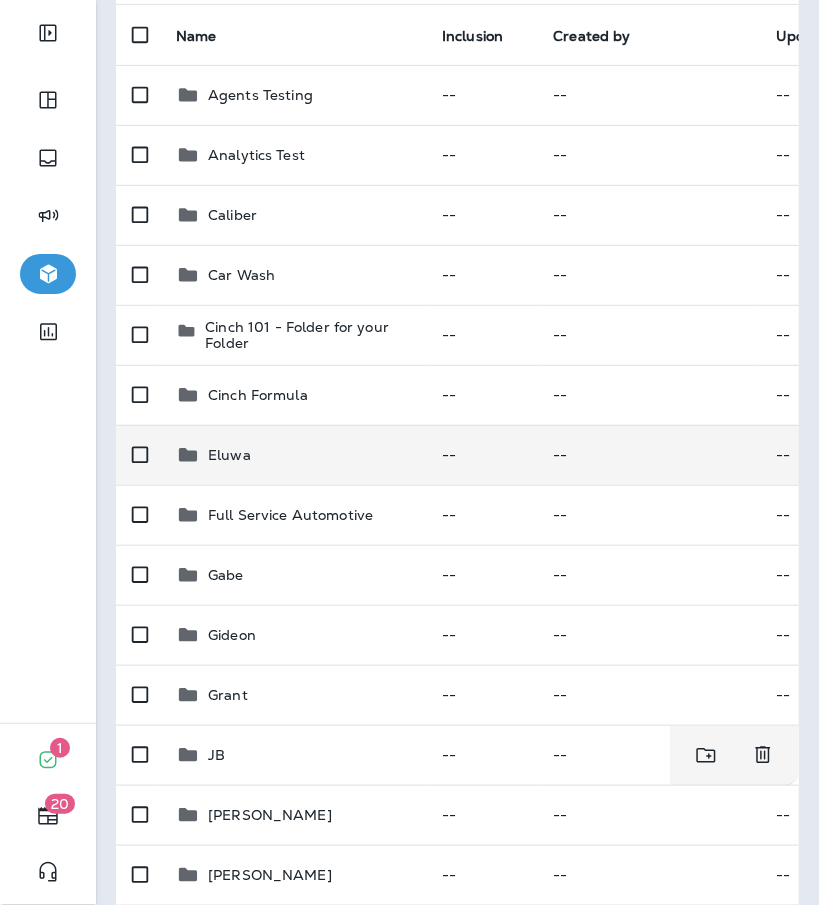 scroll, scrollTop: 184, scrollLeft: 0, axis: vertical 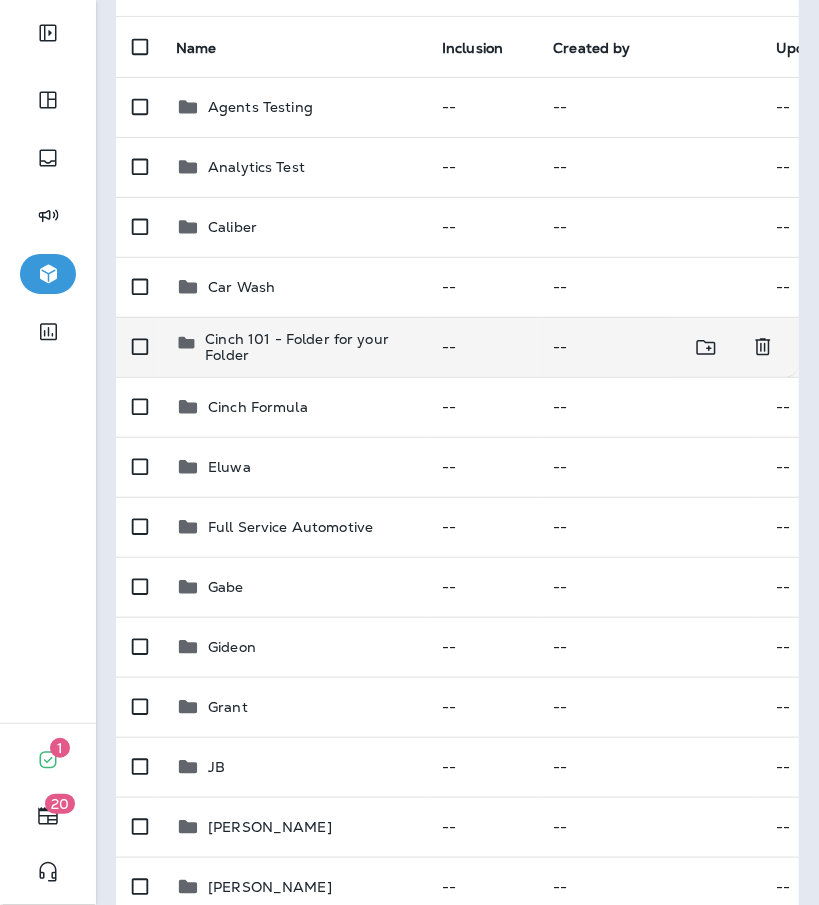 click on "Cinch 101 - Folder for your Folder" at bounding box center (307, 347) 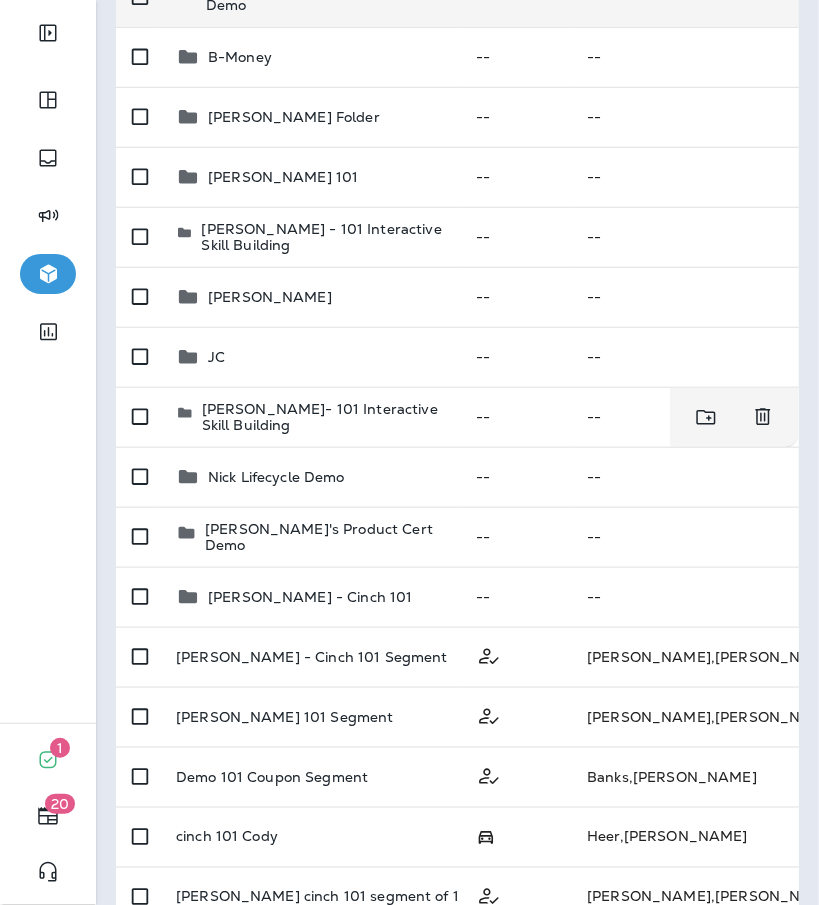 scroll, scrollTop: 411, scrollLeft: 0, axis: vertical 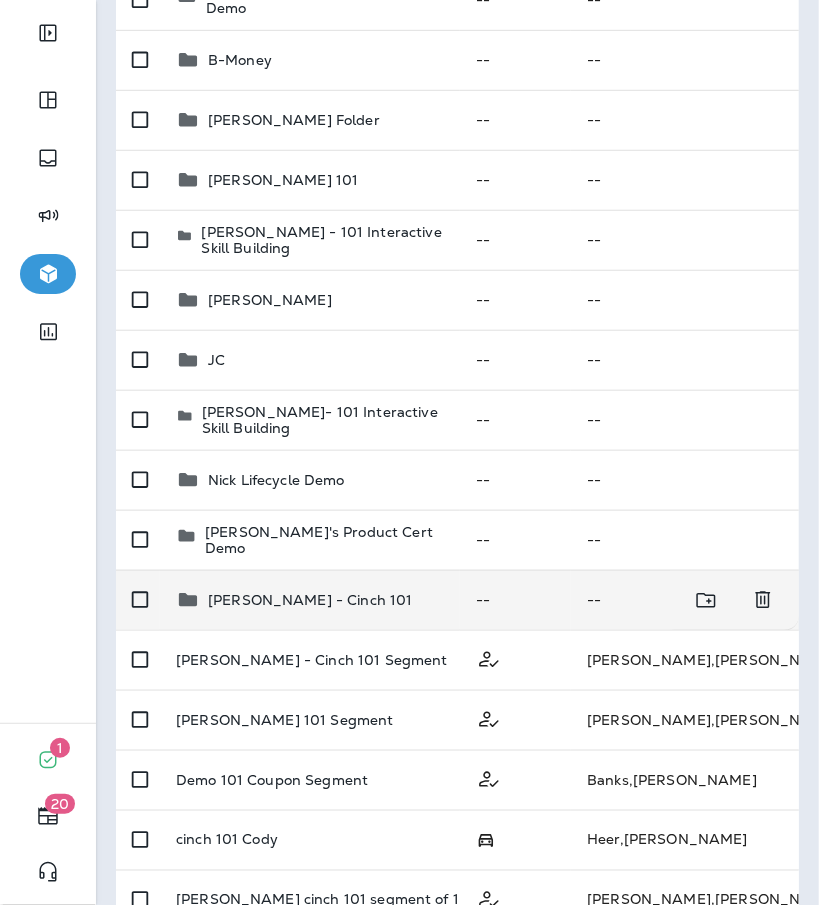 click on "[PERSON_NAME] - Cinch 101" at bounding box center [310, 600] 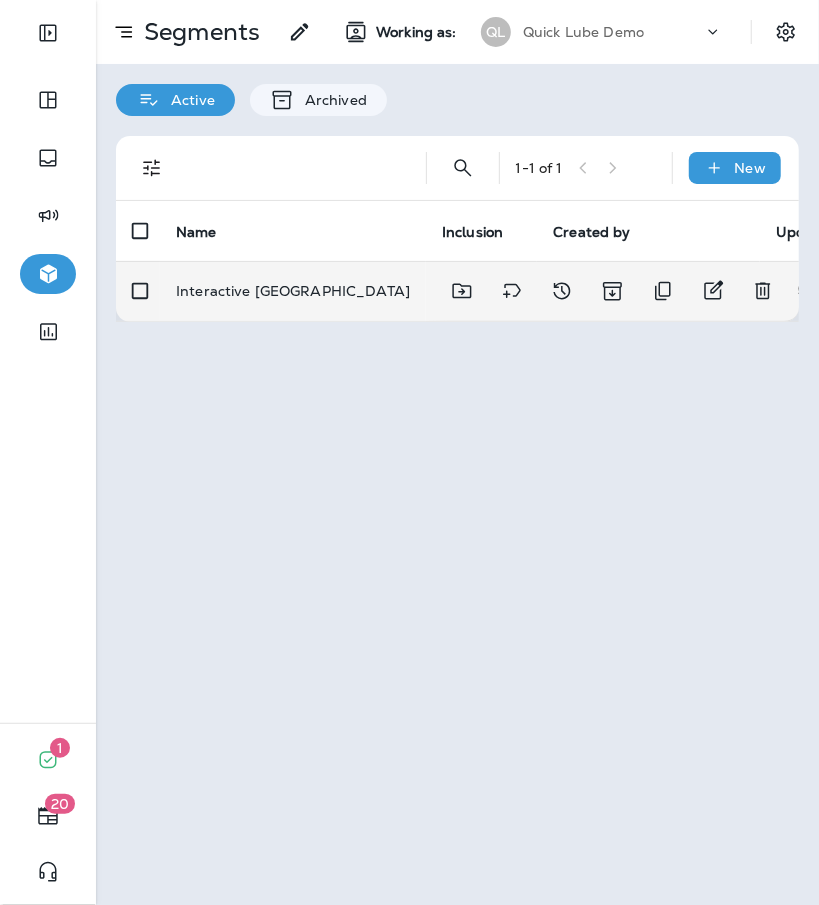 click on "Interactive [GEOGRAPHIC_DATA]" at bounding box center (293, 291) 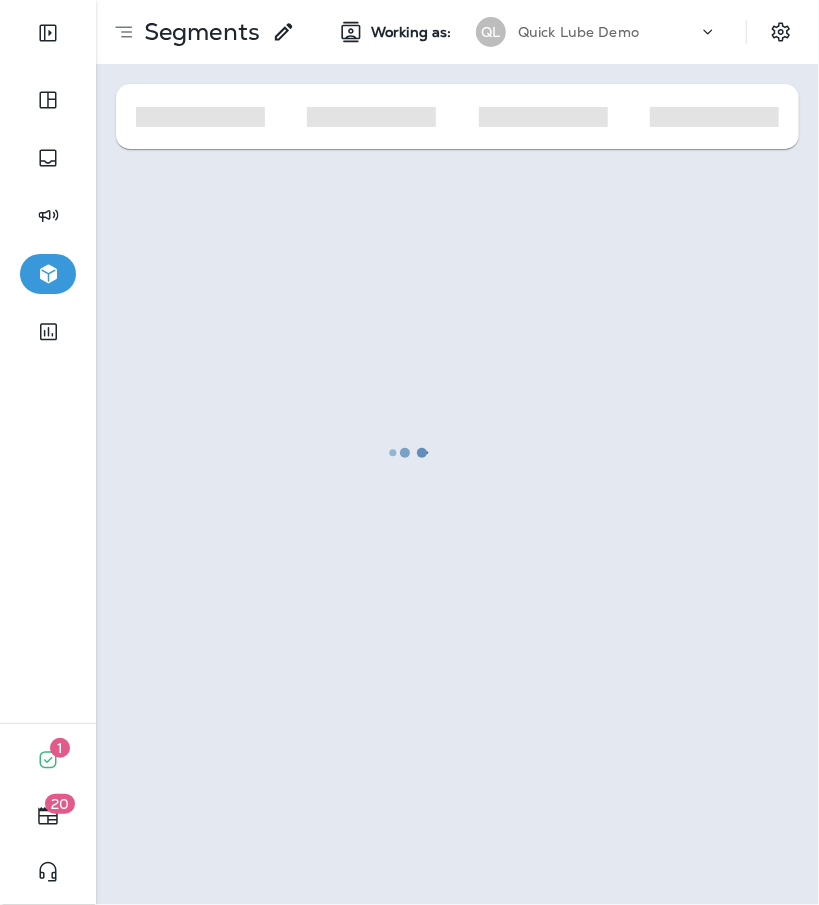 click at bounding box center [409, 452] 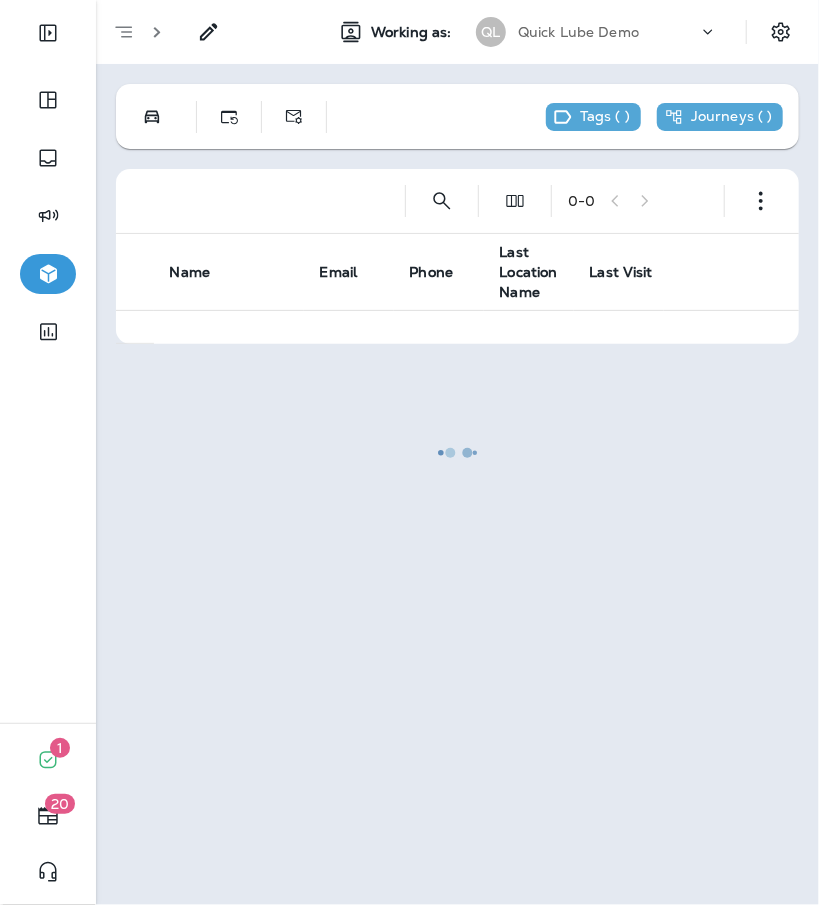 click at bounding box center (457, 452) 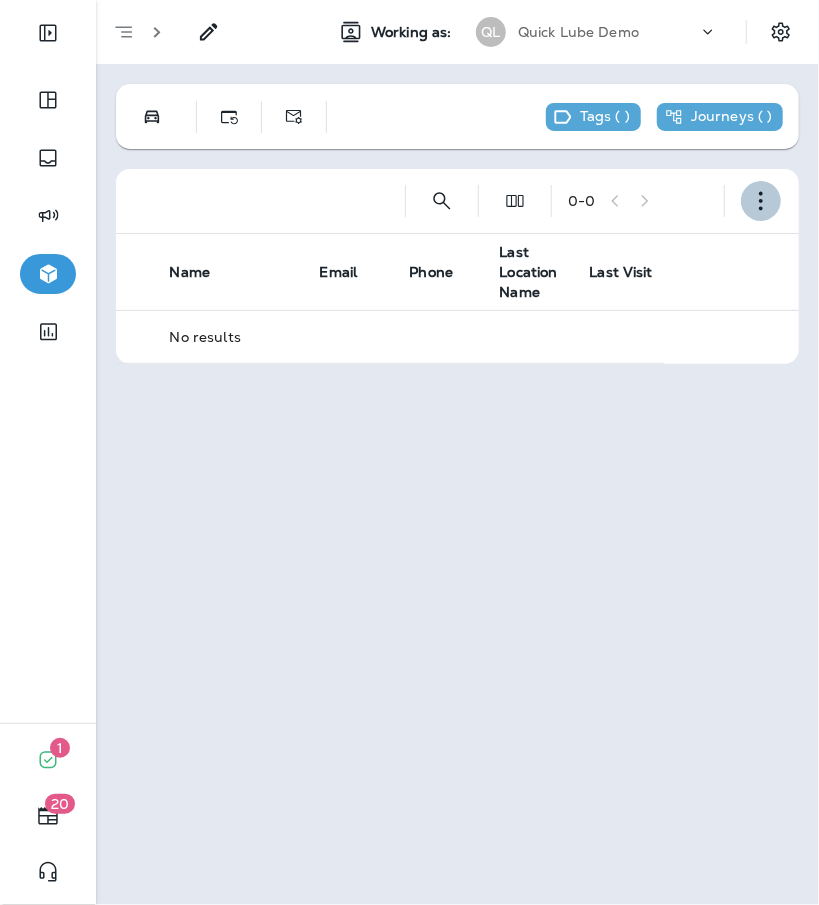 click at bounding box center [761, 201] 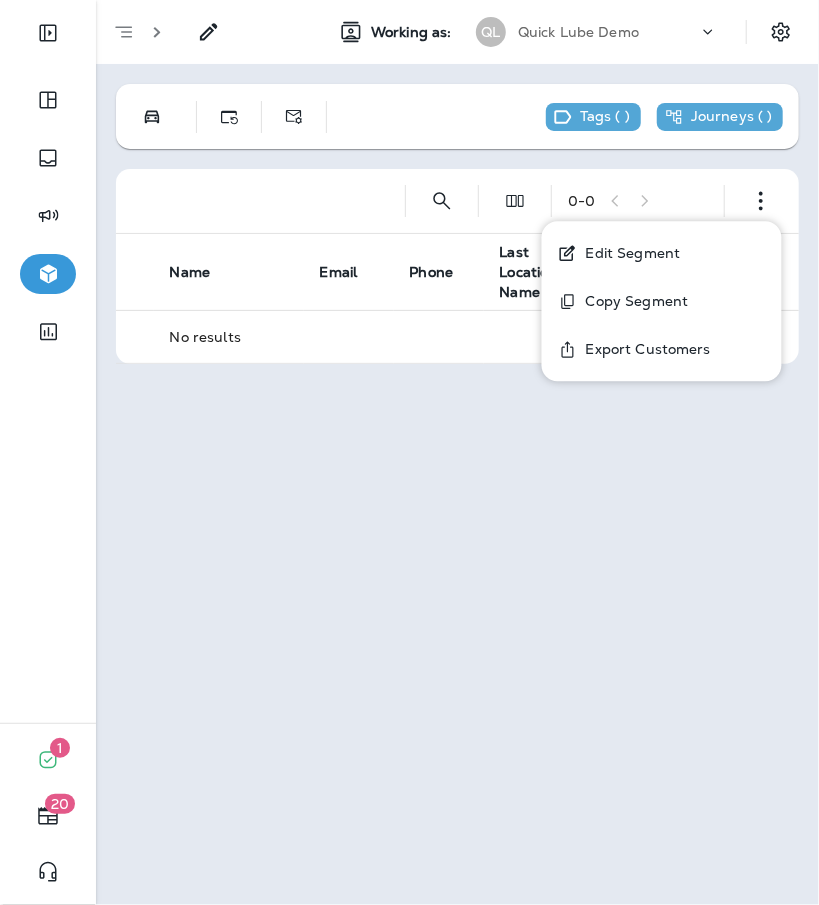 click on "Edit Segment" at bounding box center [629, 253] 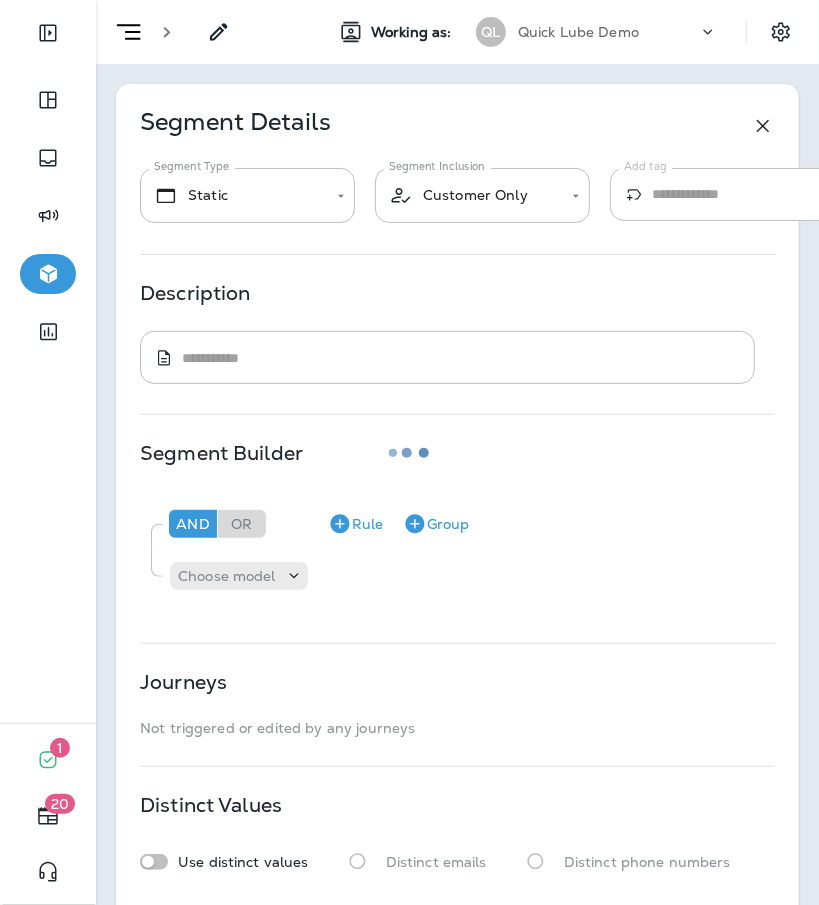 type on "*******" 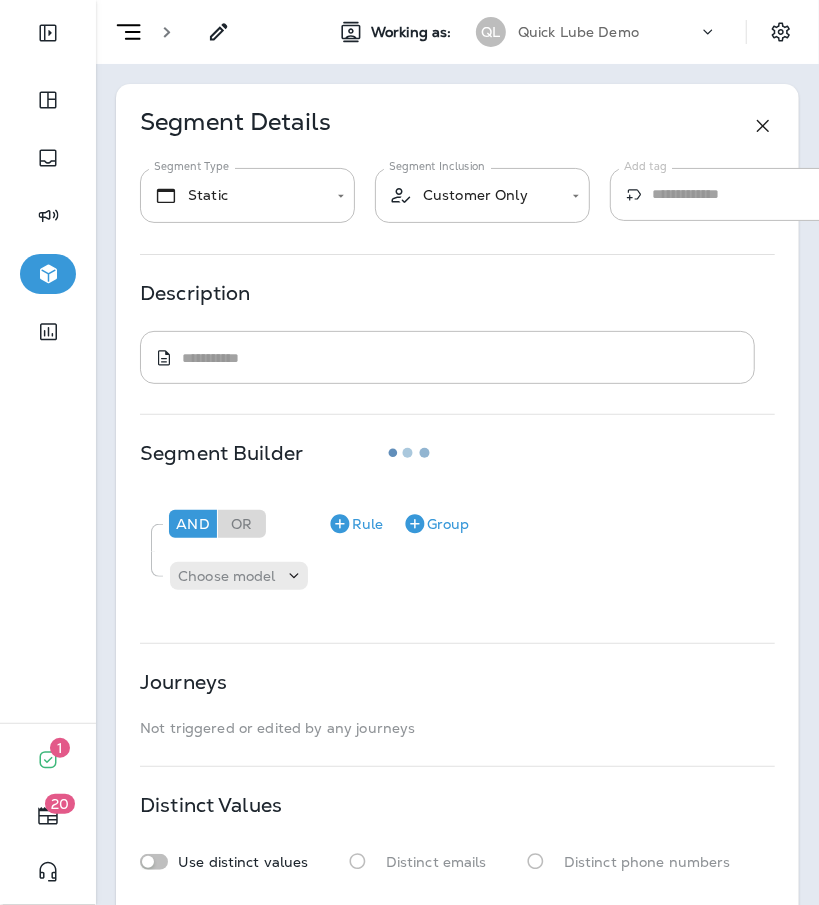 type on "**********" 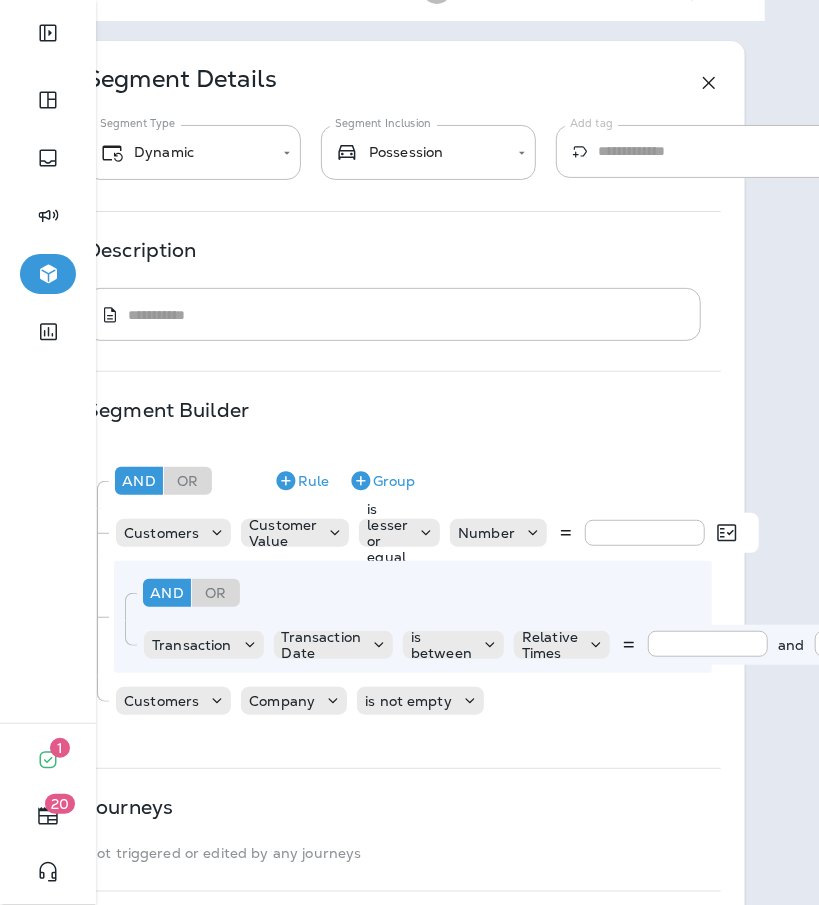 scroll, scrollTop: 43, scrollLeft: 43, axis: both 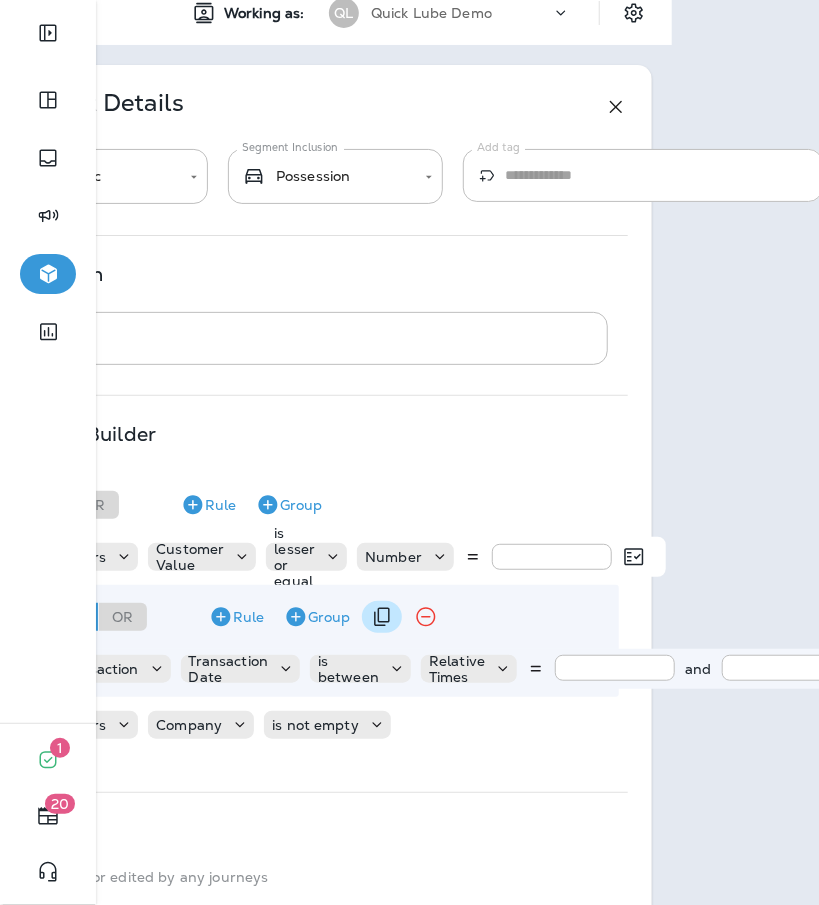click on "And Or Rule Group" at bounding box center [328, 617] 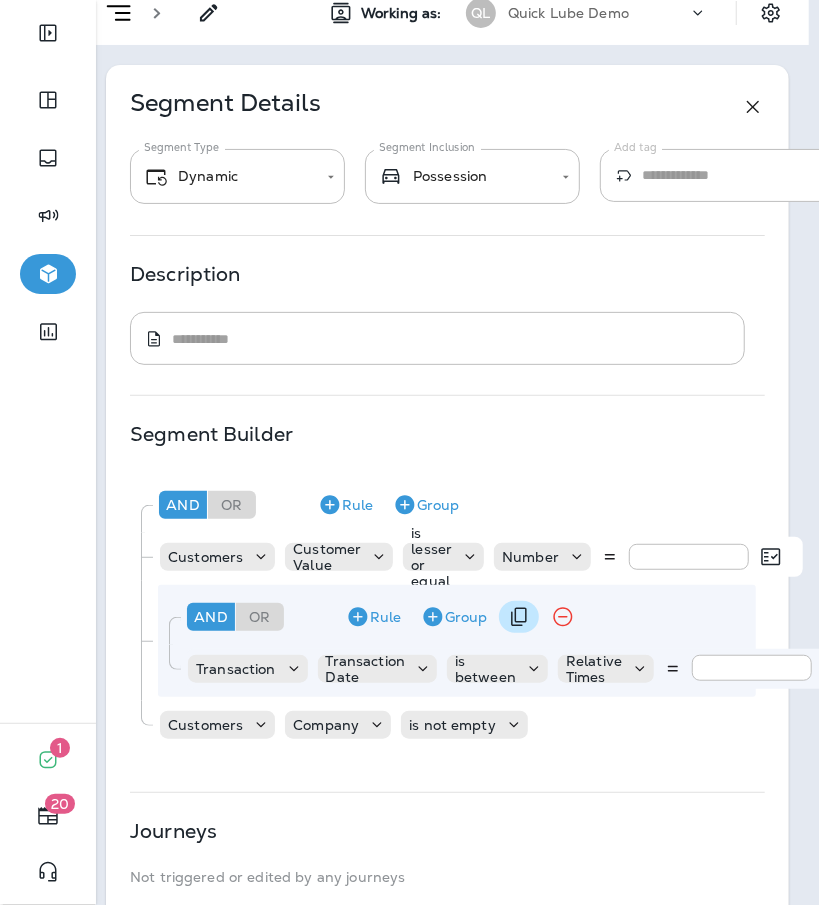 scroll, scrollTop: 19, scrollLeft: 12, axis: both 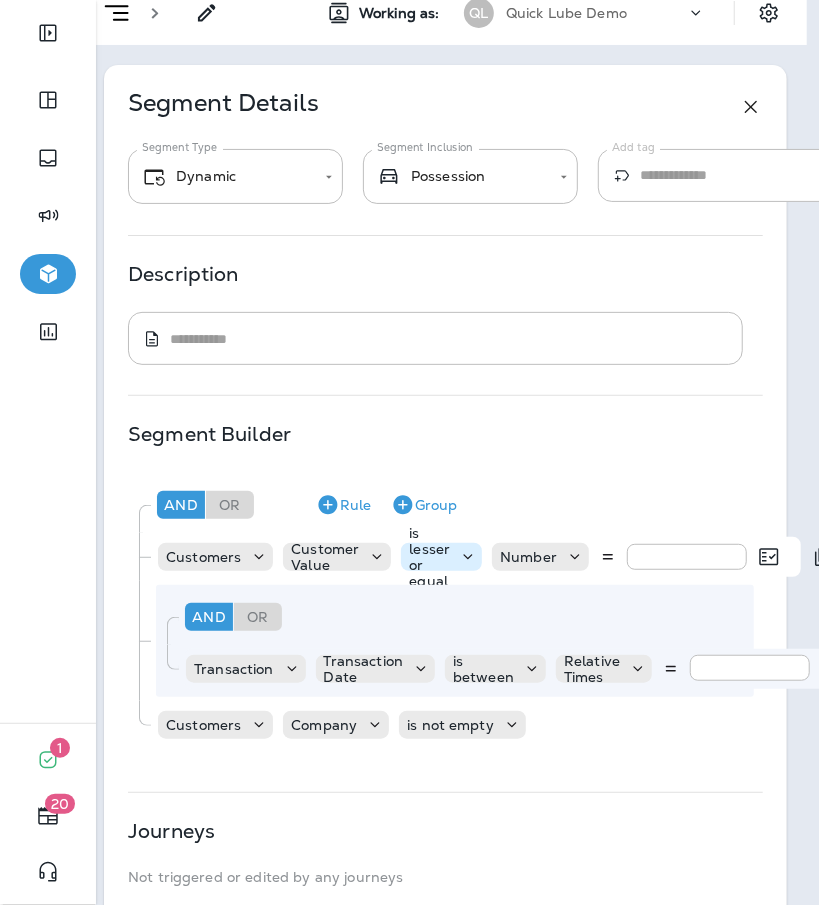 click 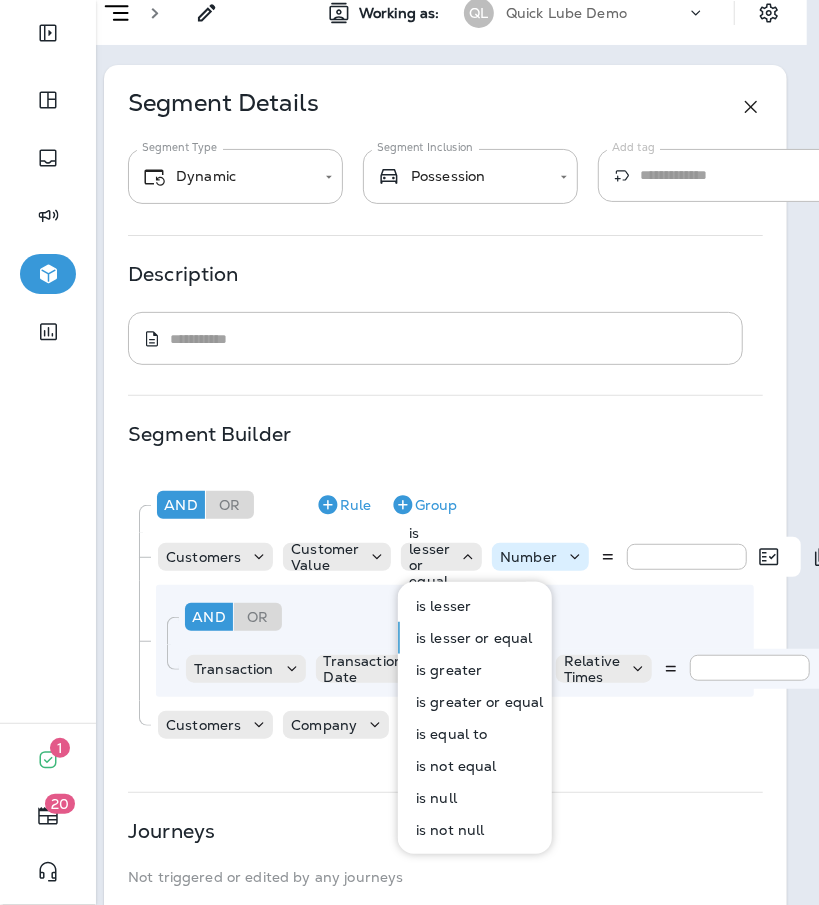 click on "Number" at bounding box center (540, 557) 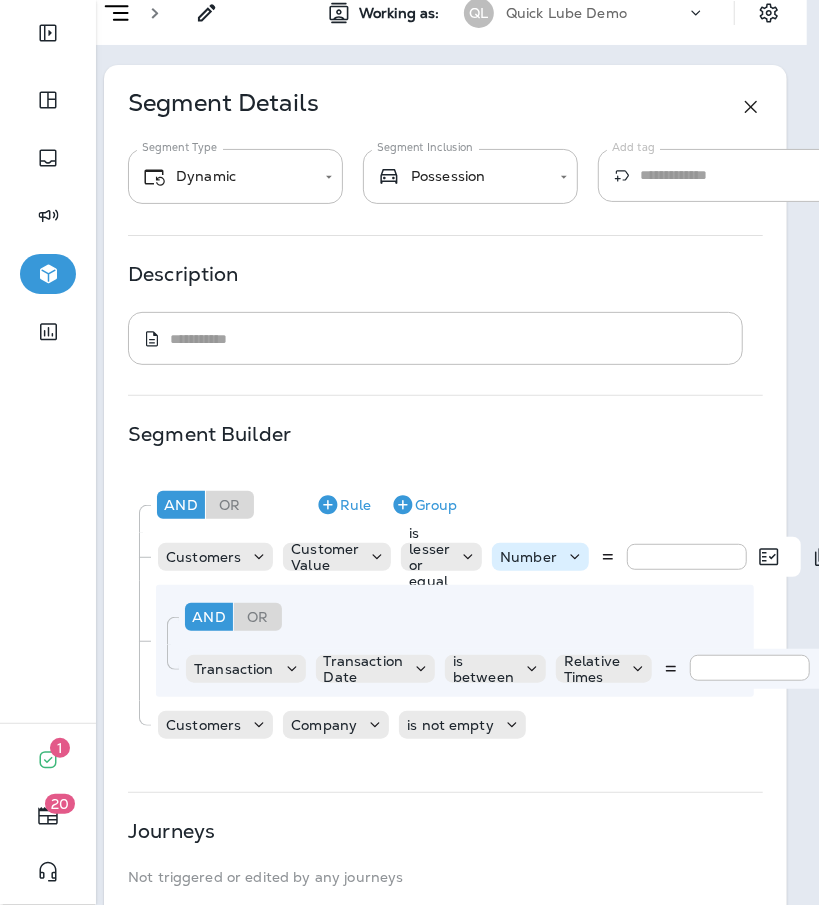 click on "Number" at bounding box center (540, 557) 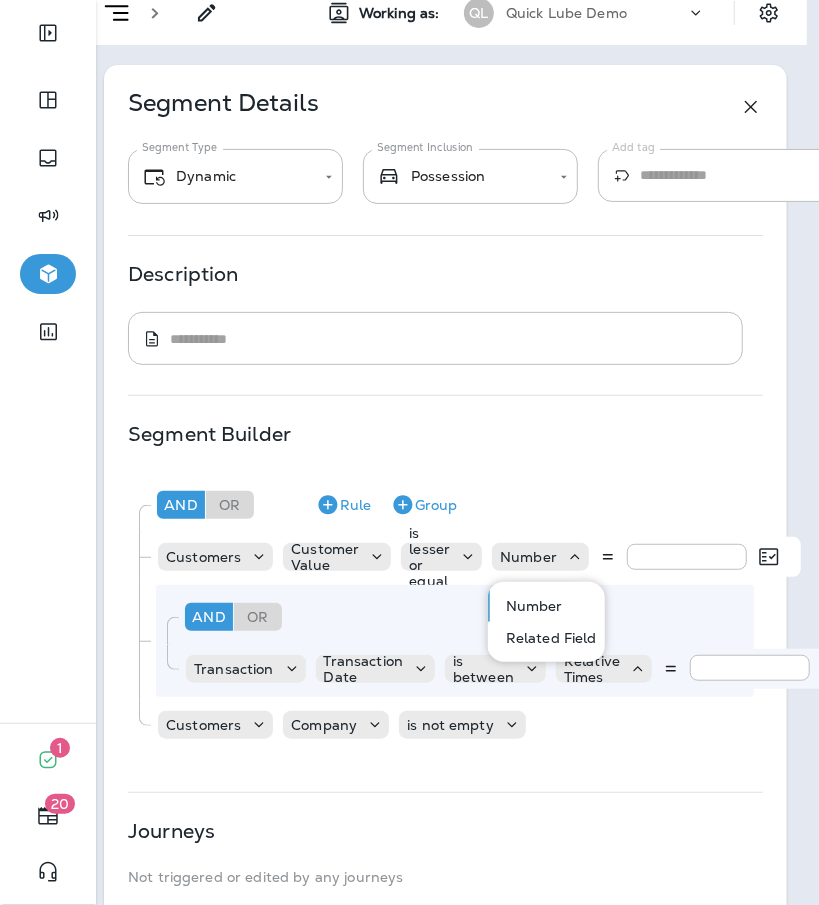 click on "Related Field" at bounding box center (547, 638) 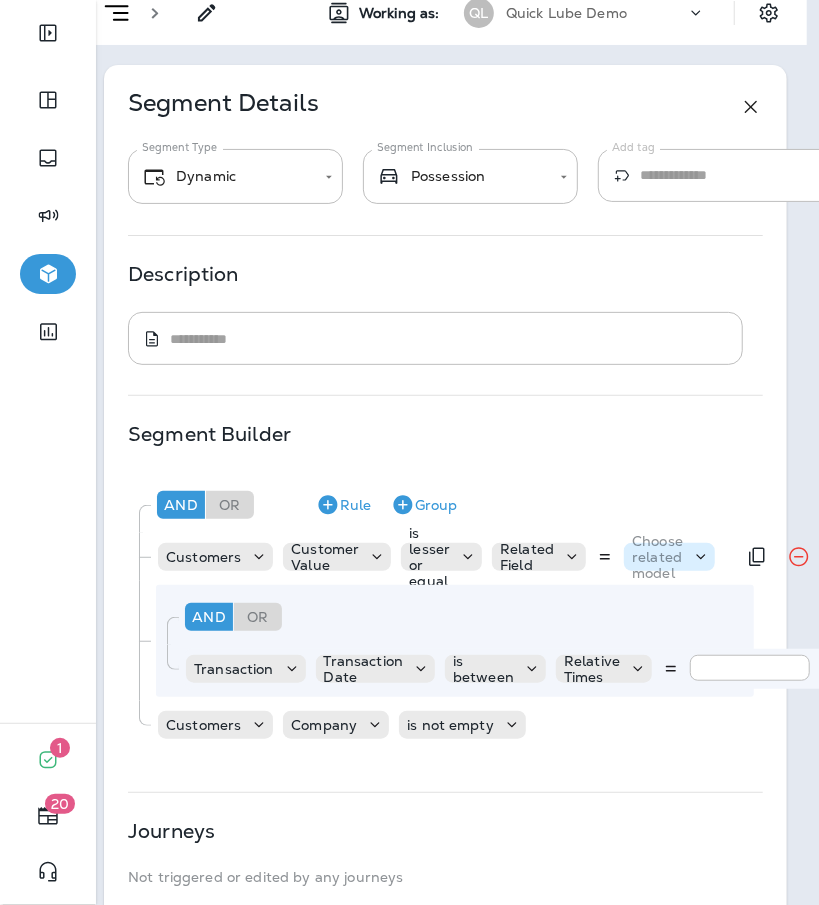 click on "Choose related model" at bounding box center [657, 557] 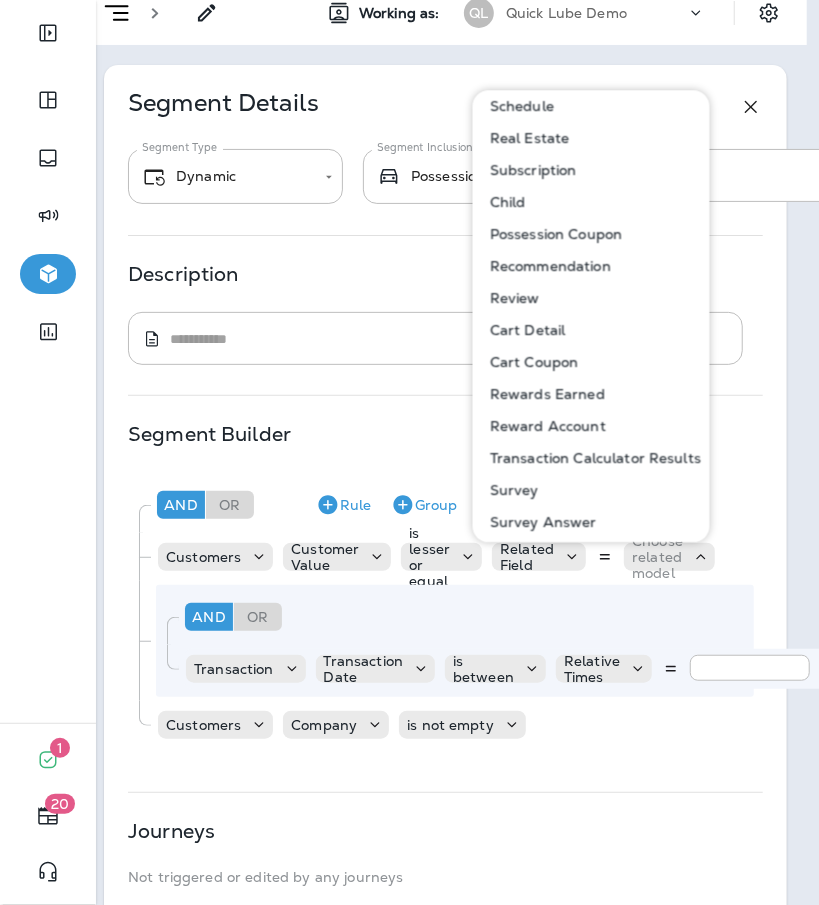 scroll, scrollTop: 267, scrollLeft: 0, axis: vertical 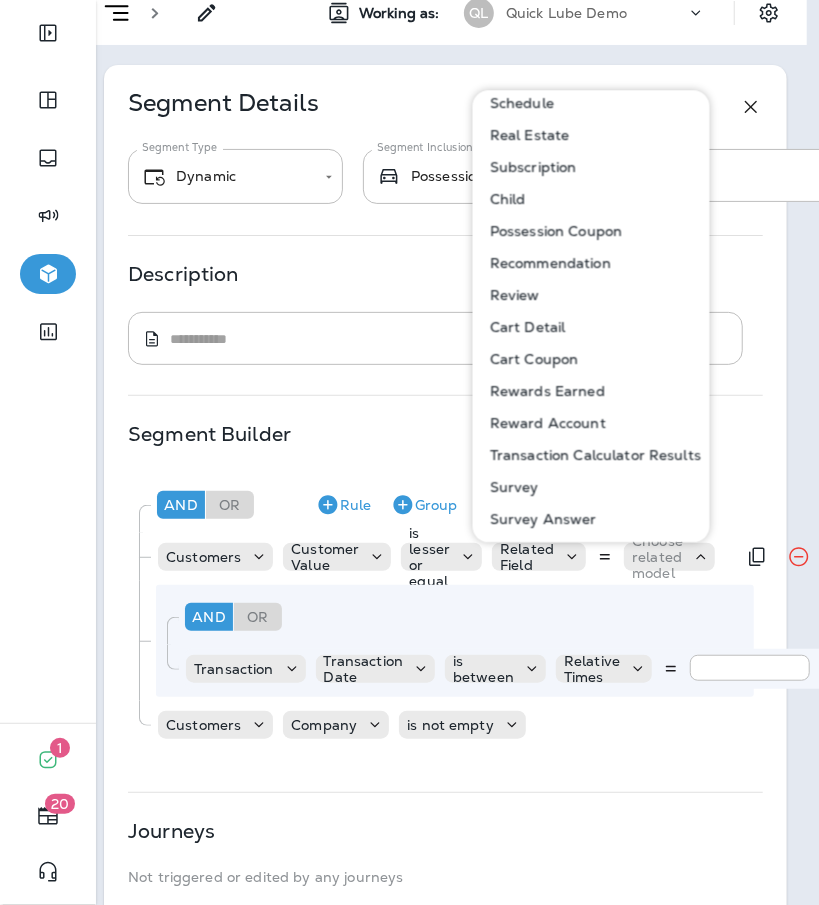 click on "Customers   Customer Value   is lesser or equal   Related Field   Choose related model" at bounding box center [445, 557] 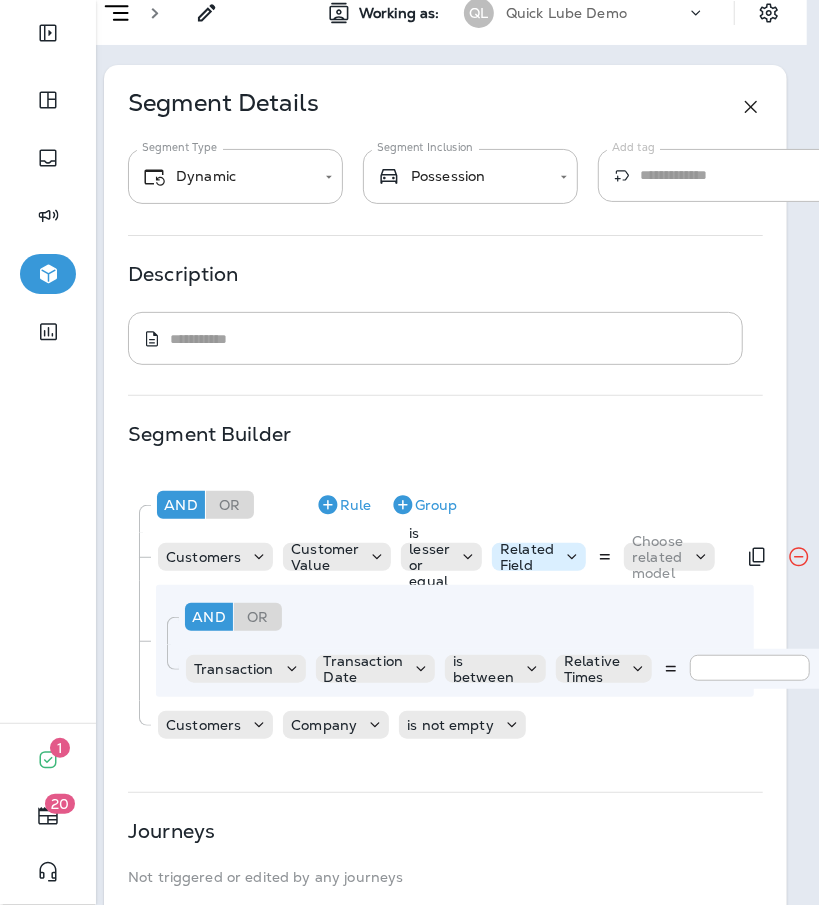 click on "Related Field" at bounding box center (527, 557) 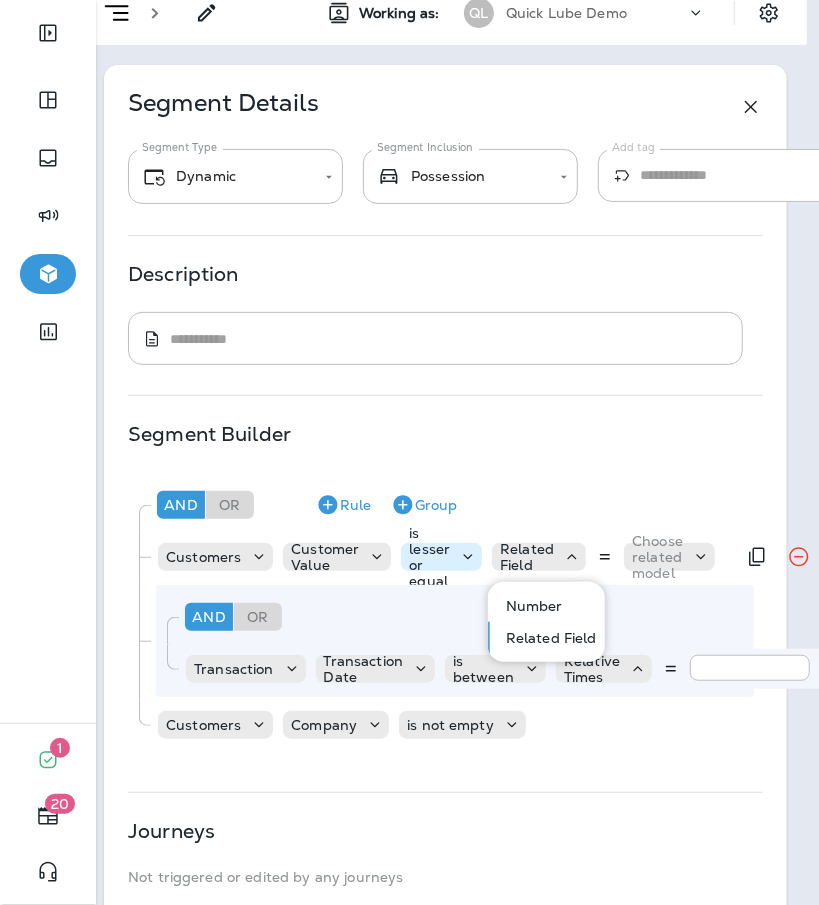 click 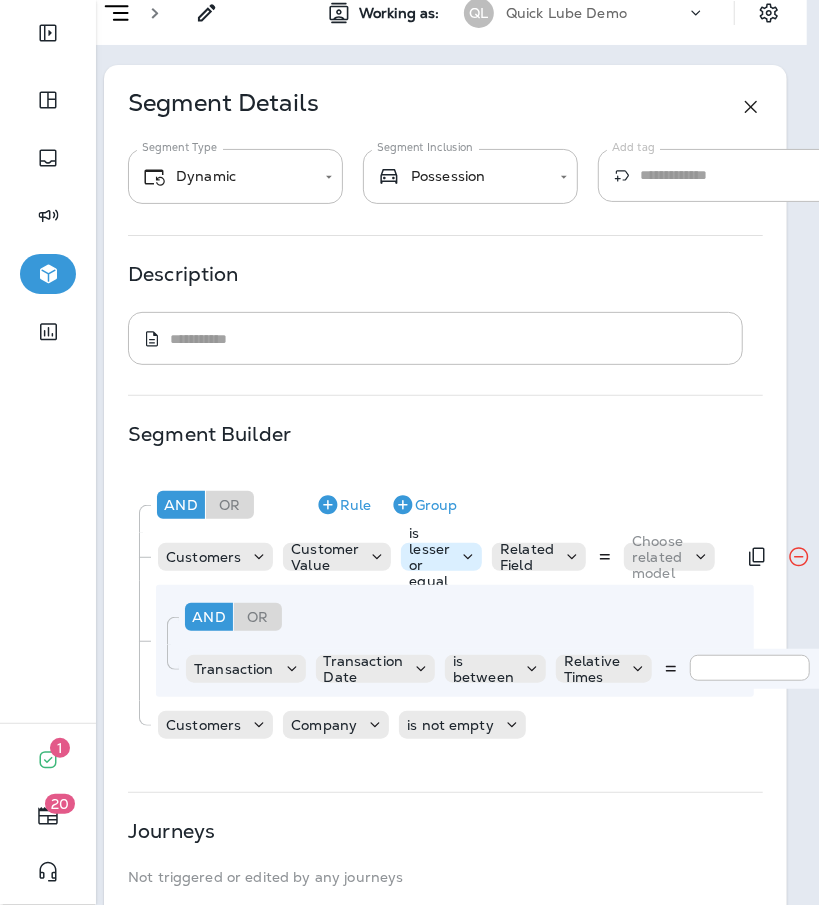 click 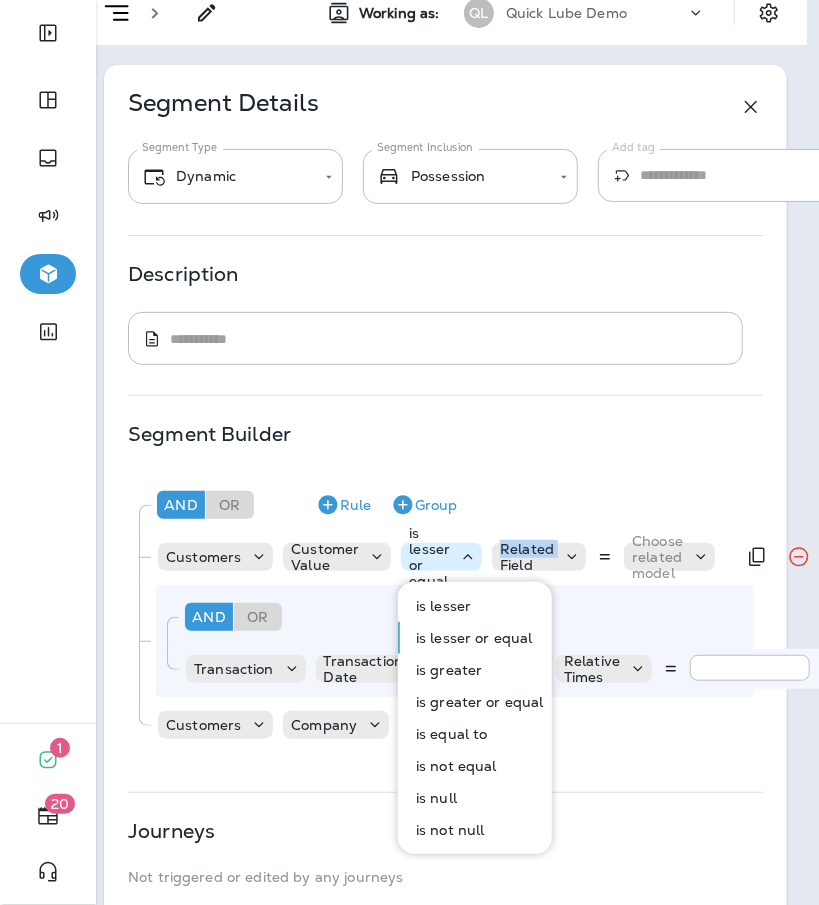 click 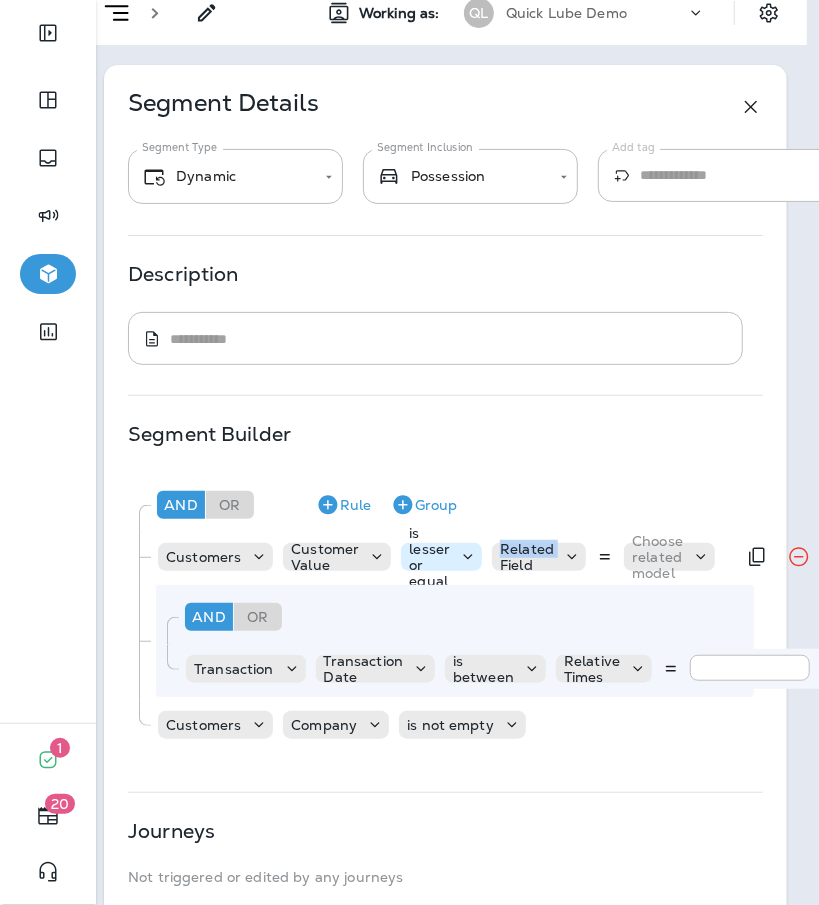 scroll, scrollTop: 11, scrollLeft: 12, axis: both 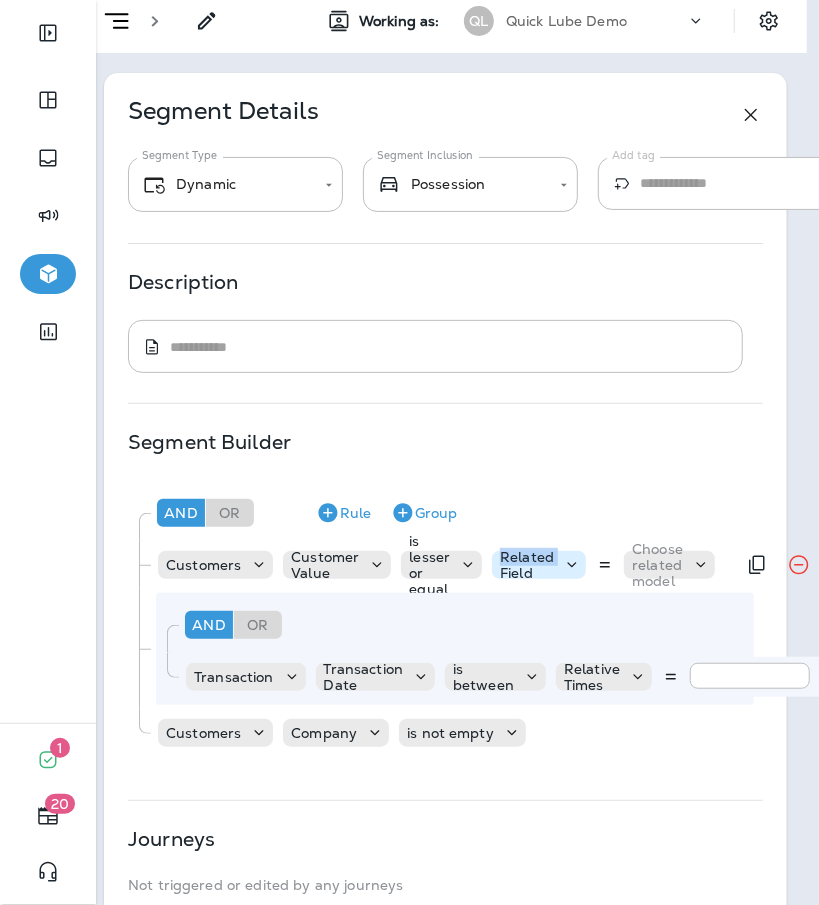click on "Related Field" at bounding box center [527, 565] 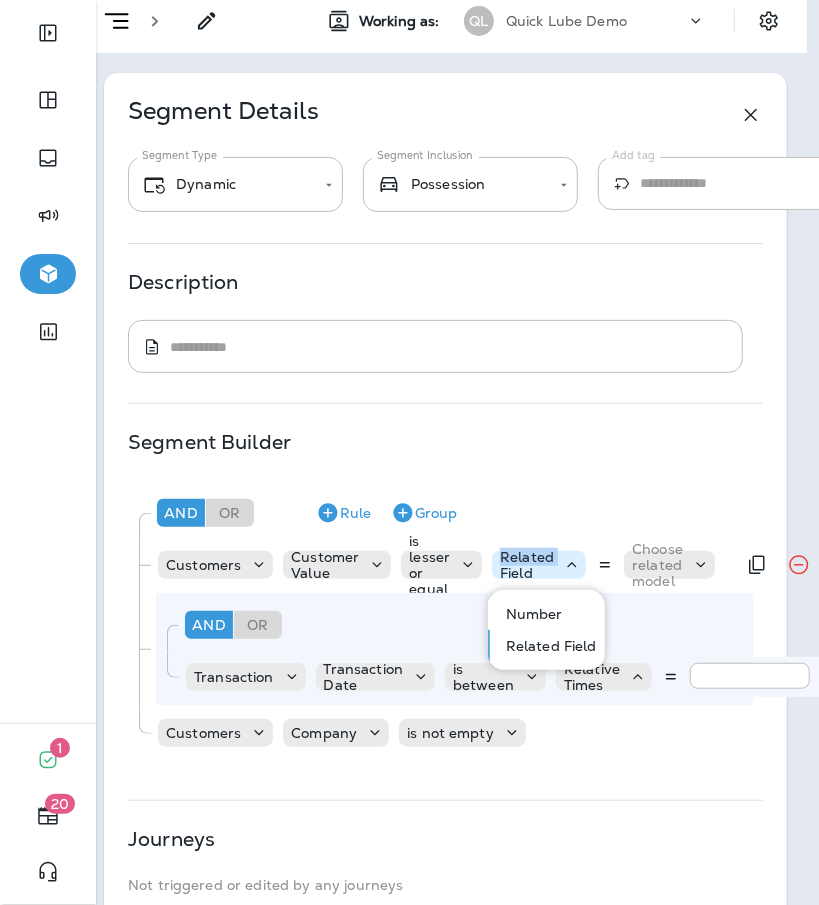 click on "Related Field" at bounding box center [527, 565] 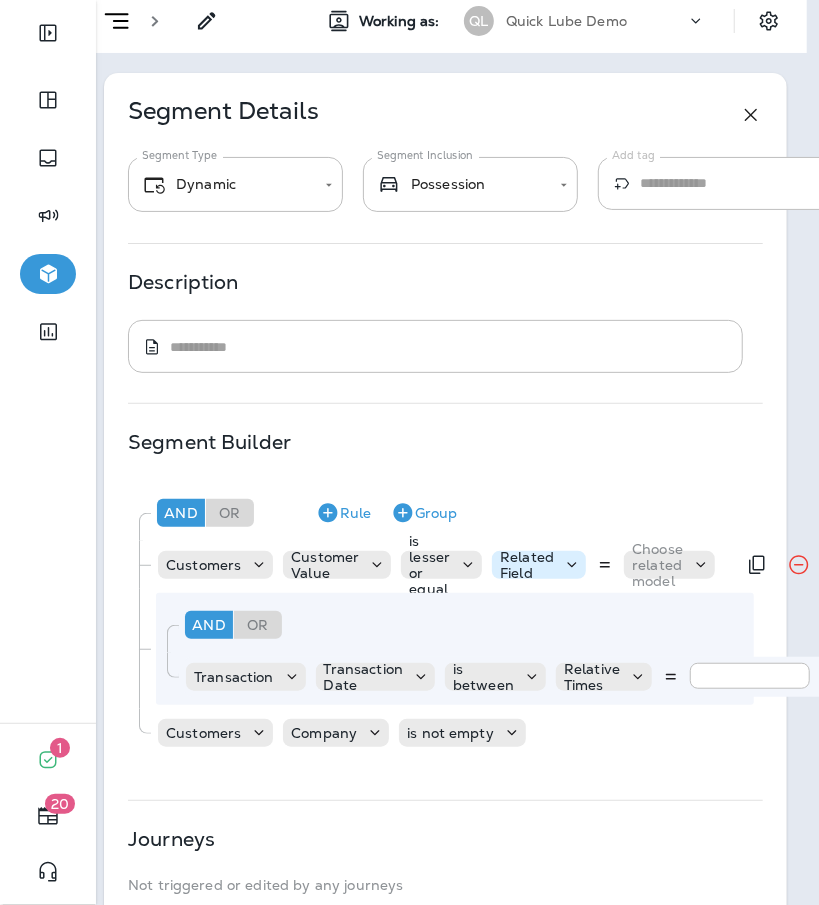 click on "Related Field" at bounding box center [527, 565] 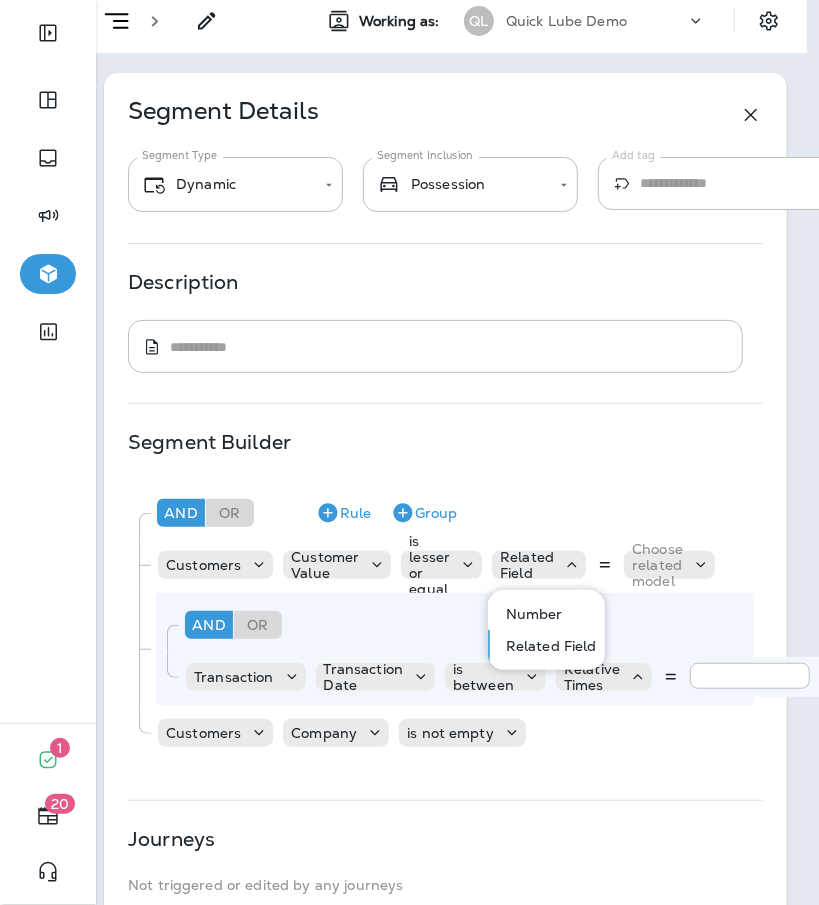 click on "Number   Related Field" at bounding box center [546, 630] 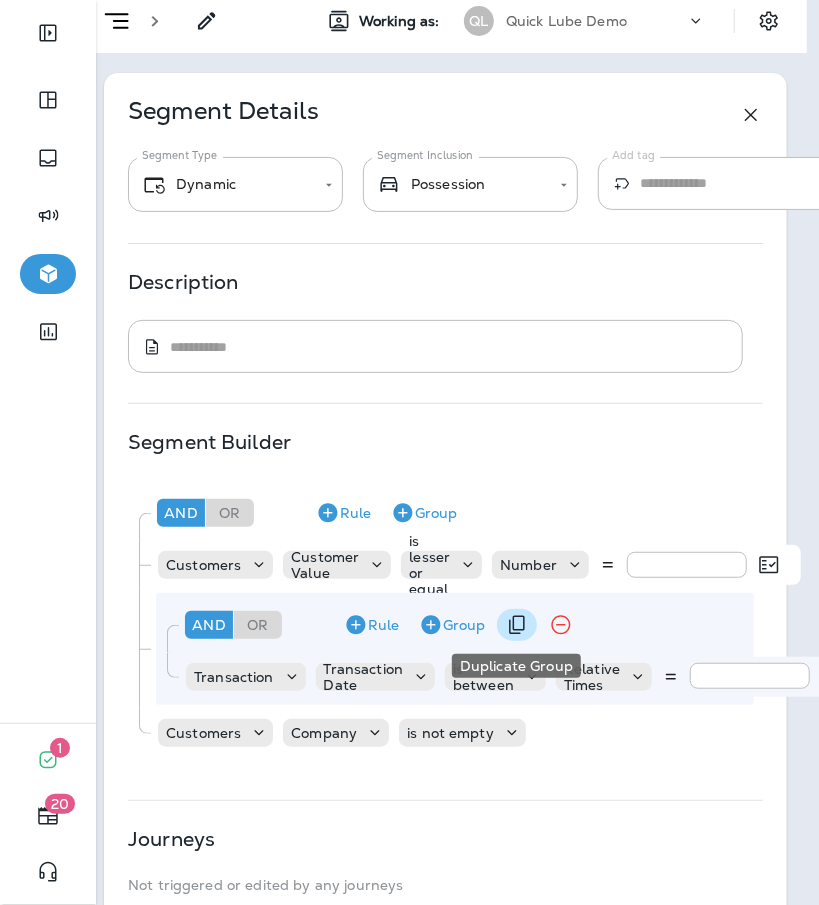 scroll, scrollTop: 287, scrollLeft: 12, axis: both 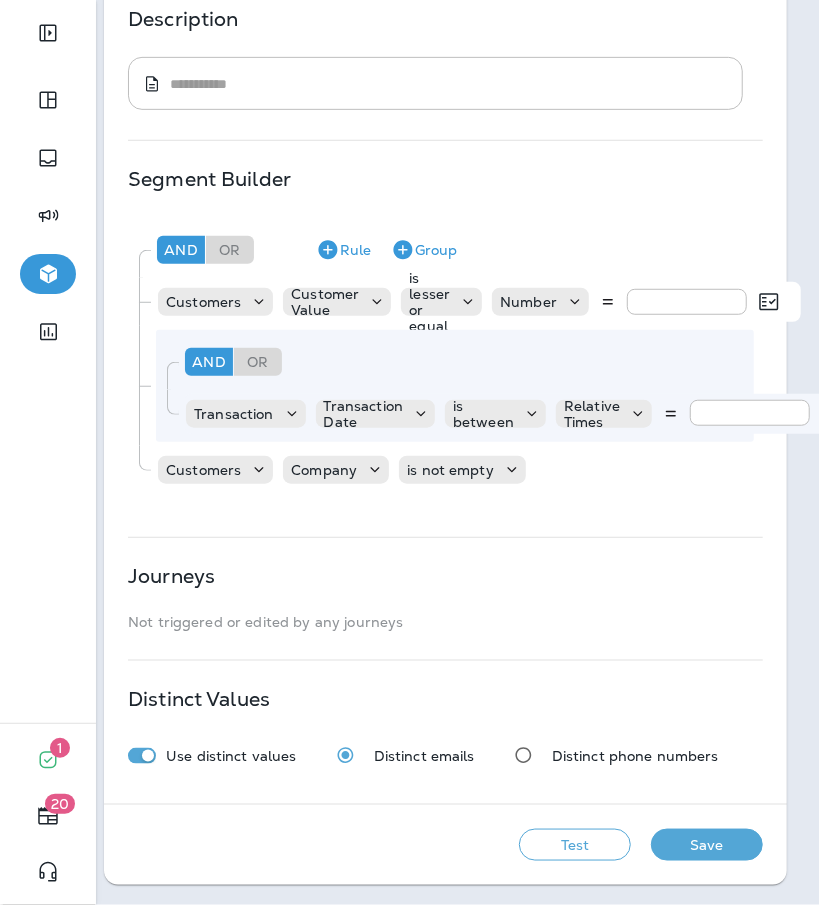 type on "*" 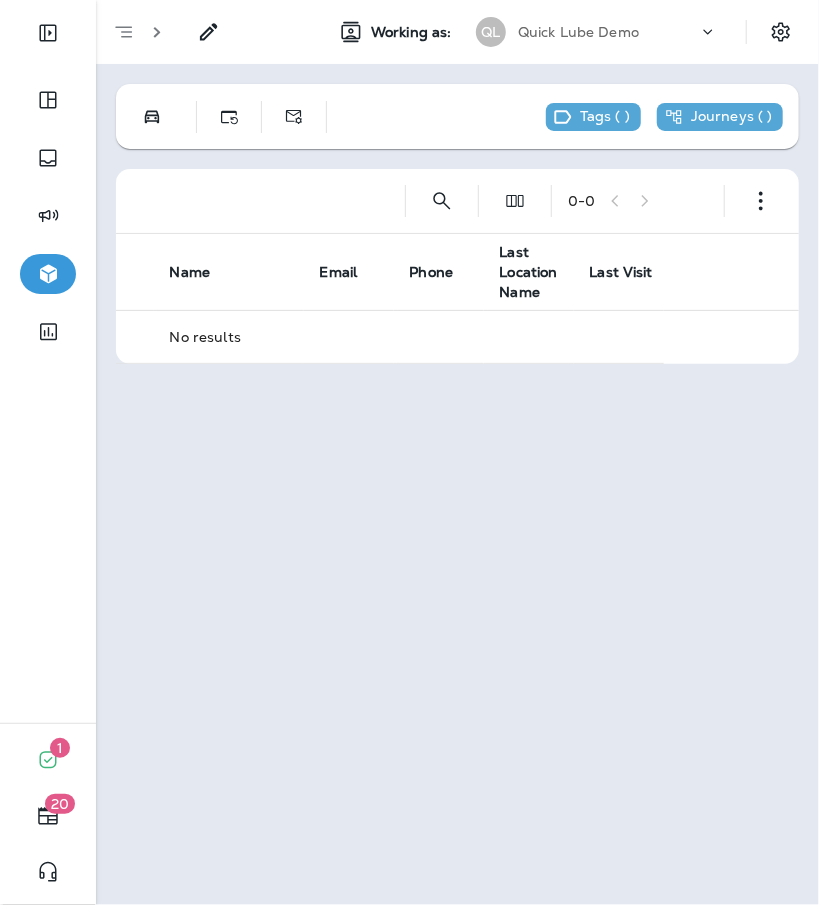 click on "Segments > Interactive Skill Building Working as: QL Quick Lube Demo  Tags ( )   Journeys ( )  0  -  0   Name Email Phone Last Location Name Last Visit No results" at bounding box center (457, 452) 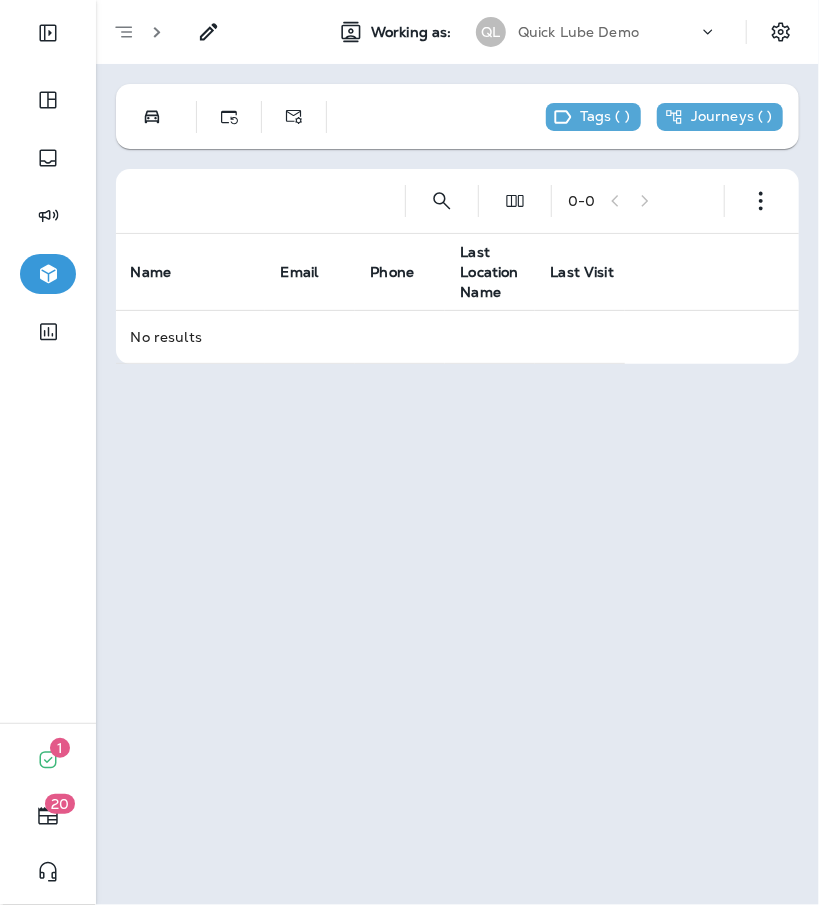 scroll, scrollTop: 0, scrollLeft: 66, axis: horizontal 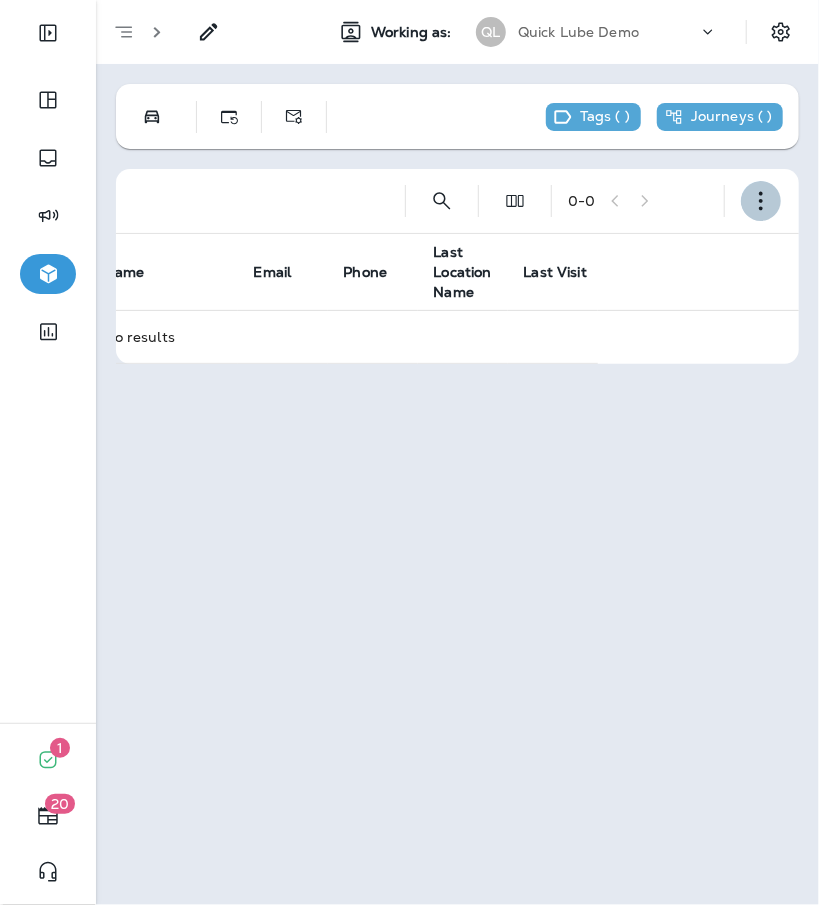 click 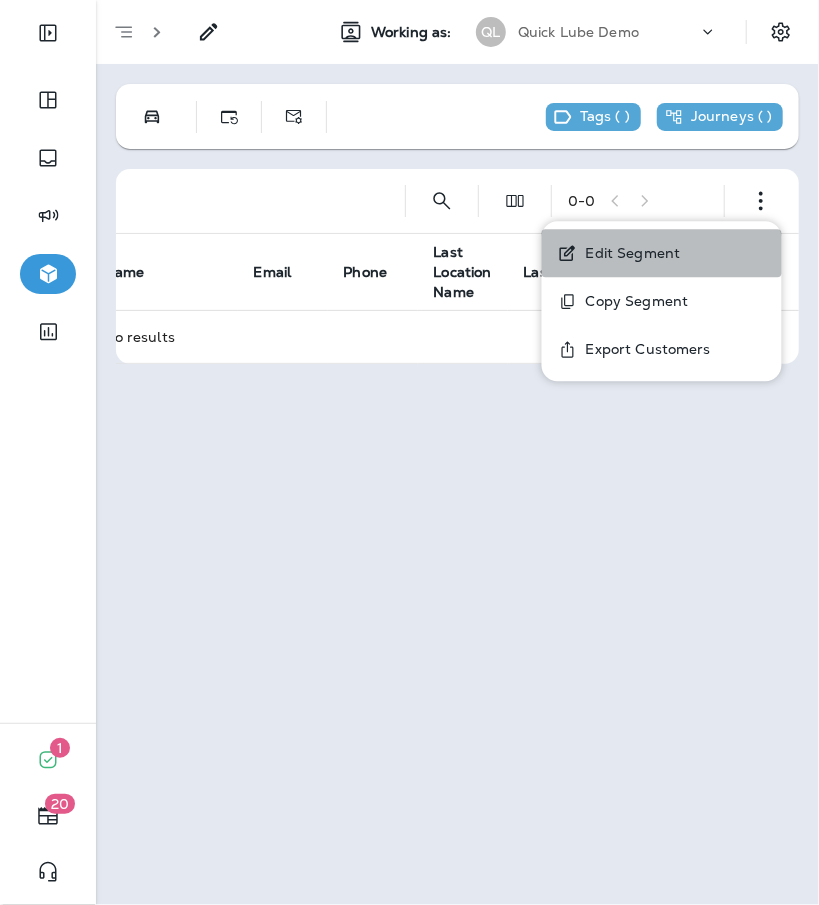 click on "Edit Segment" at bounding box center [662, 253] 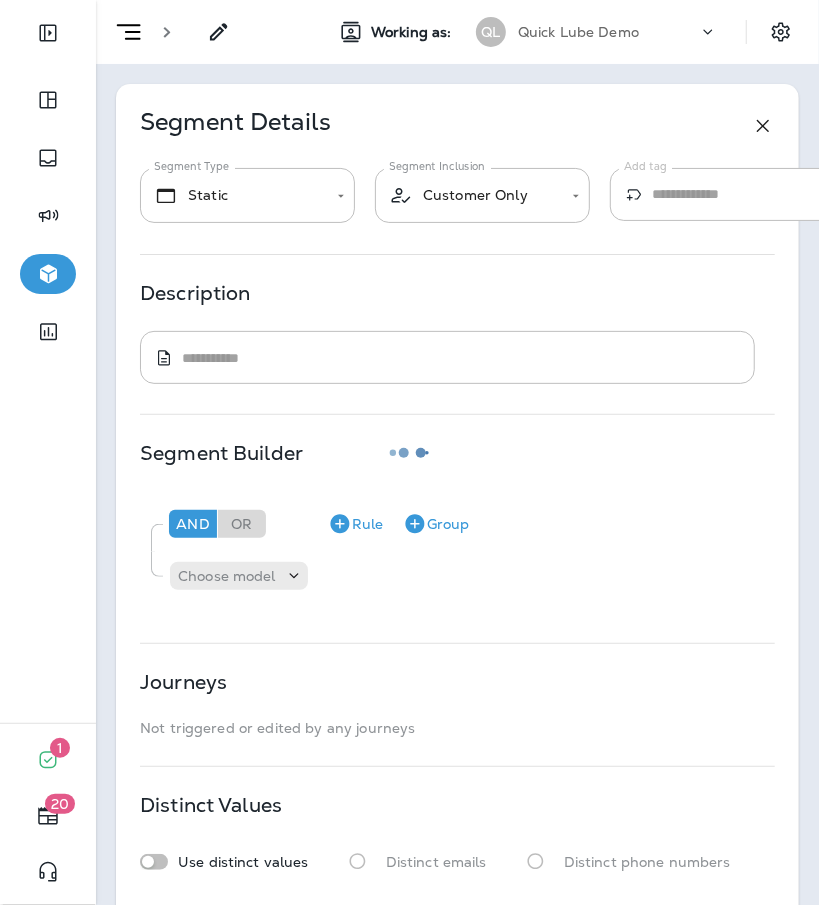type on "*******" 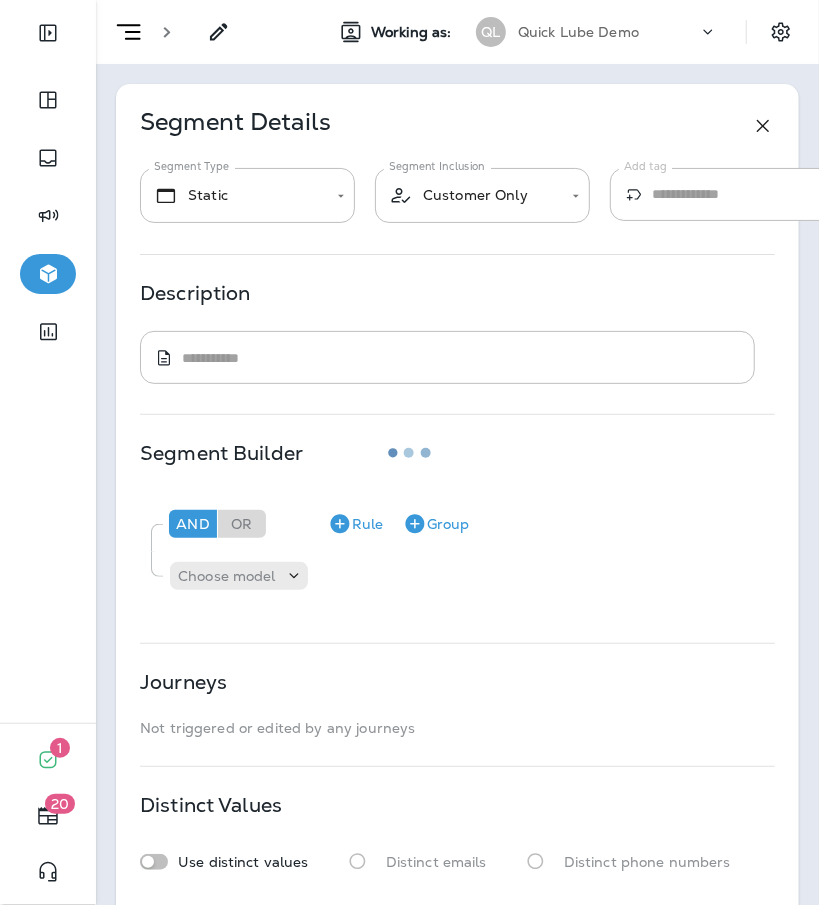 type on "**********" 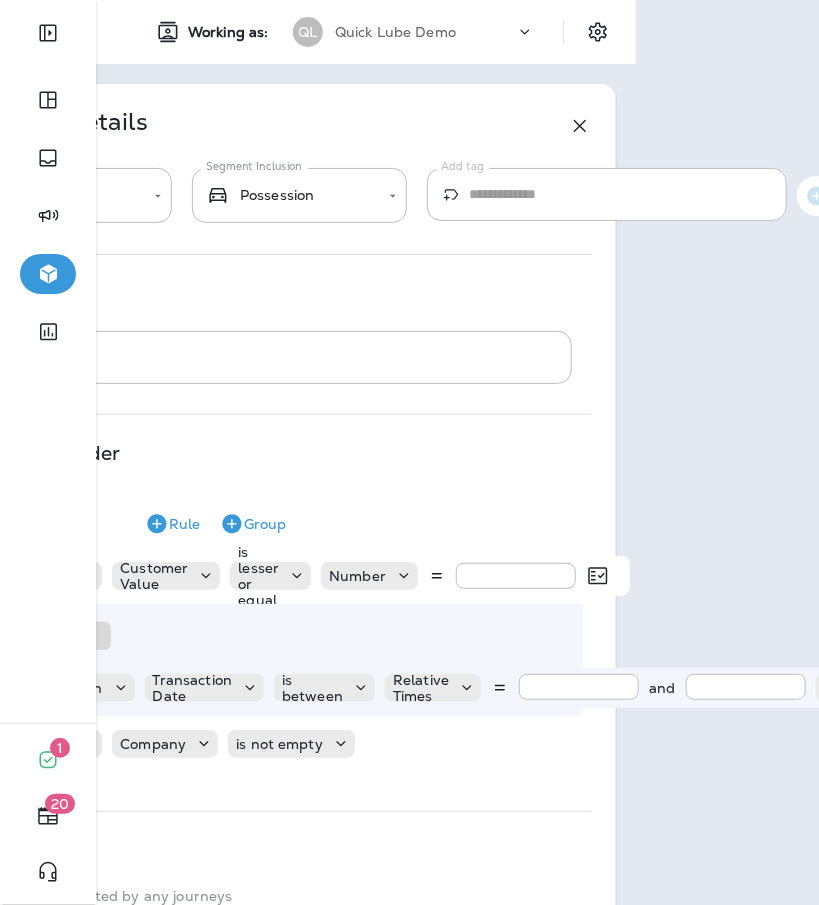scroll, scrollTop: 0, scrollLeft: 182, axis: horizontal 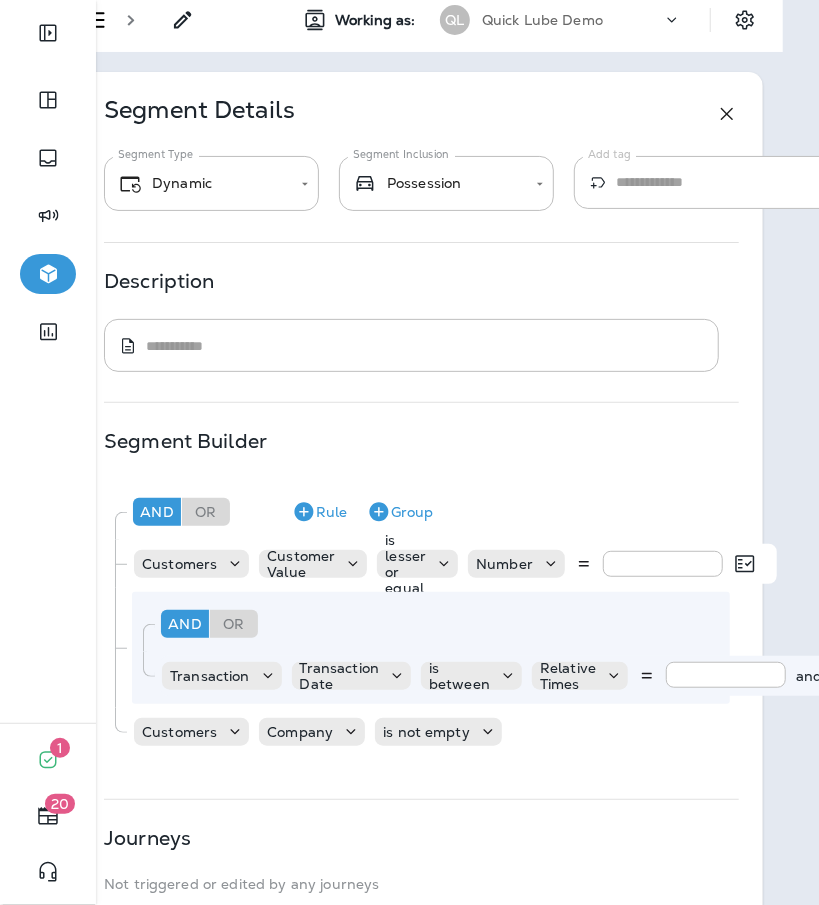 click at bounding box center (446, 564) 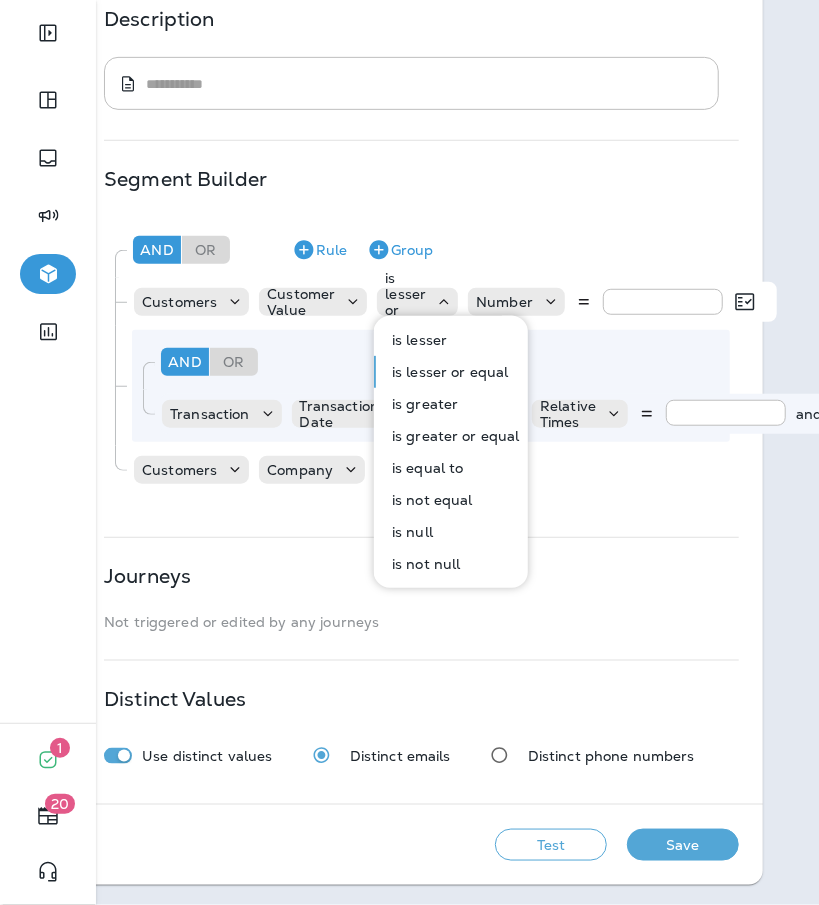 scroll, scrollTop: 285, scrollLeft: 36, axis: both 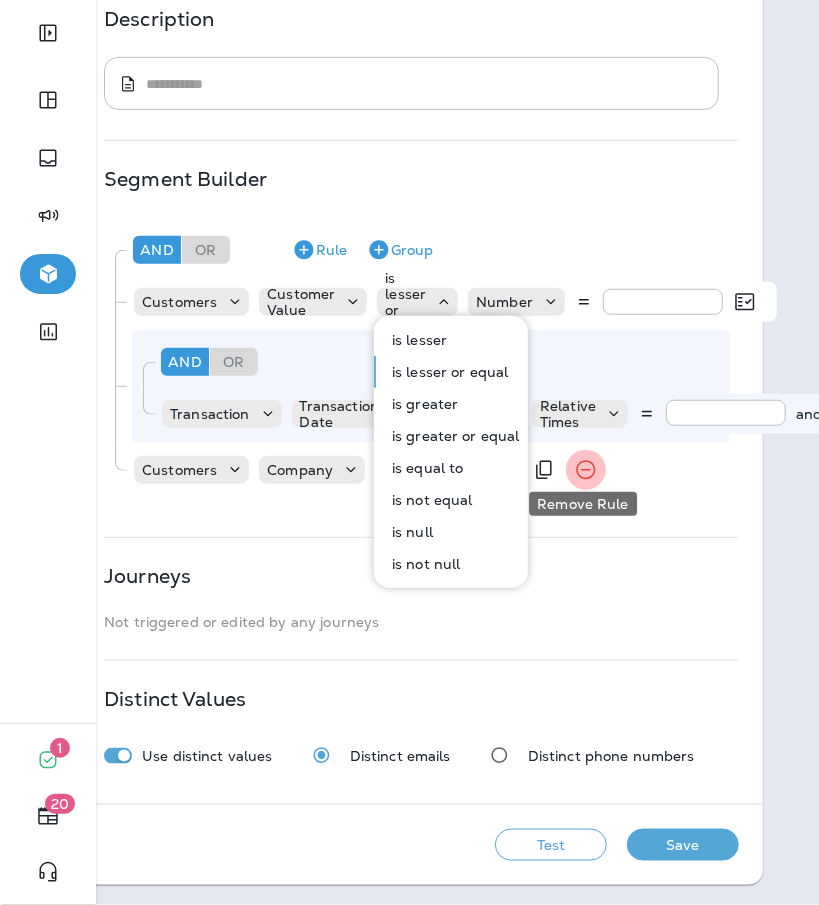 click 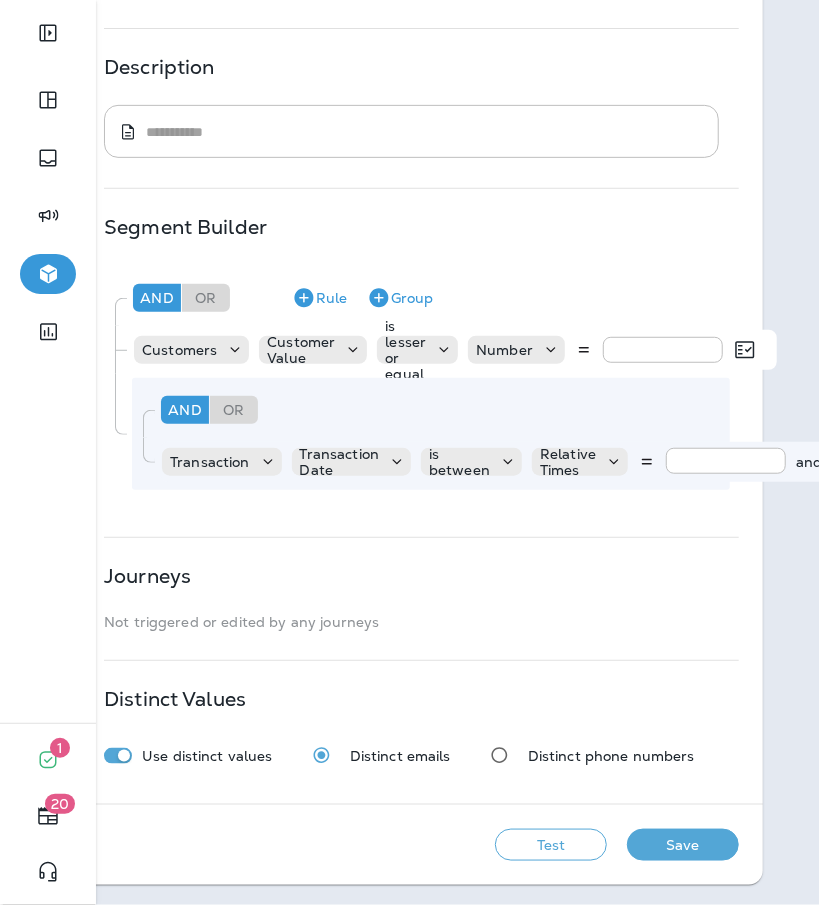 scroll, scrollTop: 239, scrollLeft: 36, axis: both 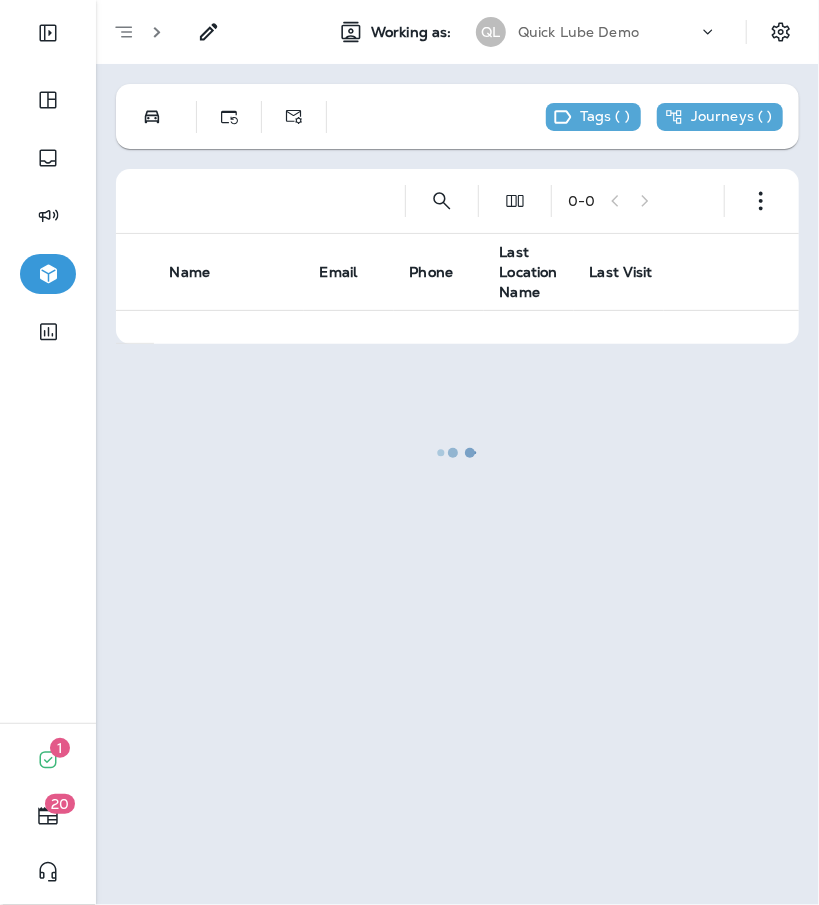 click at bounding box center [457, 452] 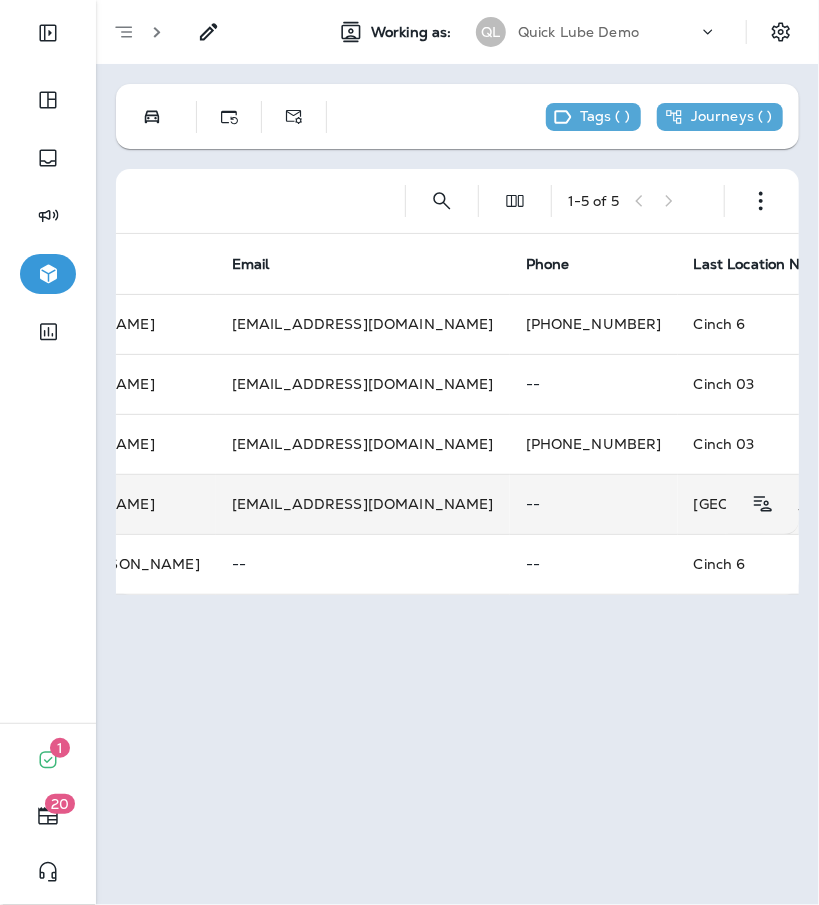 scroll, scrollTop: 0, scrollLeft: 0, axis: both 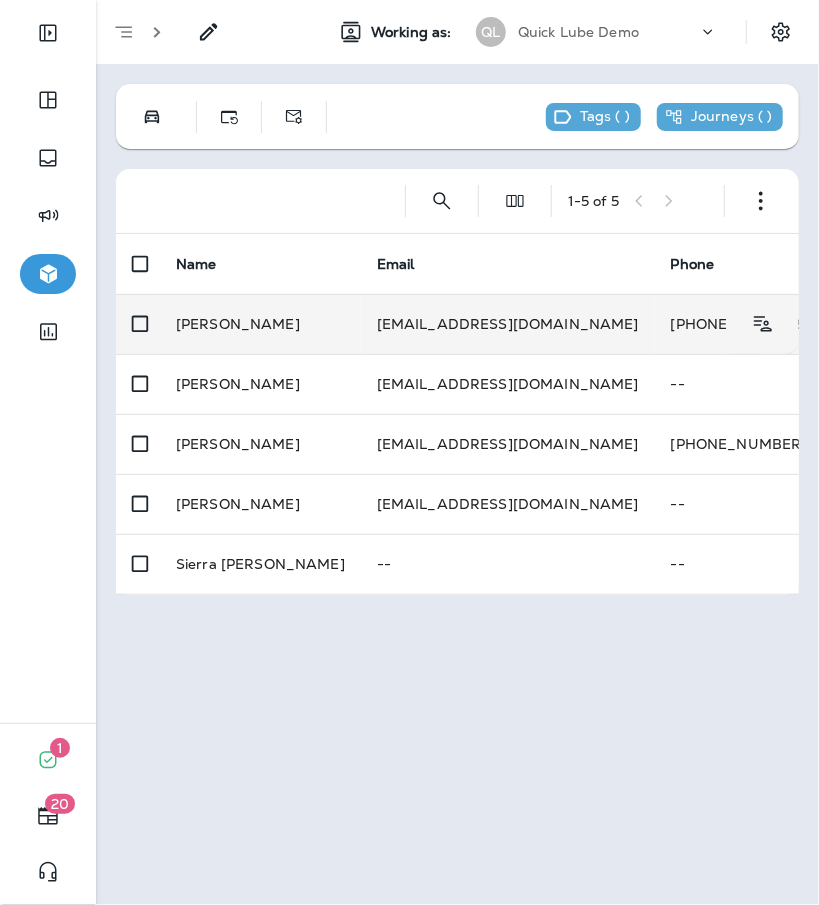click on "[EMAIL_ADDRESS][DOMAIN_NAME]" at bounding box center (508, 324) 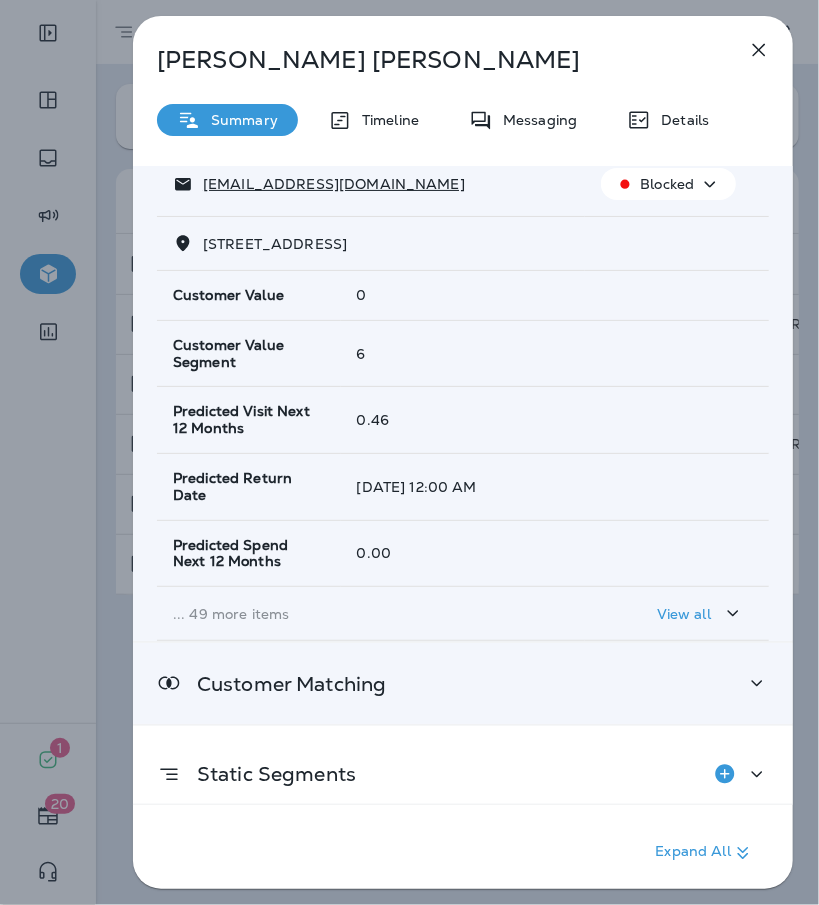 scroll, scrollTop: 291, scrollLeft: 0, axis: vertical 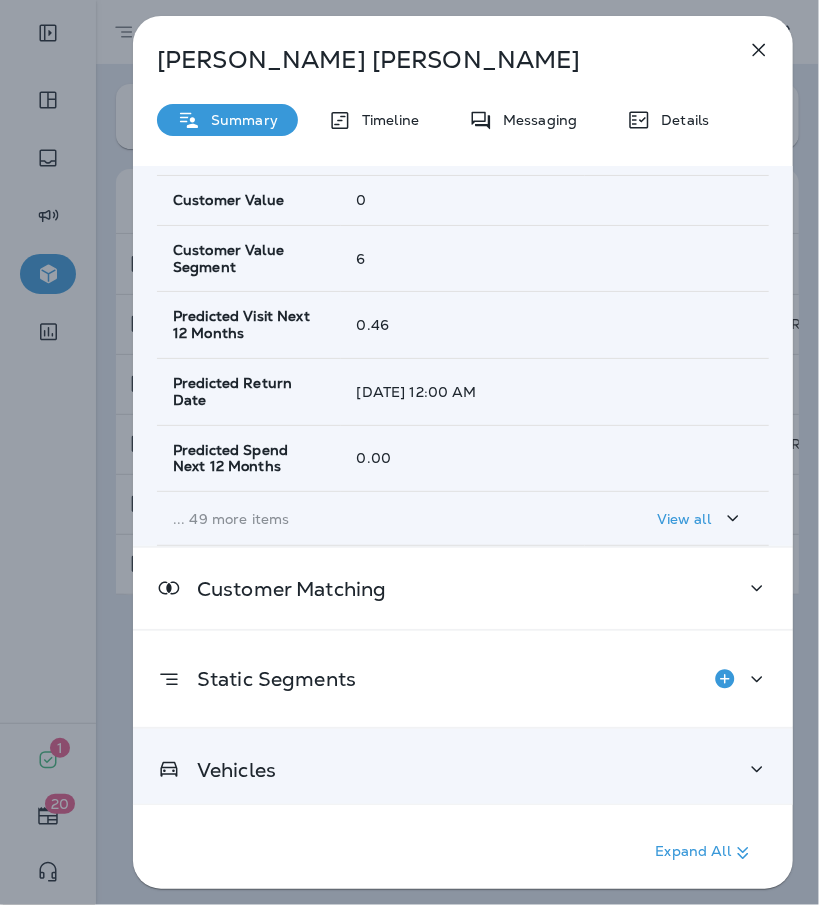 click on "Vehicles" at bounding box center (463, 769) 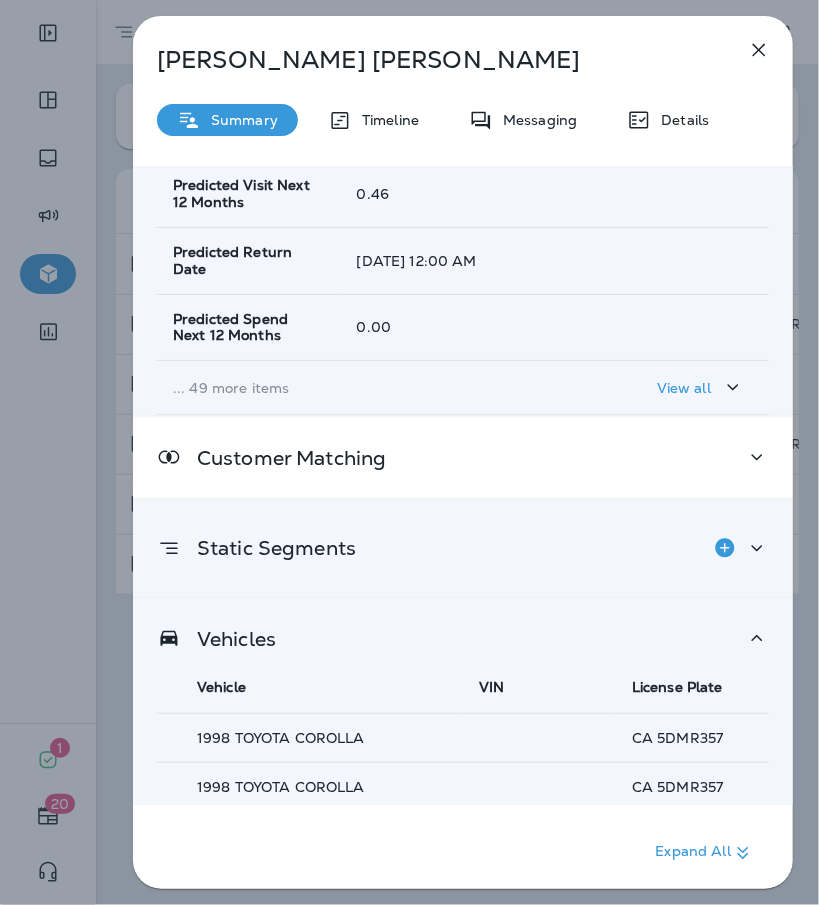 scroll, scrollTop: 422, scrollLeft: 0, axis: vertical 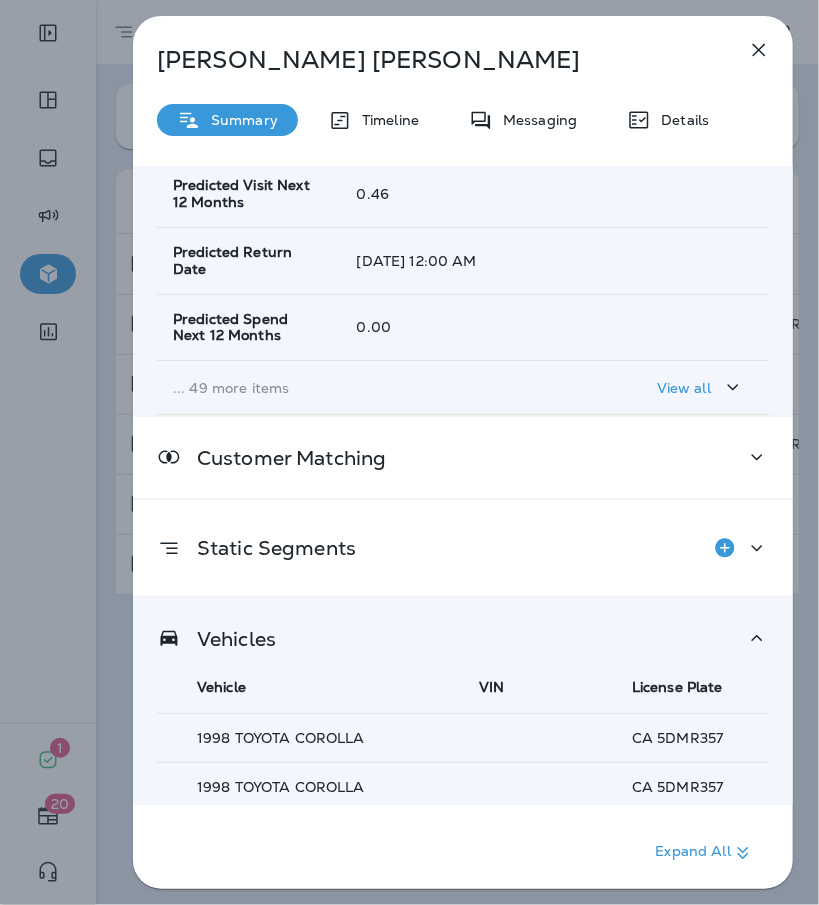 click 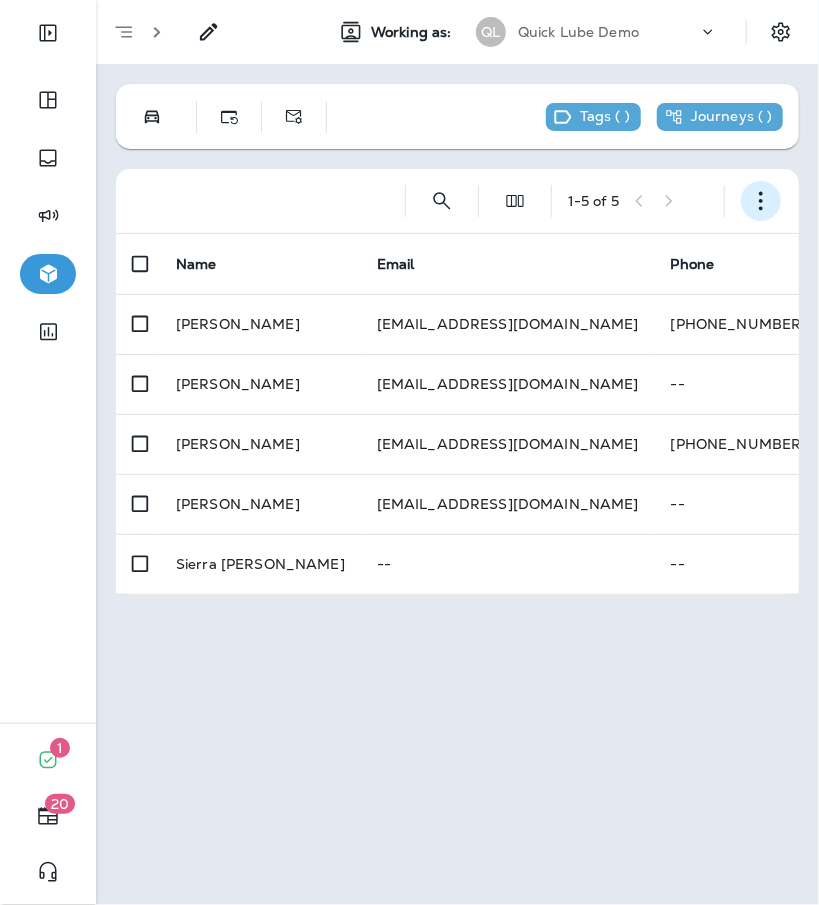 click 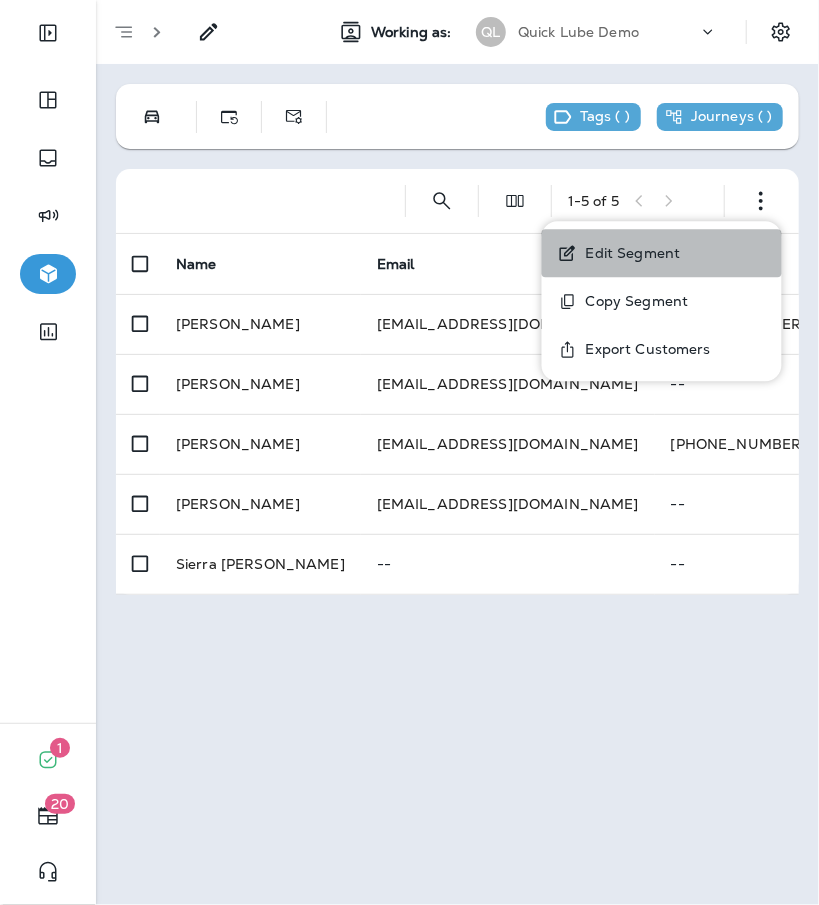 click on "Edit Segment" at bounding box center [629, 253] 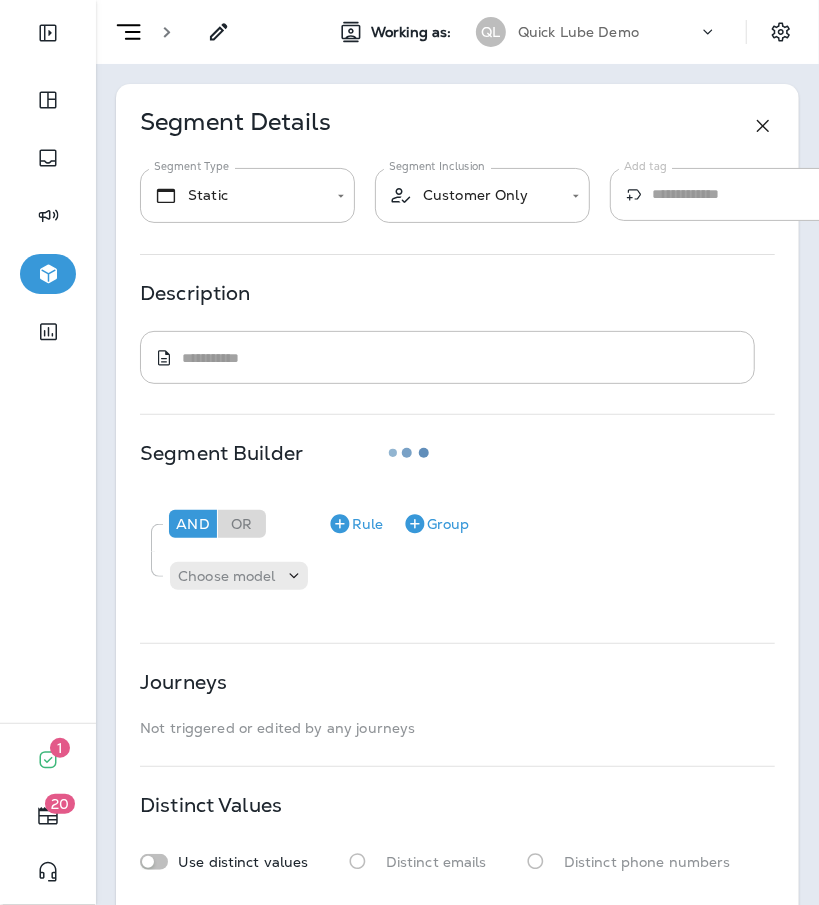 type on "*******" 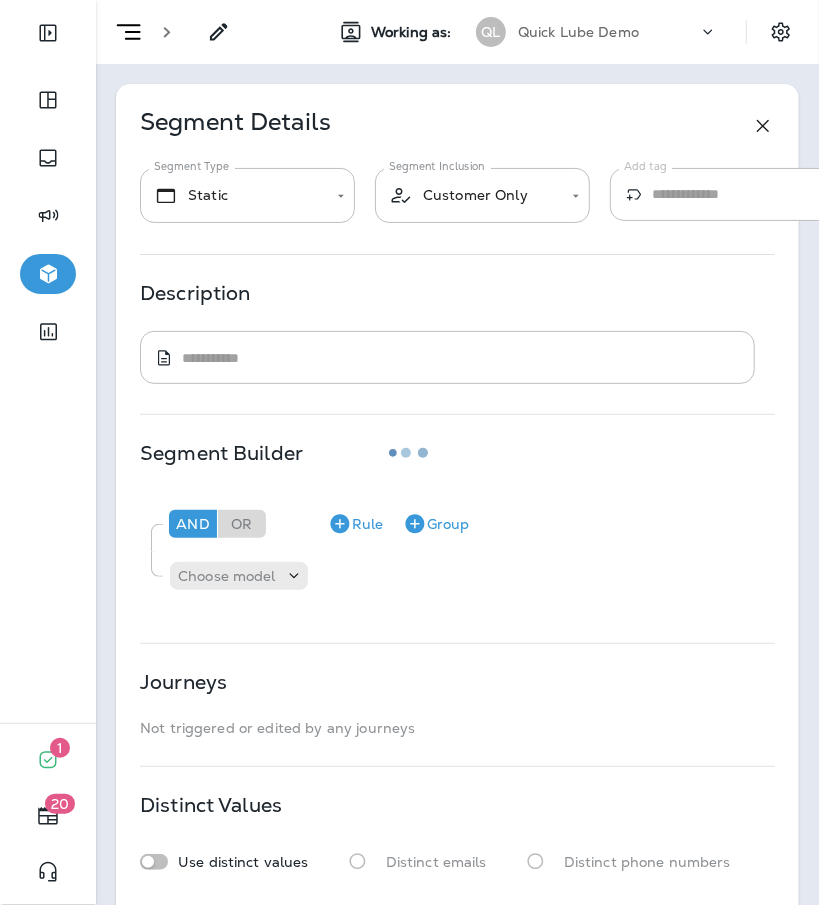 type on "**********" 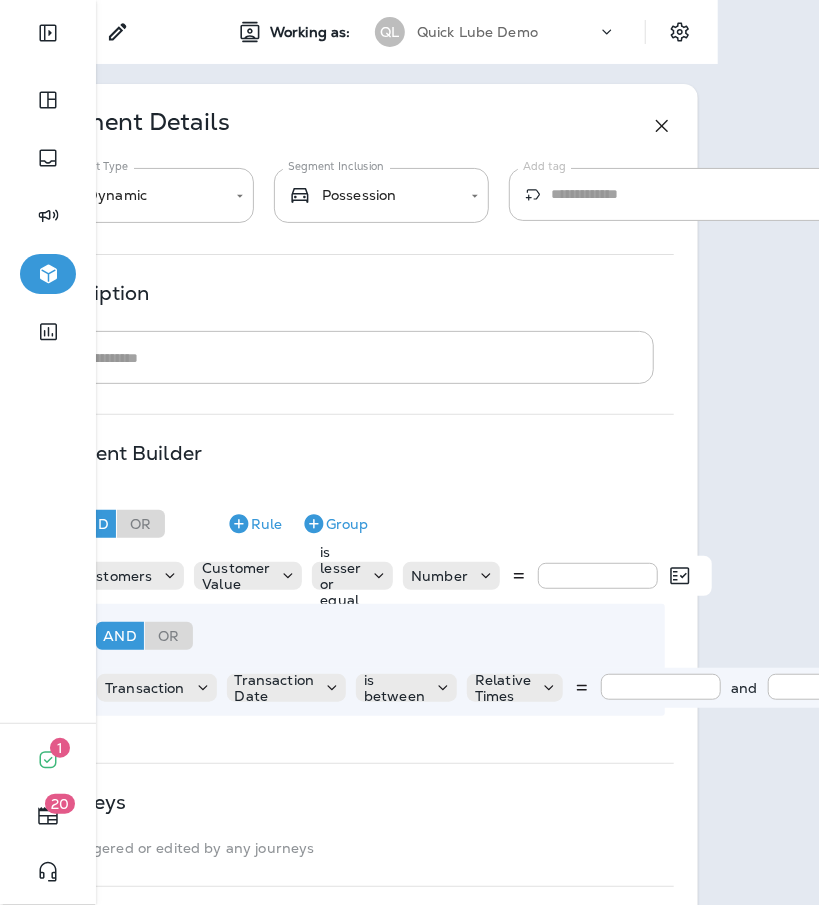 scroll, scrollTop: 0, scrollLeft: 0, axis: both 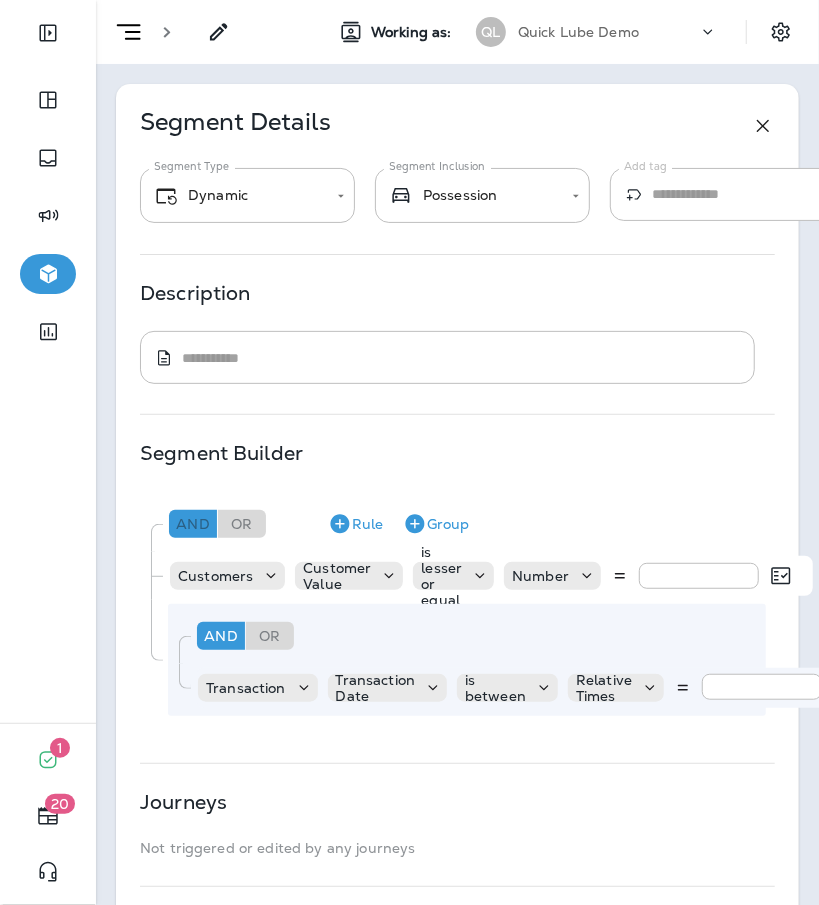 click on "And" at bounding box center (193, 524) 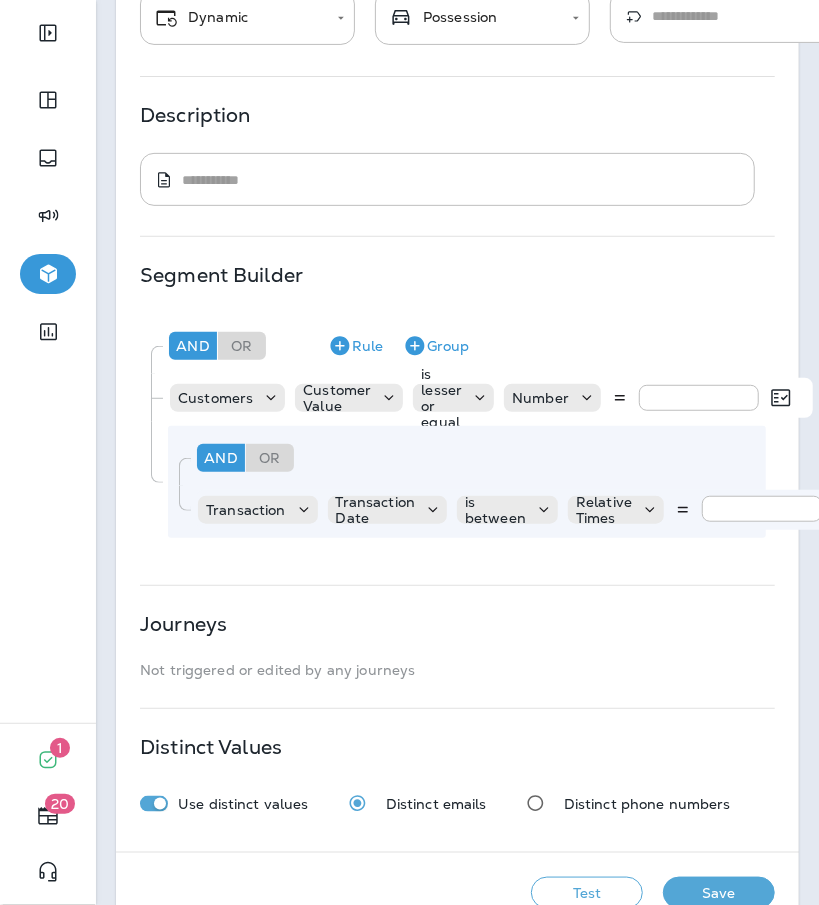 scroll, scrollTop: 239, scrollLeft: 0, axis: vertical 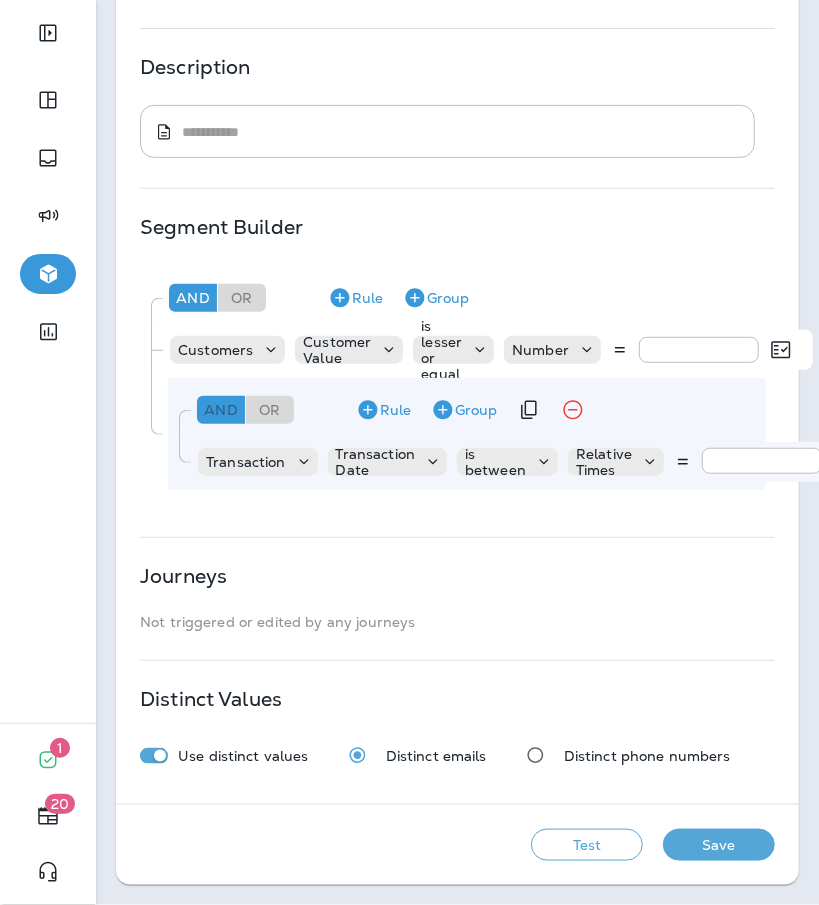 click on "And" at bounding box center (221, 410) 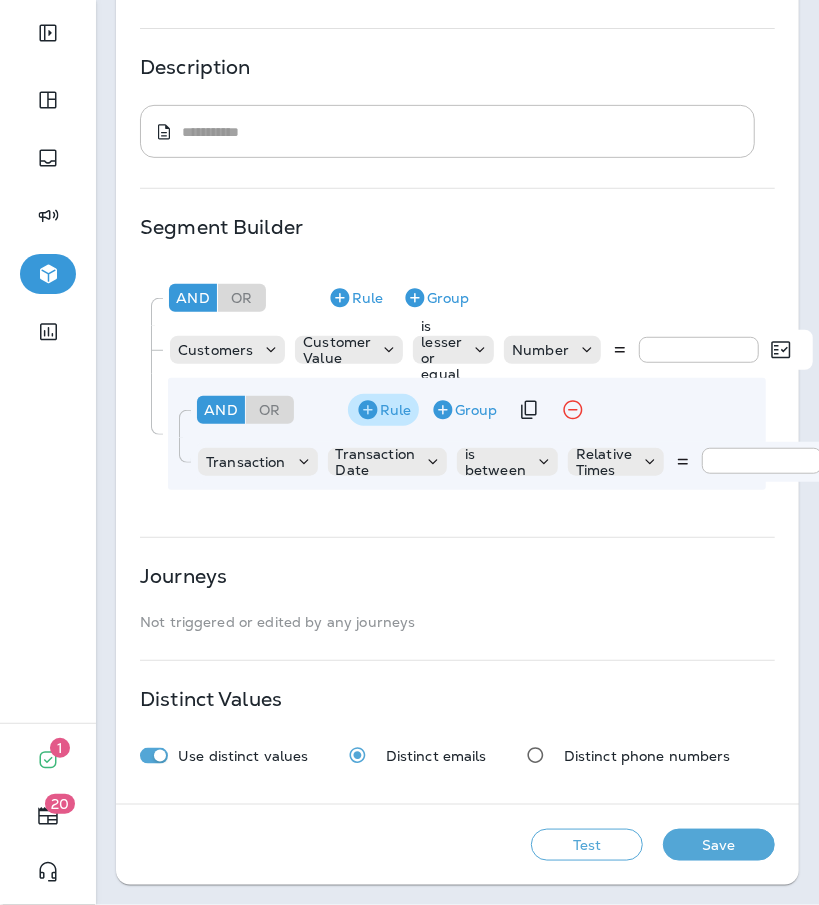 click 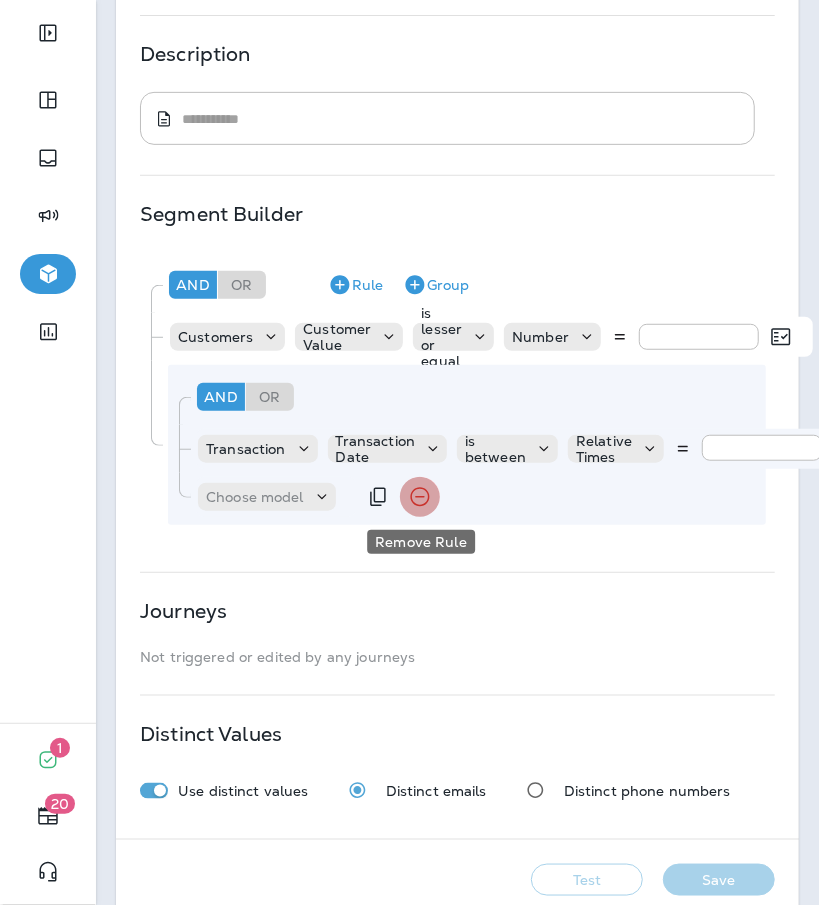 click 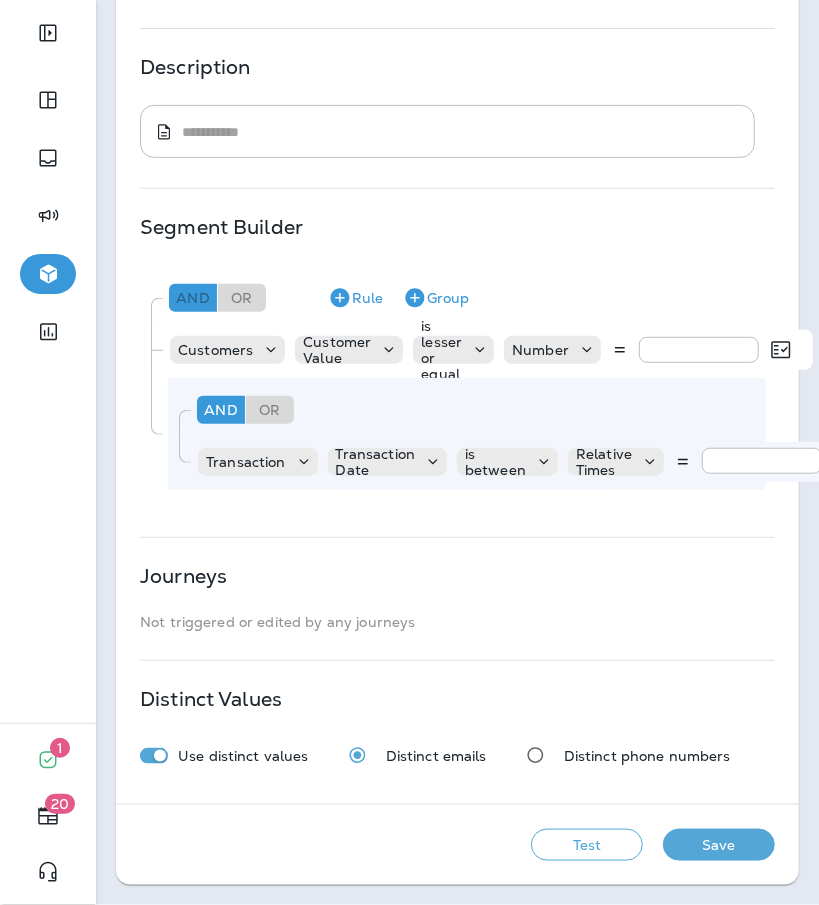 click on "And" at bounding box center (193, 298) 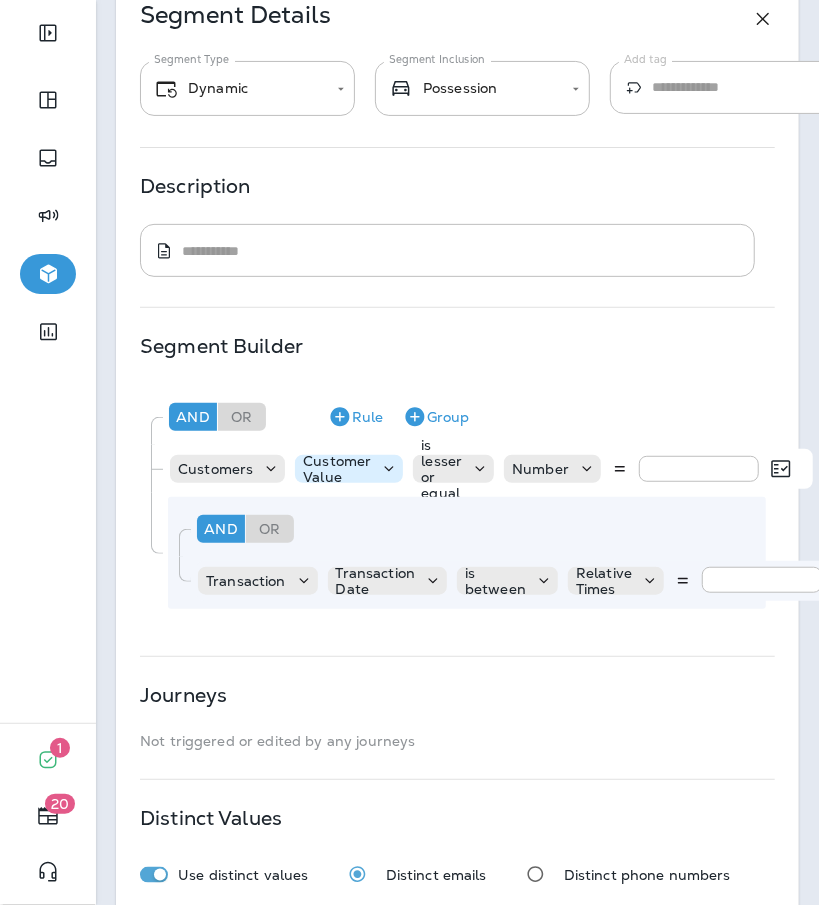 scroll, scrollTop: 108, scrollLeft: 0, axis: vertical 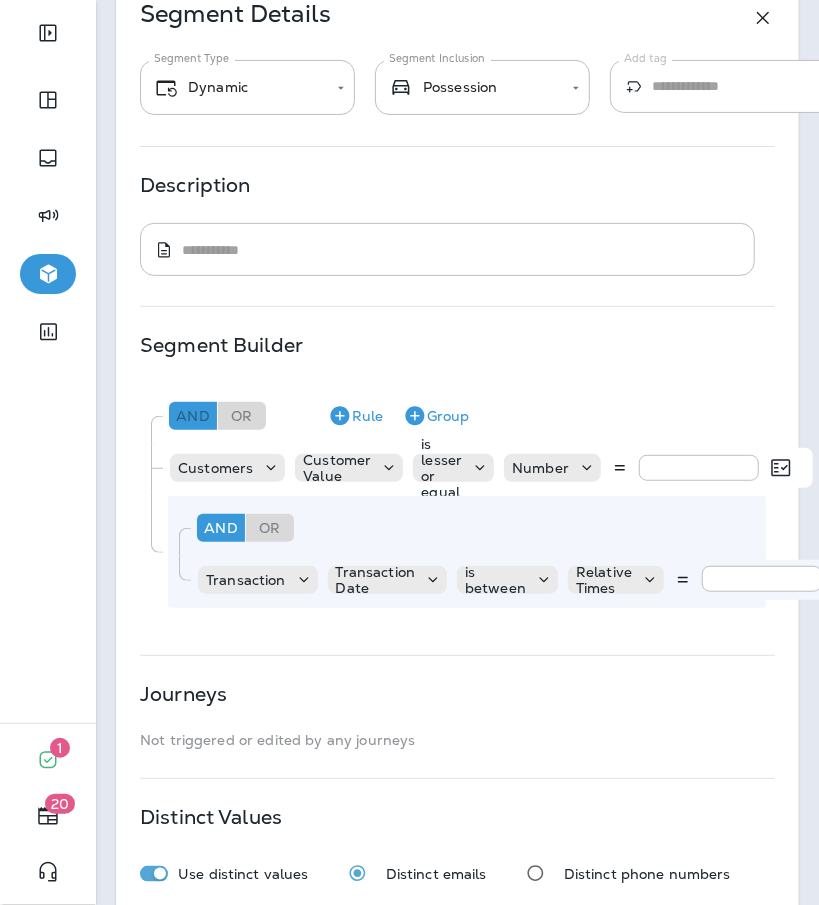 click on "And" at bounding box center [193, 416] 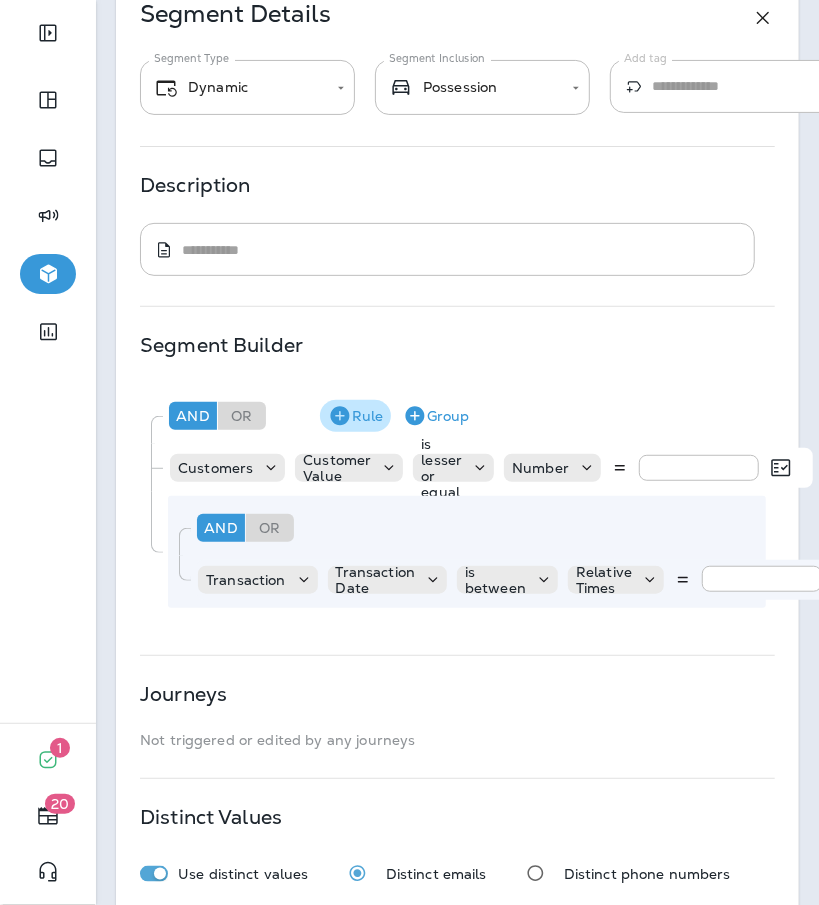 click 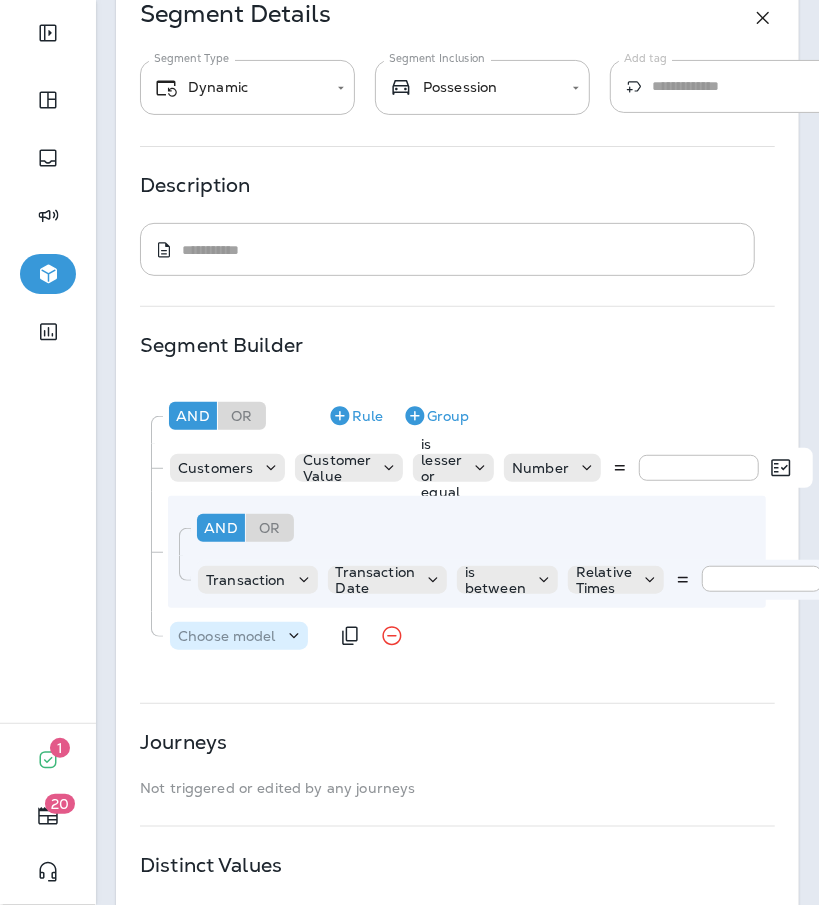 click on "Choose model" at bounding box center (227, 636) 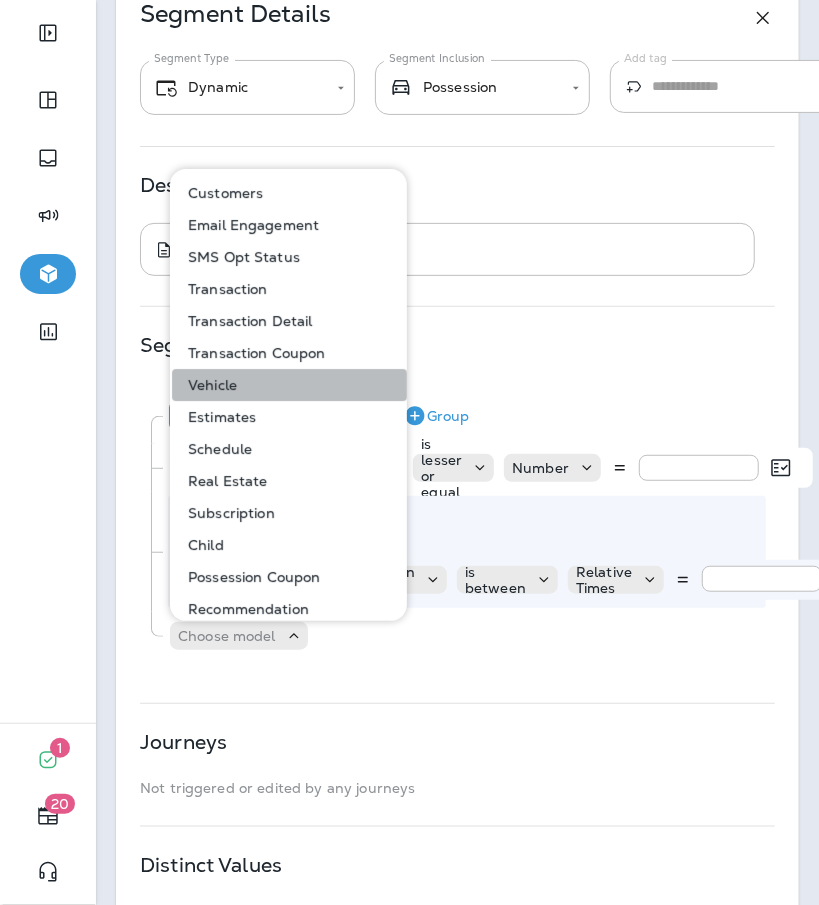 click on "Vehicle" at bounding box center [289, 385] 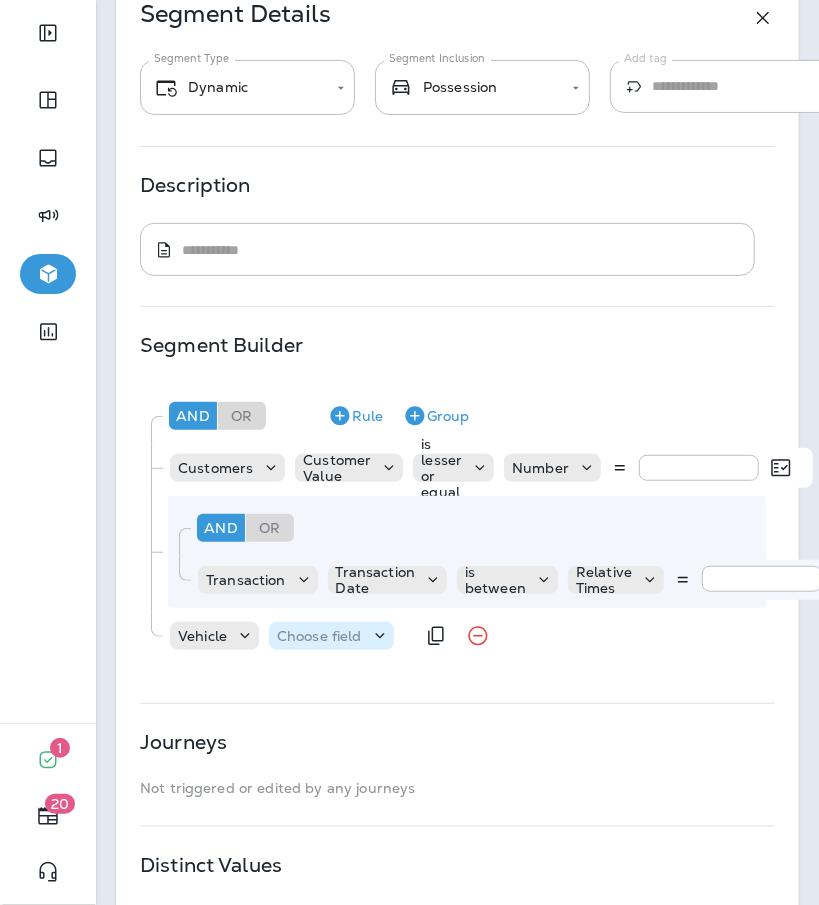 click on "Choose field" at bounding box center (319, 636) 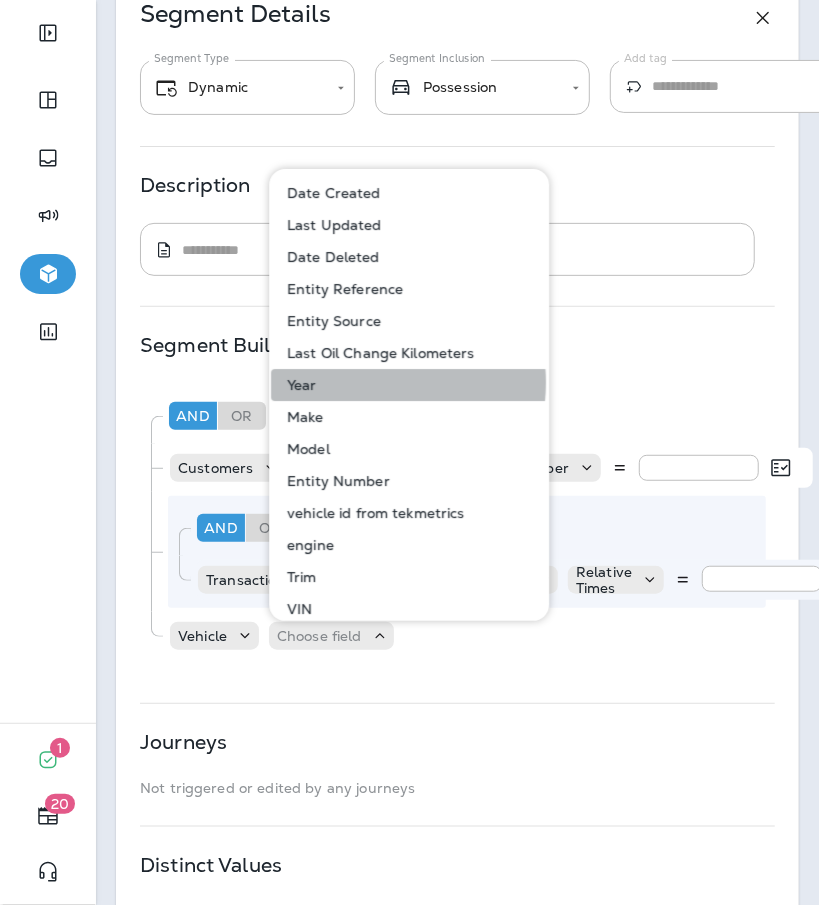 click on "Year" at bounding box center [410, 385] 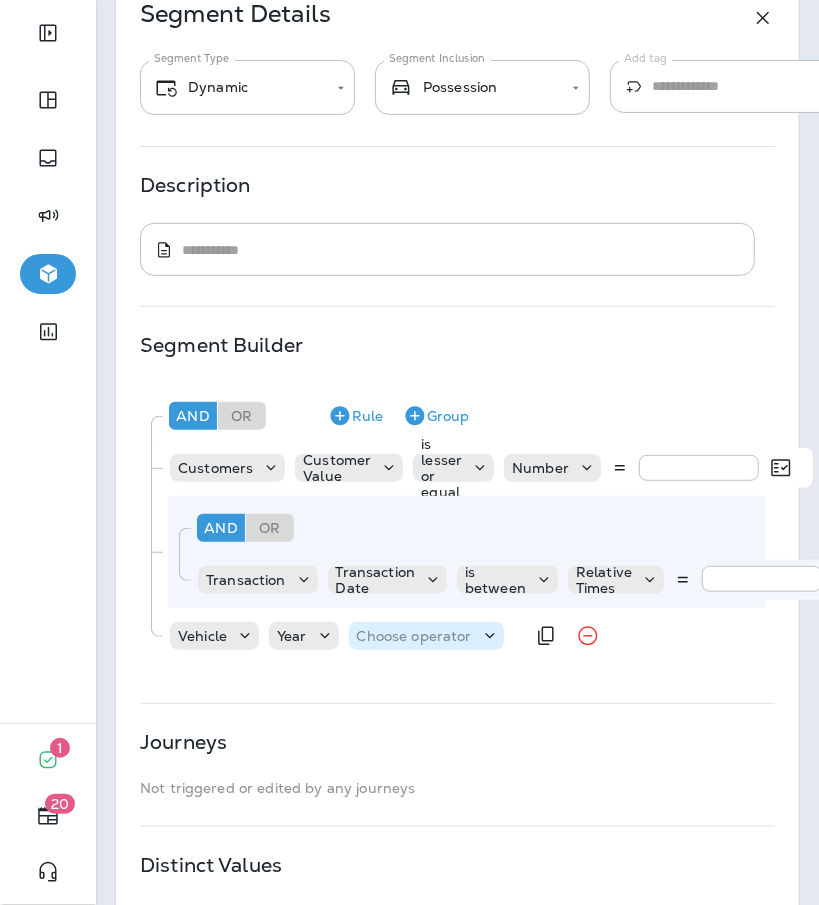 click on "Choose operator" at bounding box center (414, 636) 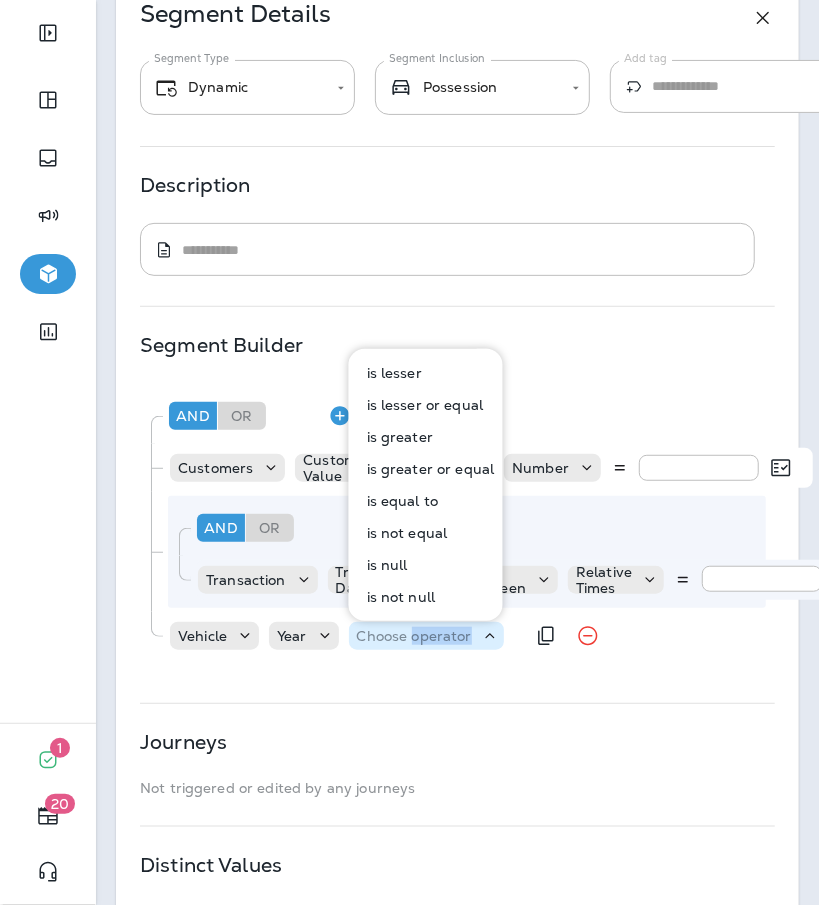 click on "Choose operator" at bounding box center (414, 636) 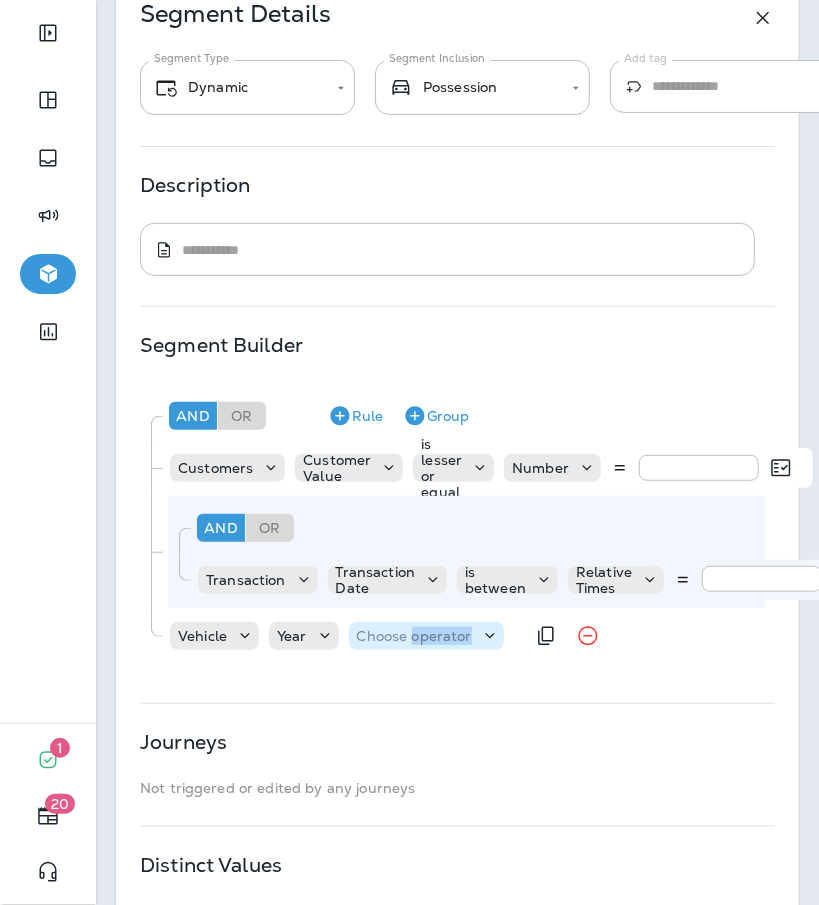 click on "Choose operator" at bounding box center [414, 636] 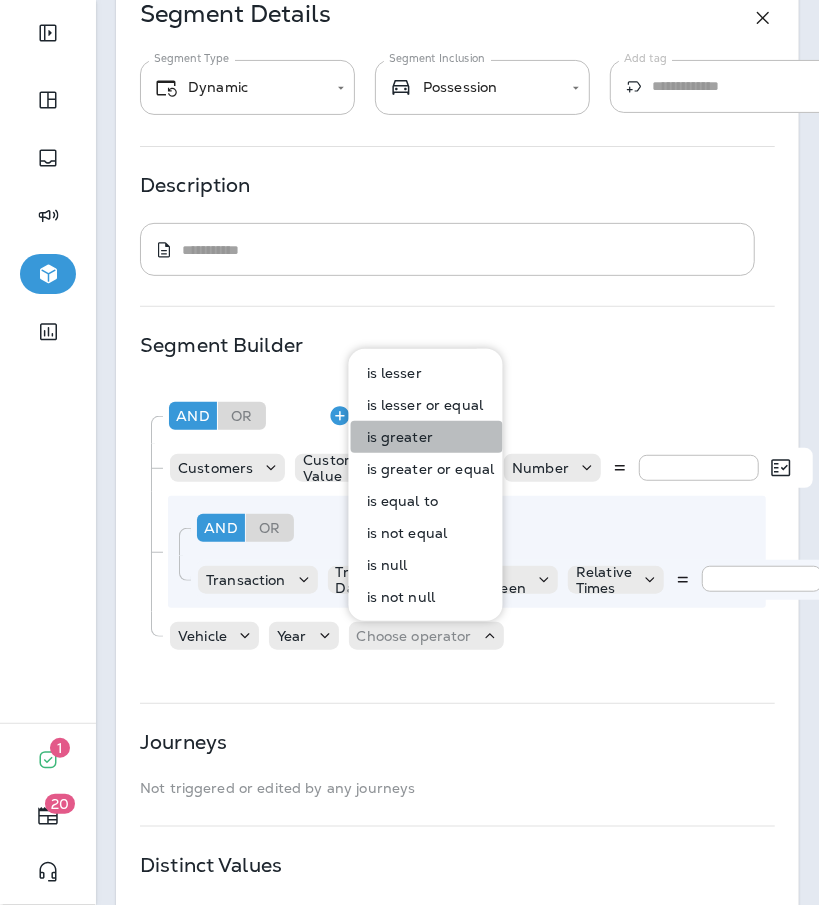 click on "is greater" at bounding box center (396, 437) 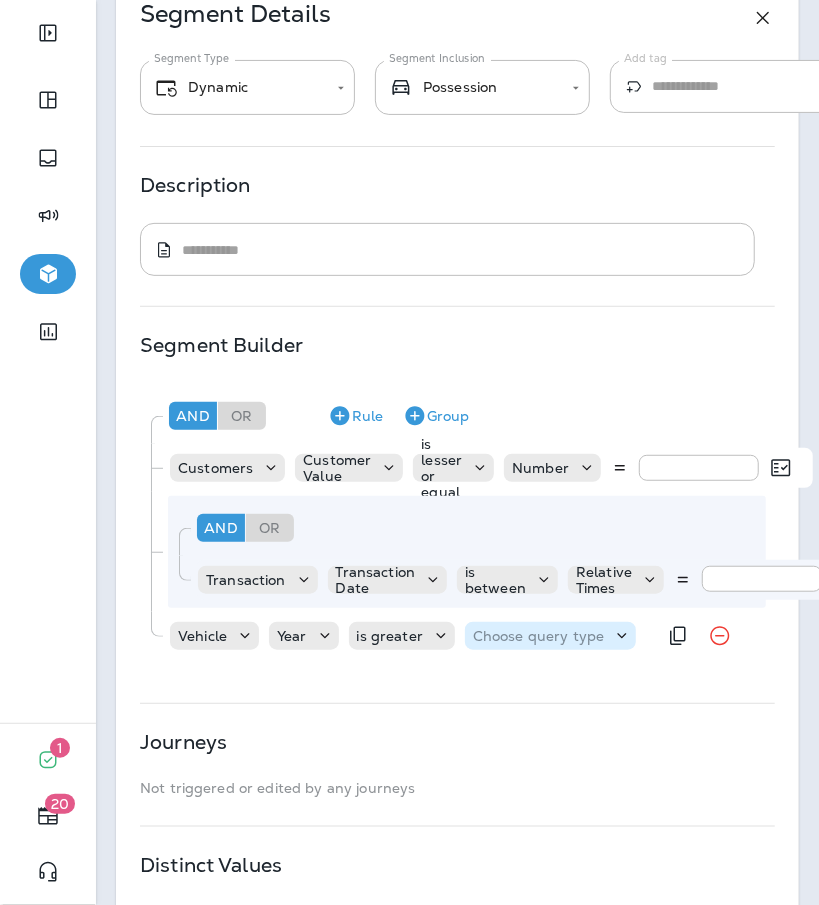 click on "Choose query type" at bounding box center (538, 636) 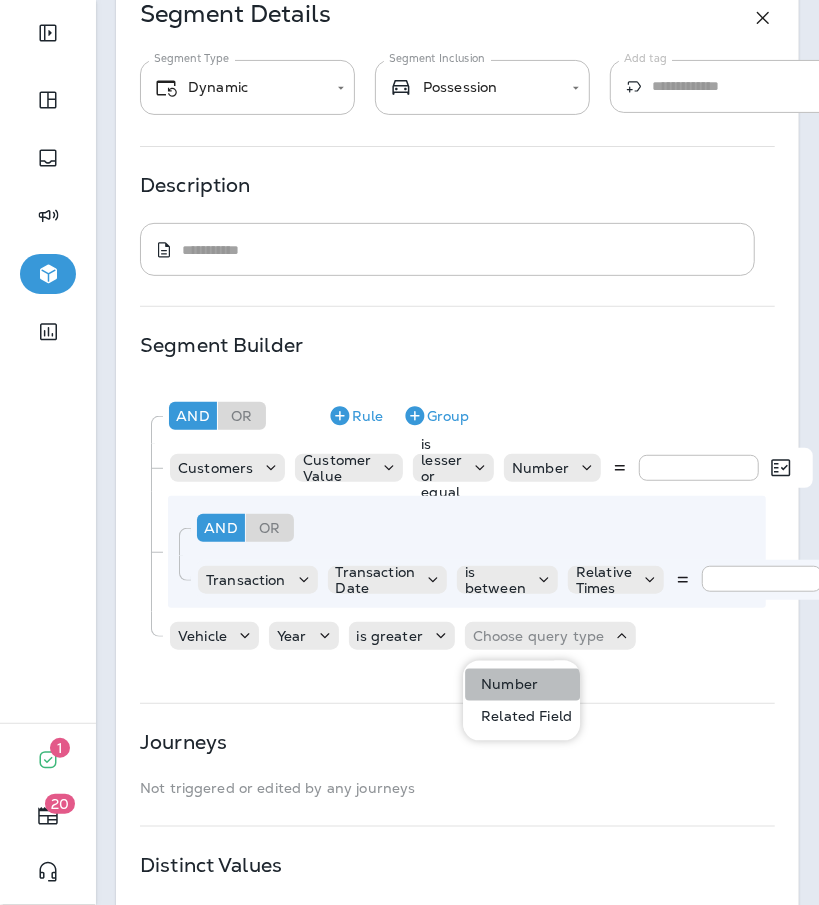 click on "Number" at bounding box center (522, 685) 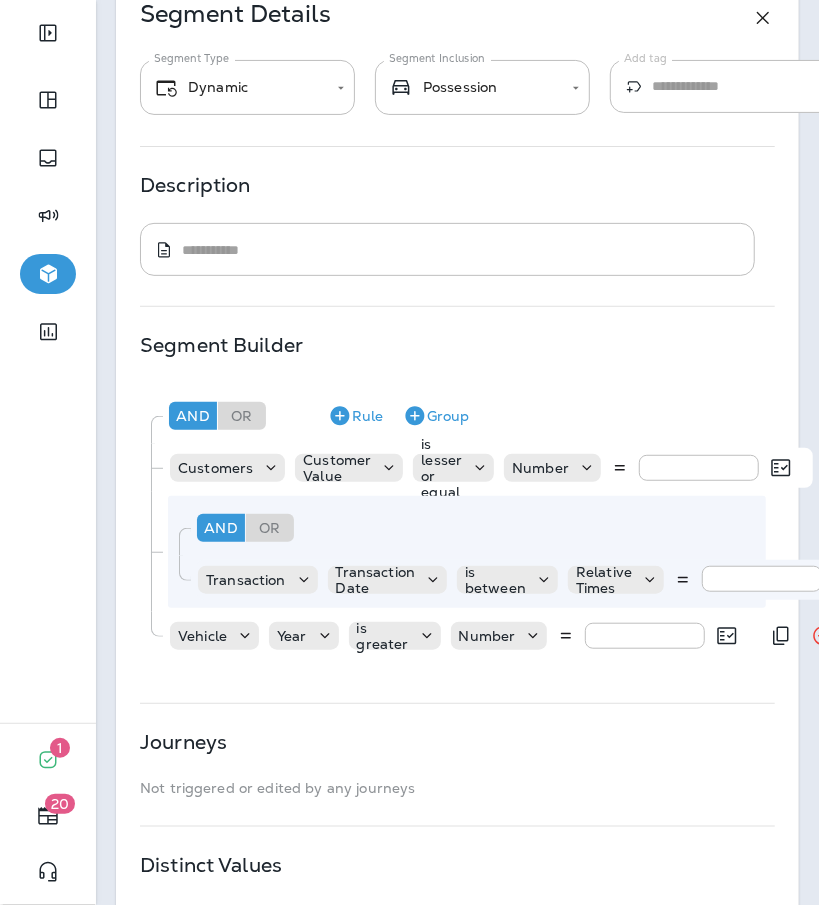 click at bounding box center [645, 636] 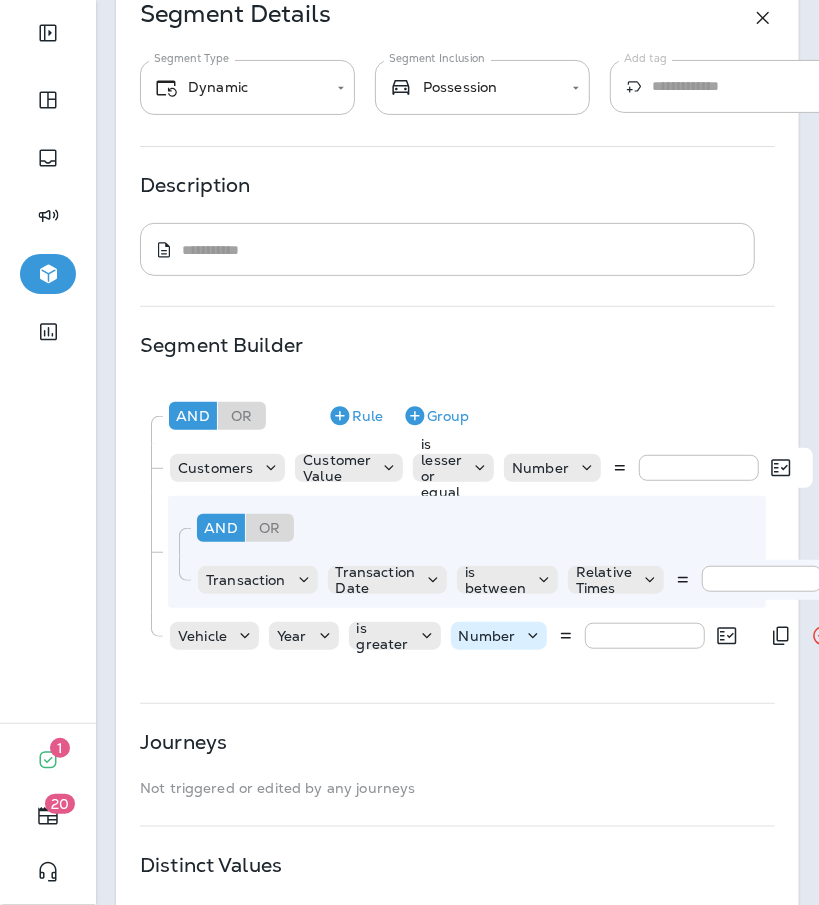 click on "Number" at bounding box center (487, 636) 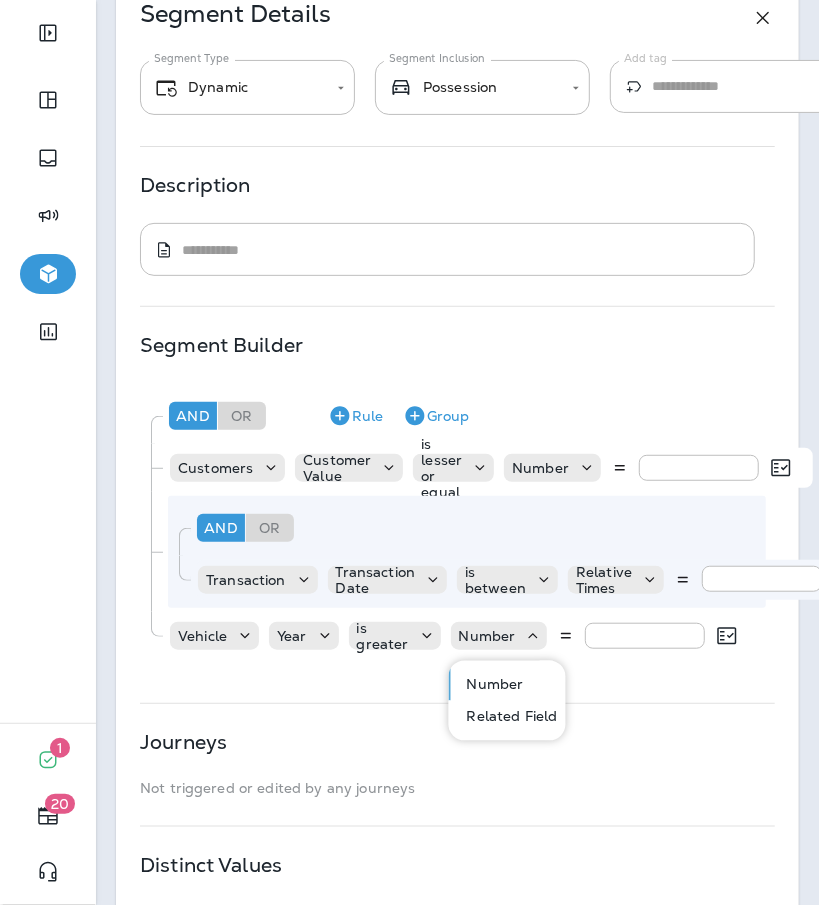 click on "Related Field" at bounding box center [508, 717] 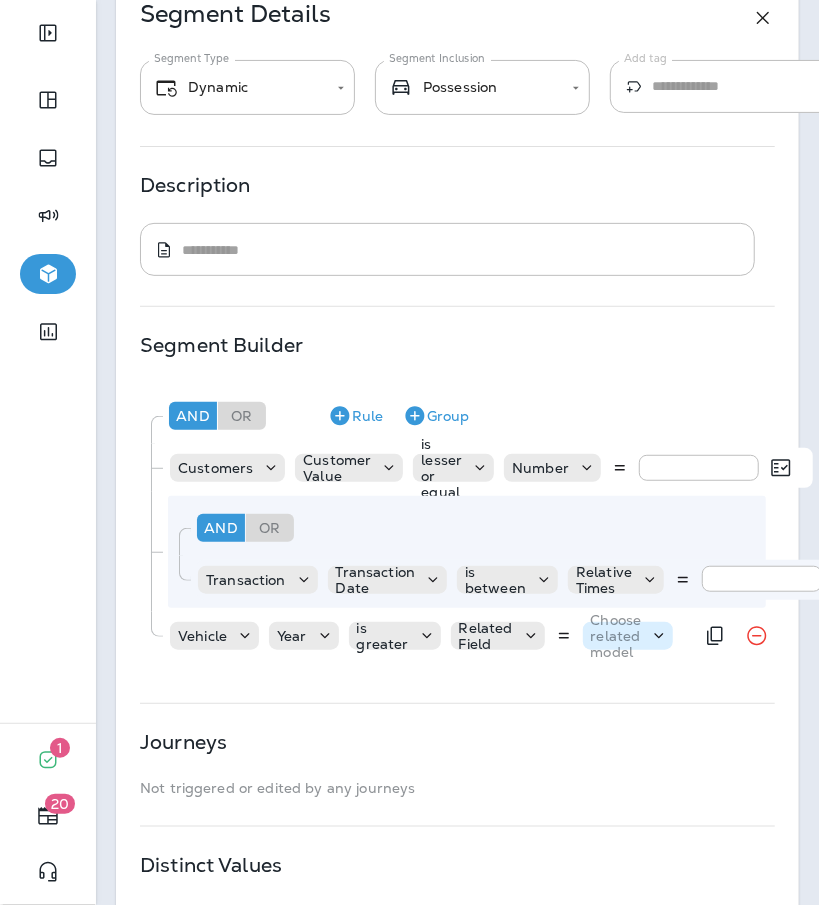 click on "Choose related model" at bounding box center (616, 636) 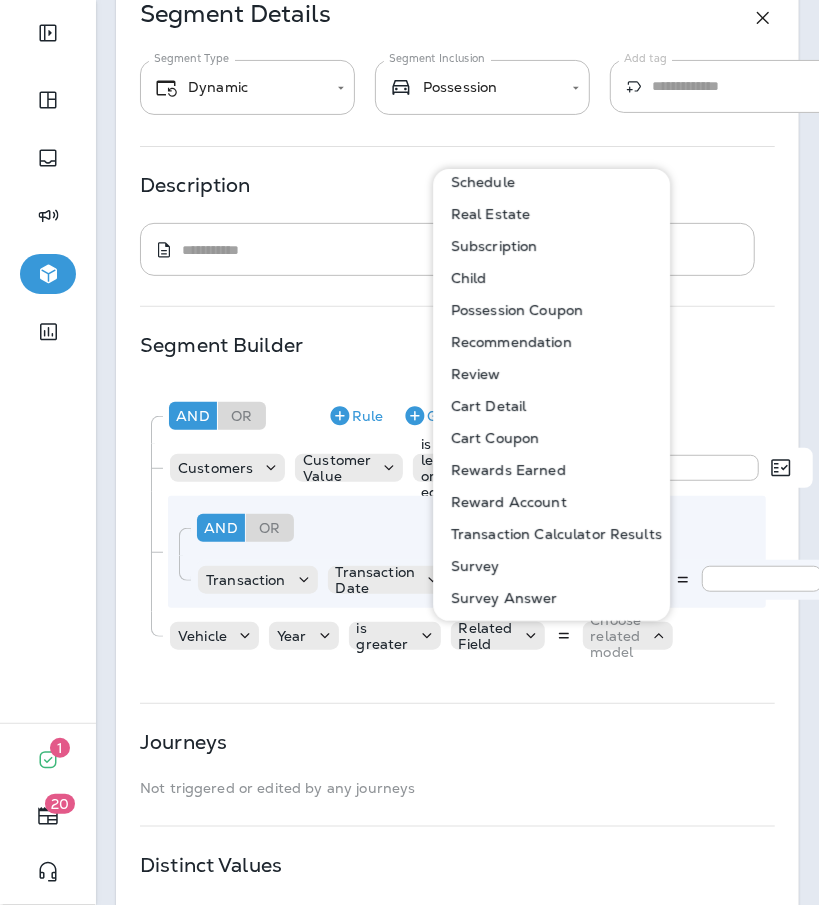 scroll, scrollTop: 95, scrollLeft: 0, axis: vertical 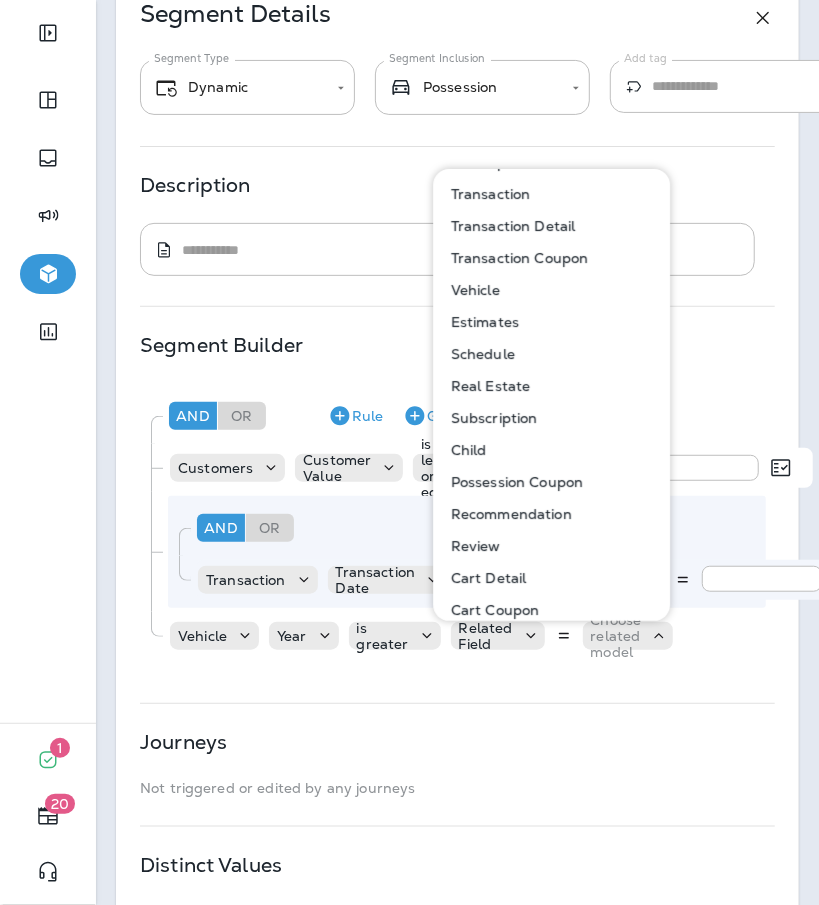 click on "Vehicle" at bounding box center (471, 290) 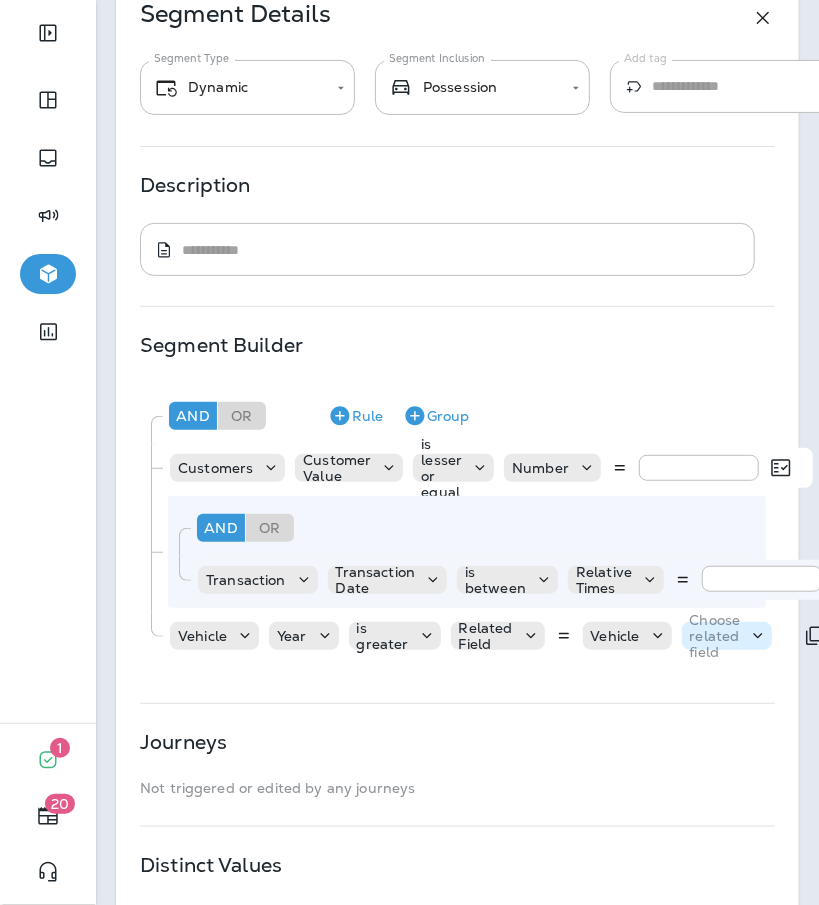 click on "Choose related field" at bounding box center [715, 636] 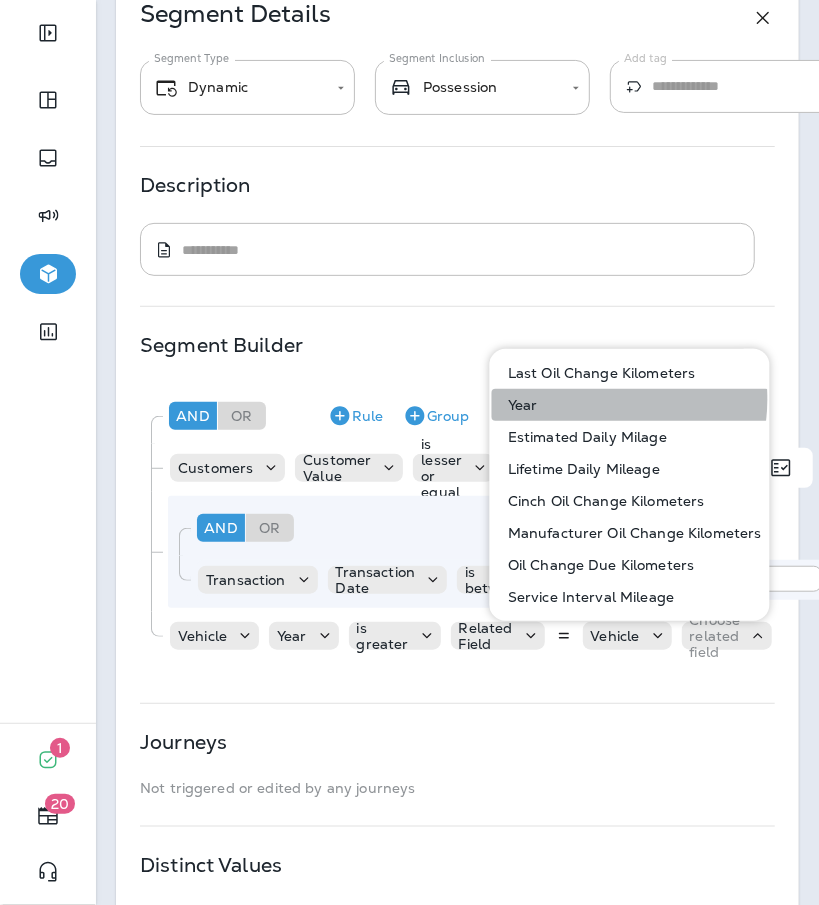 click on "Year" at bounding box center (631, 405) 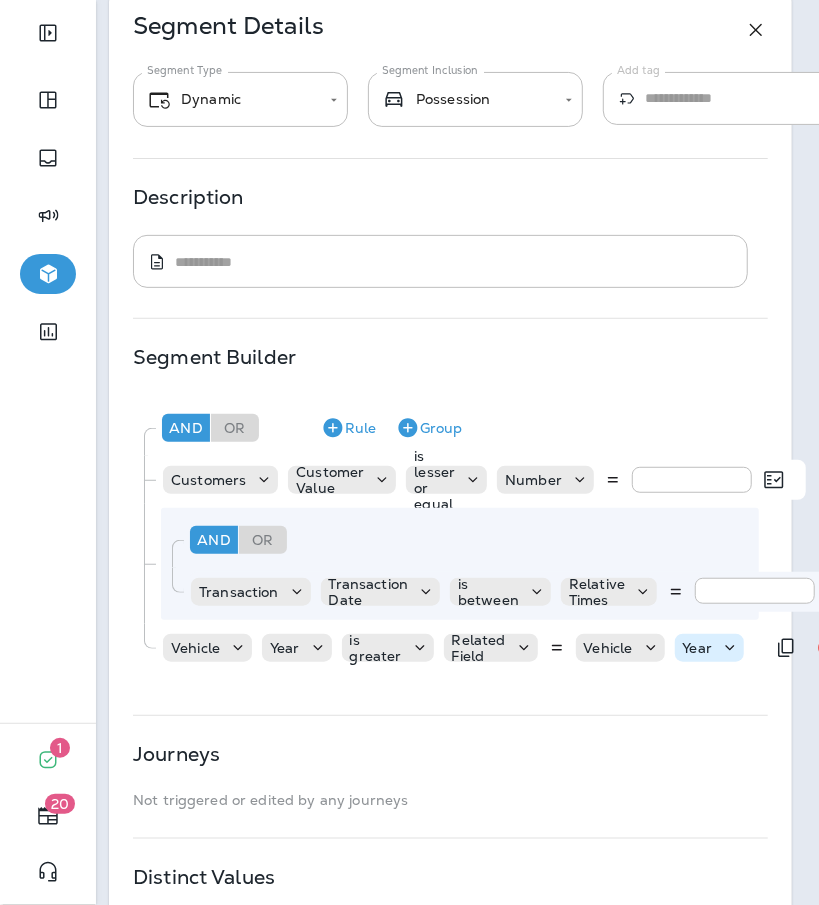 scroll, scrollTop: 96, scrollLeft: 10, axis: both 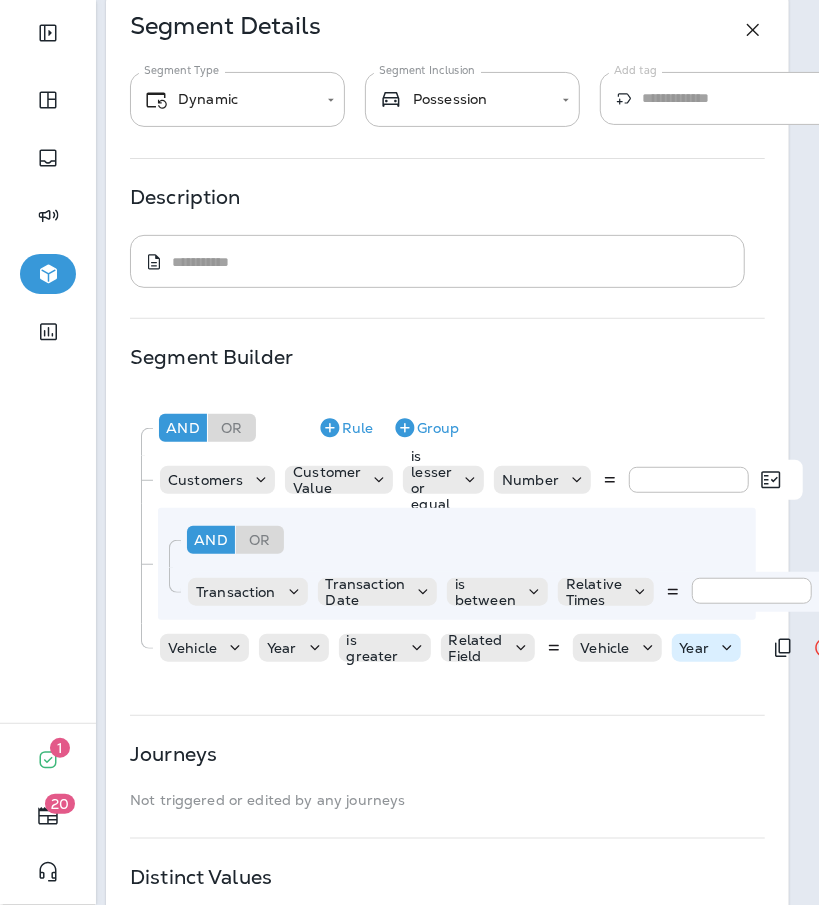 click on "Related Field" at bounding box center (476, 648) 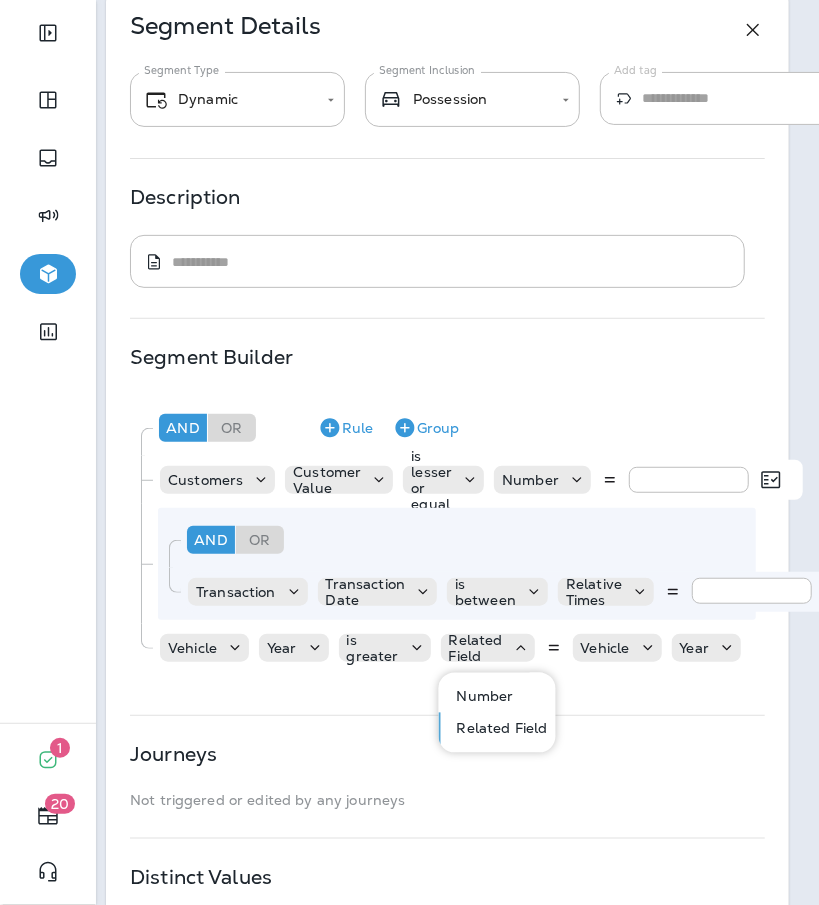 click on "Number" at bounding box center (498, 697) 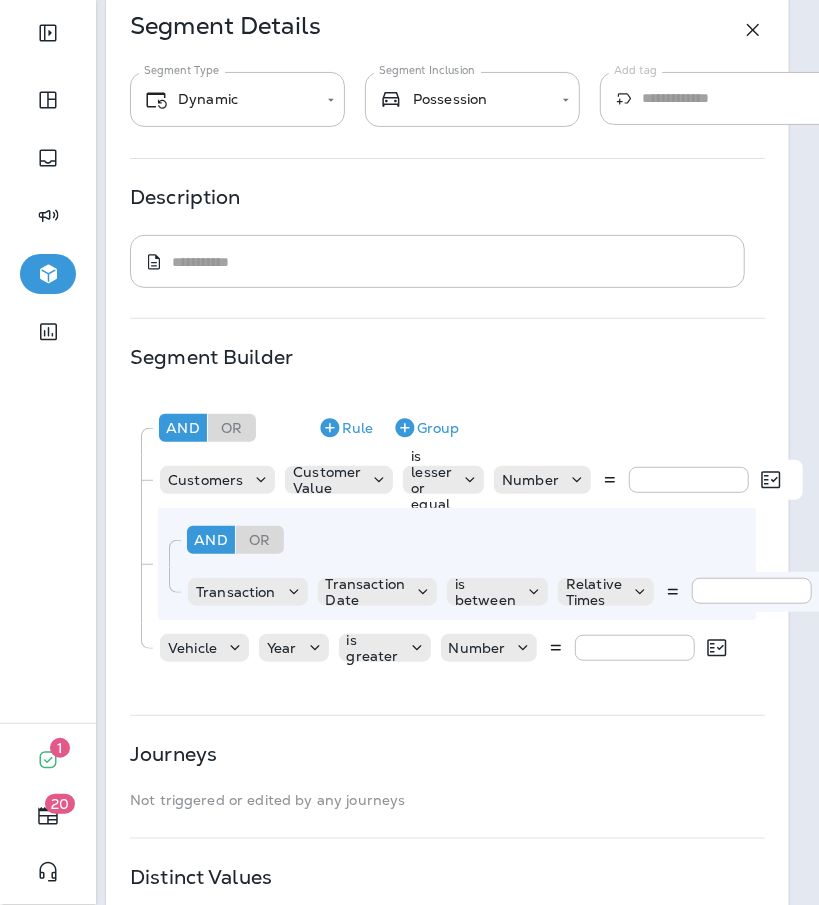 type on "****" 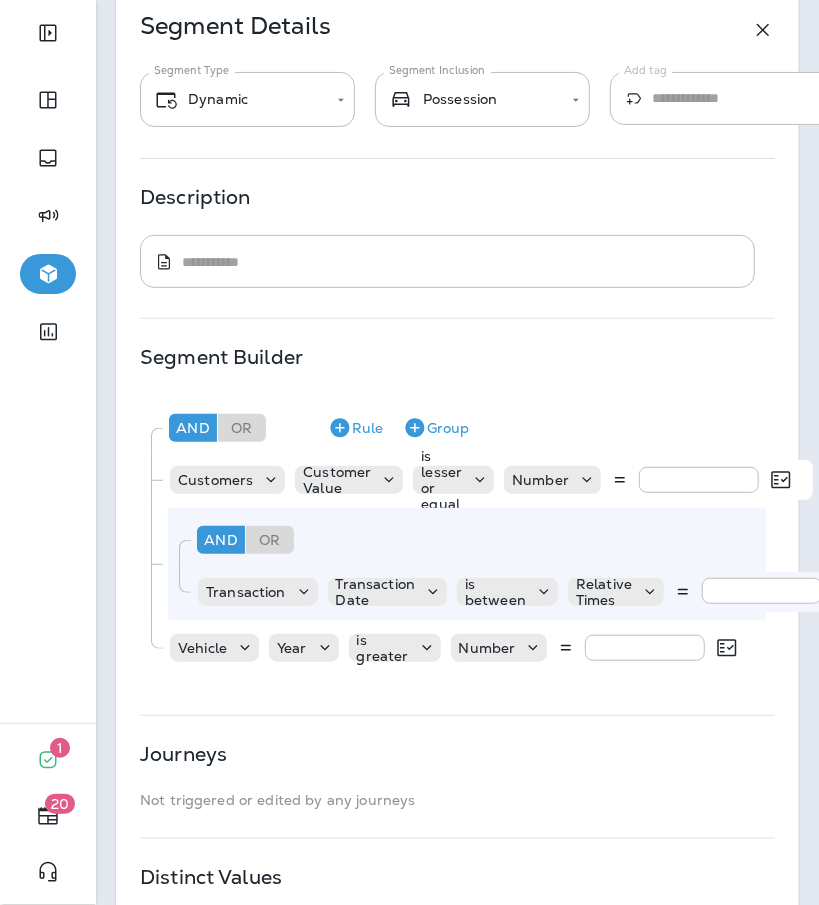 scroll, scrollTop: 287, scrollLeft: 0, axis: vertical 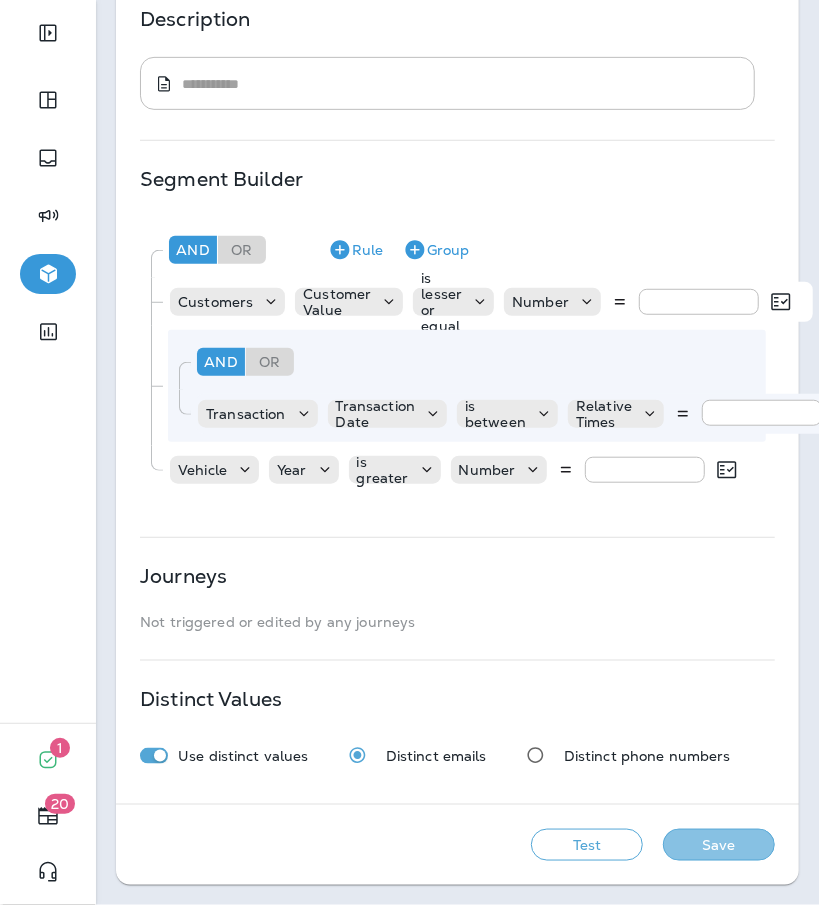click on "Save" at bounding box center (719, 845) 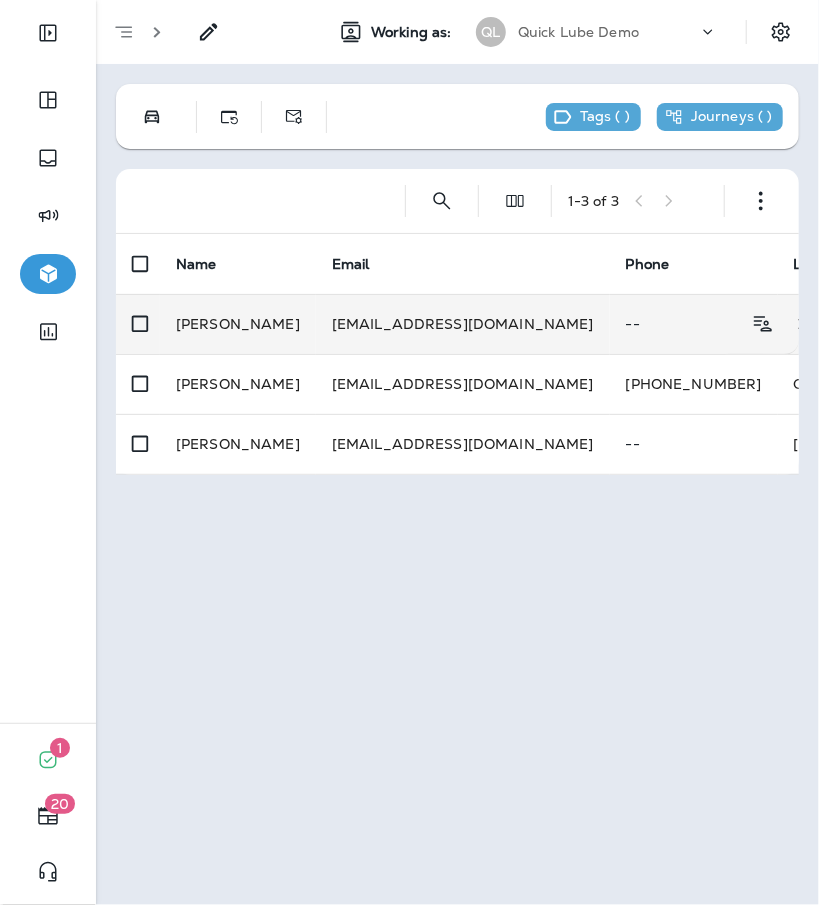 click on "[EMAIL_ADDRESS][DOMAIN_NAME]" at bounding box center (463, 324) 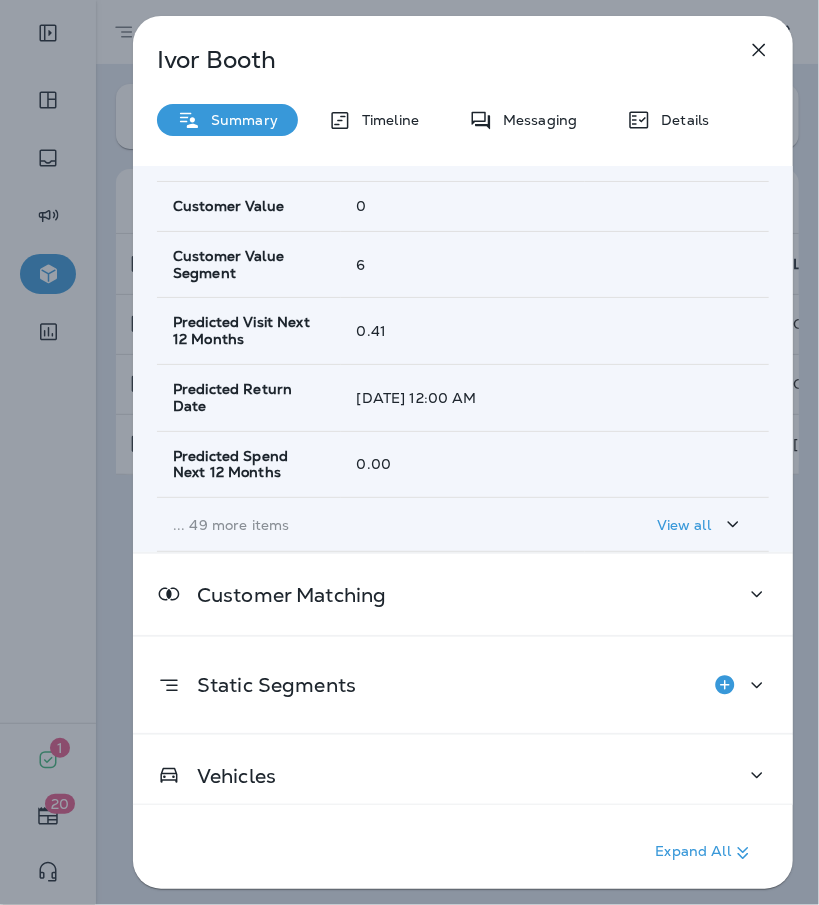 scroll, scrollTop: 280, scrollLeft: 0, axis: vertical 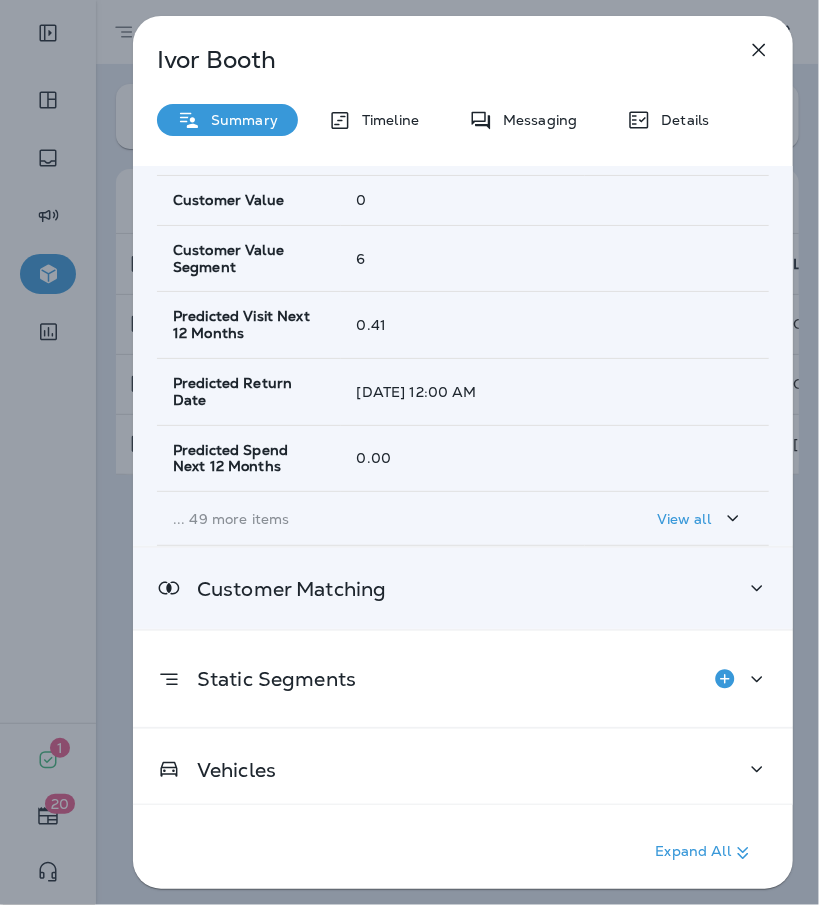 click on "Customer Matching" at bounding box center [463, 588] 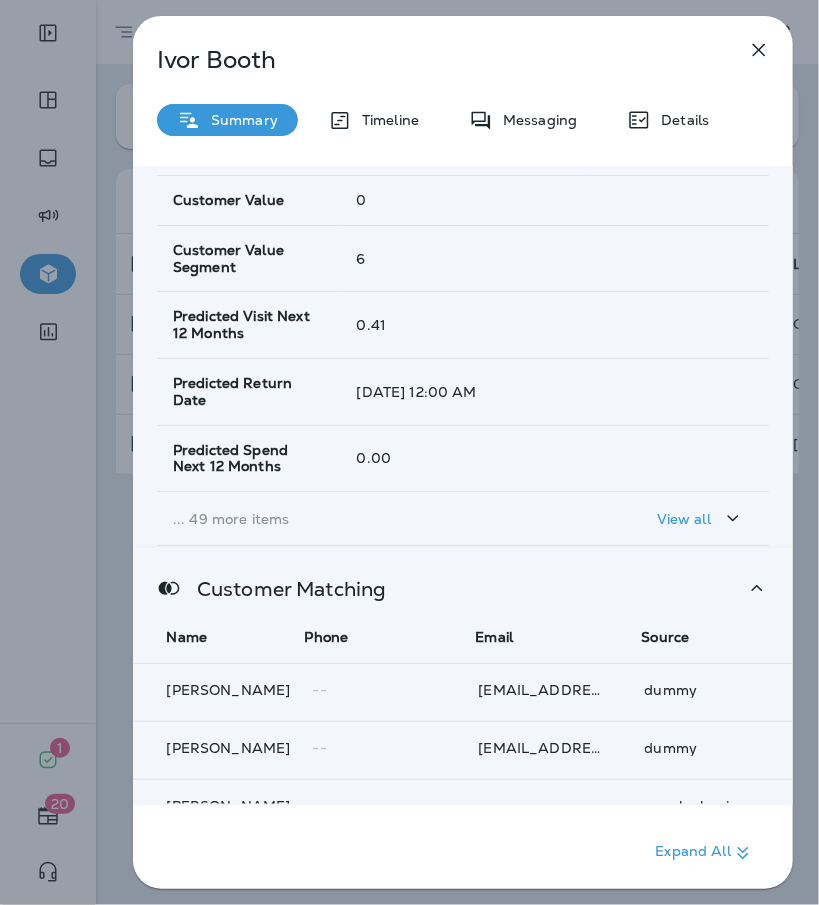 click on "Customer Matching" at bounding box center [463, 588] 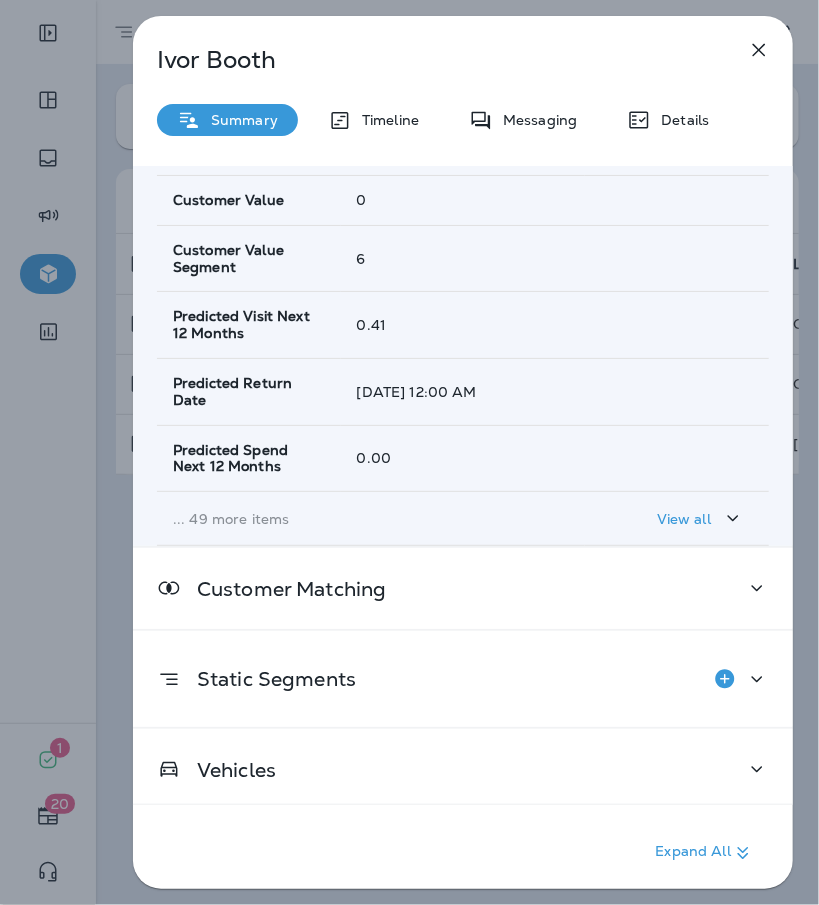 click on "Expand All" at bounding box center (463, 852) 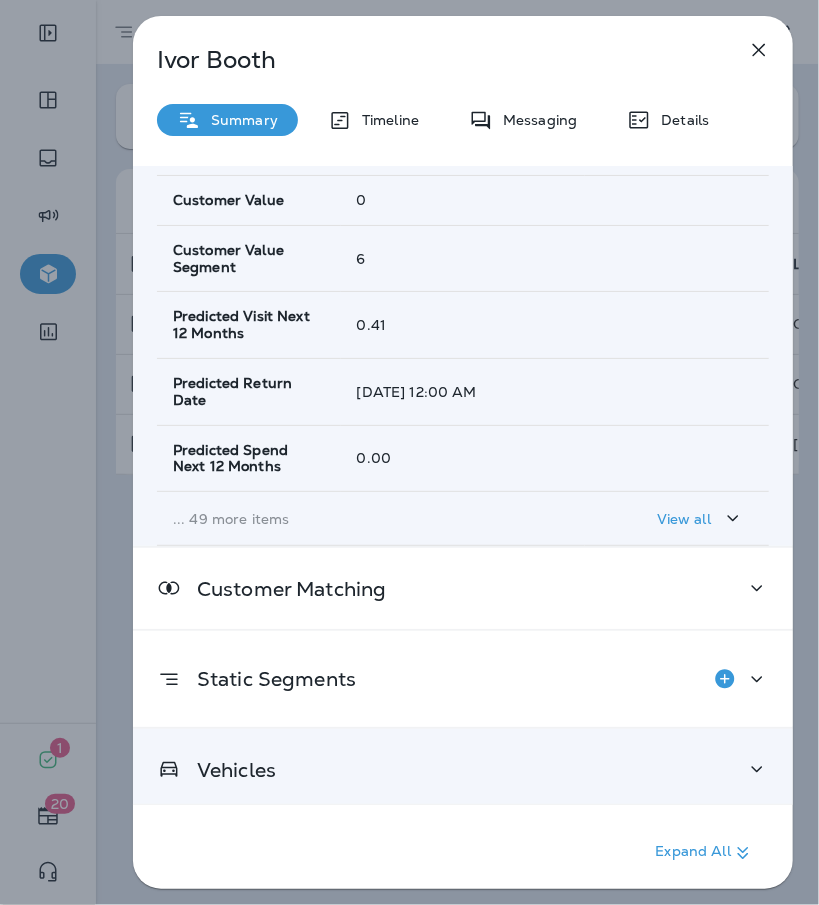 click on "Vehicles" at bounding box center [463, 769] 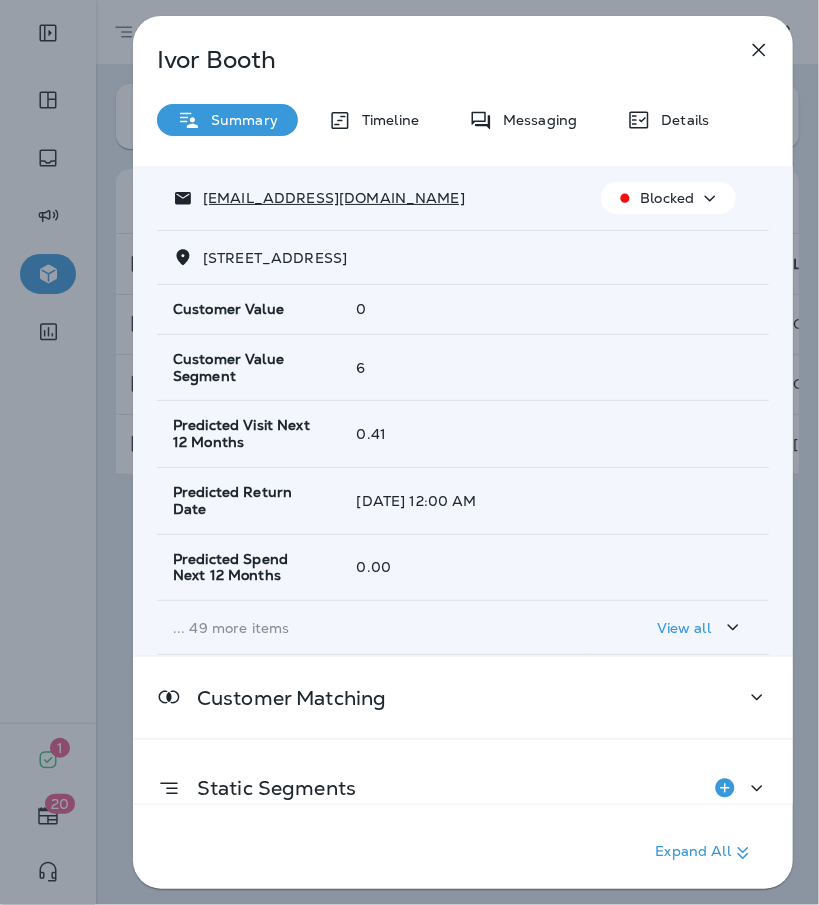 scroll, scrollTop: 170, scrollLeft: 0, axis: vertical 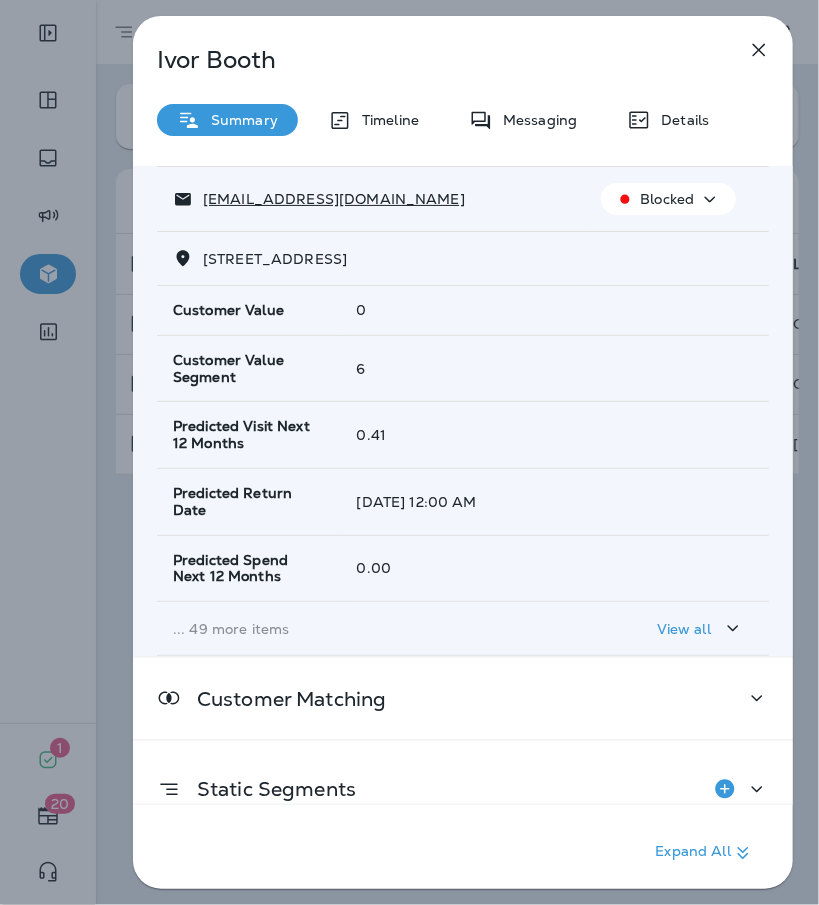 click on "6" at bounding box center (361, 369) 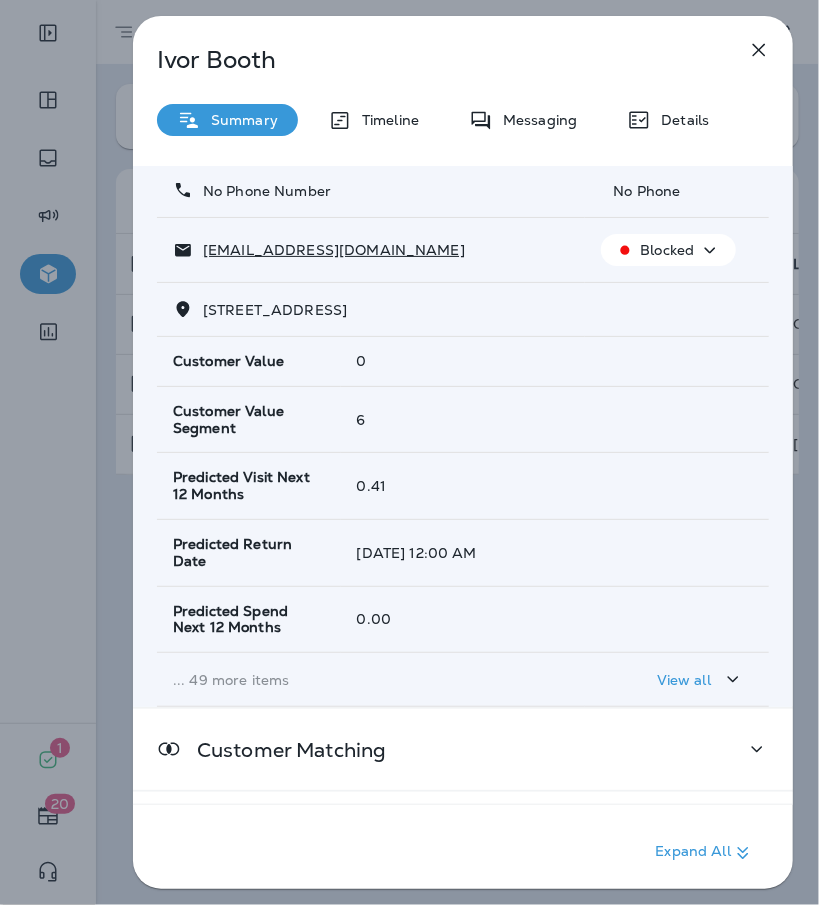 scroll, scrollTop: 120, scrollLeft: 0, axis: vertical 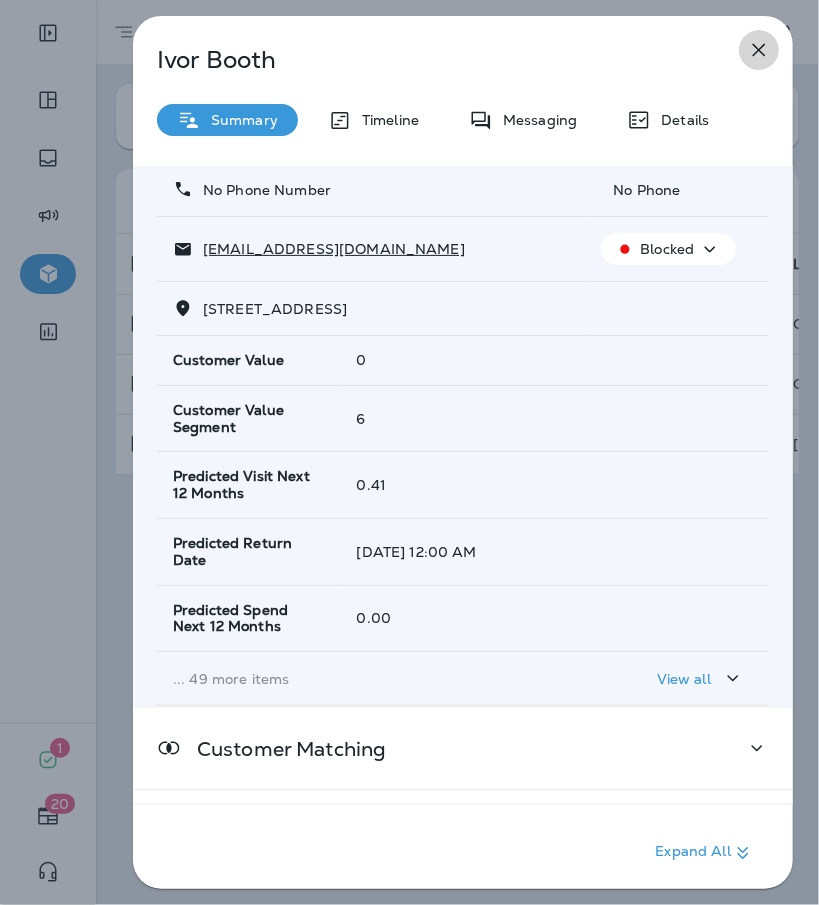click 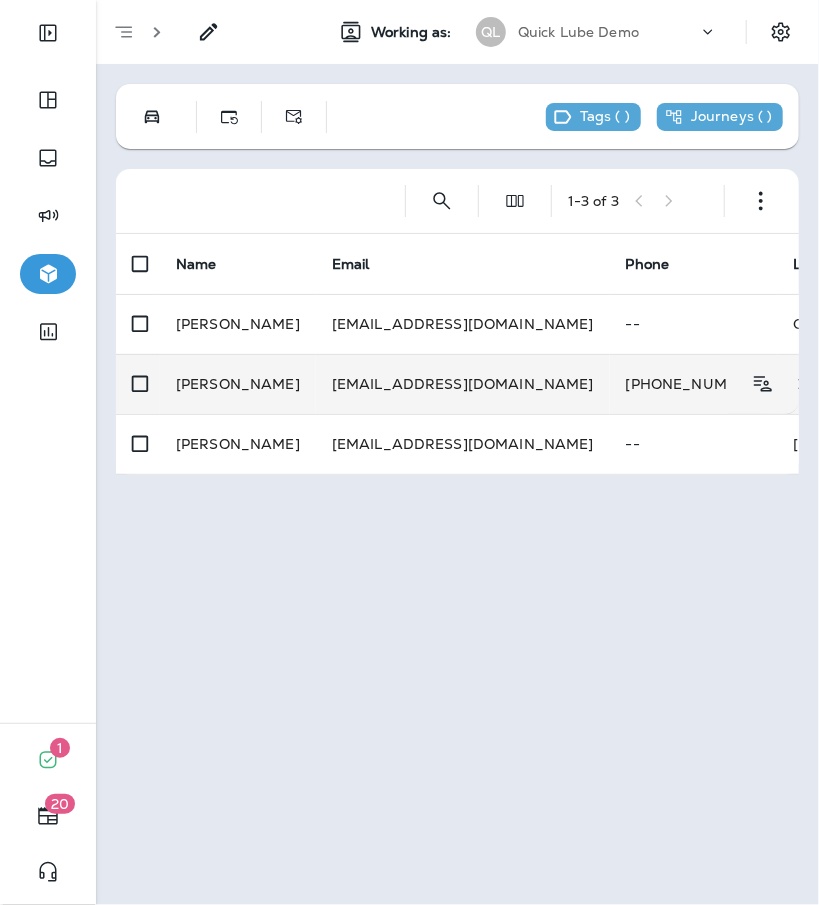 click on "[EMAIL_ADDRESS][DOMAIN_NAME]" at bounding box center (463, 384) 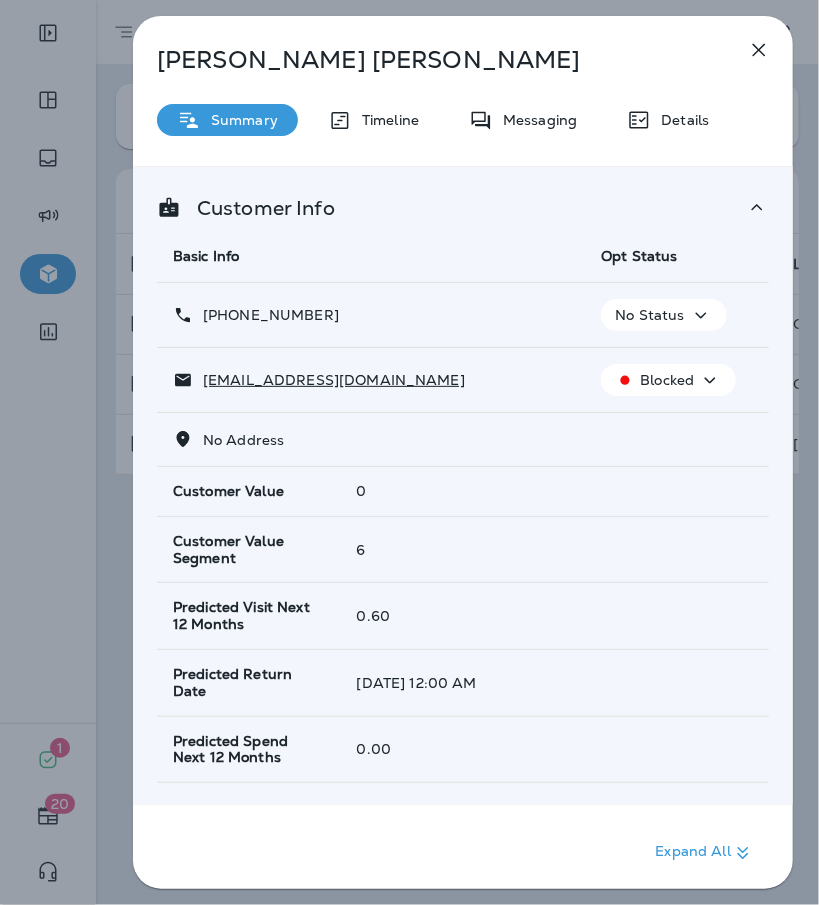 click 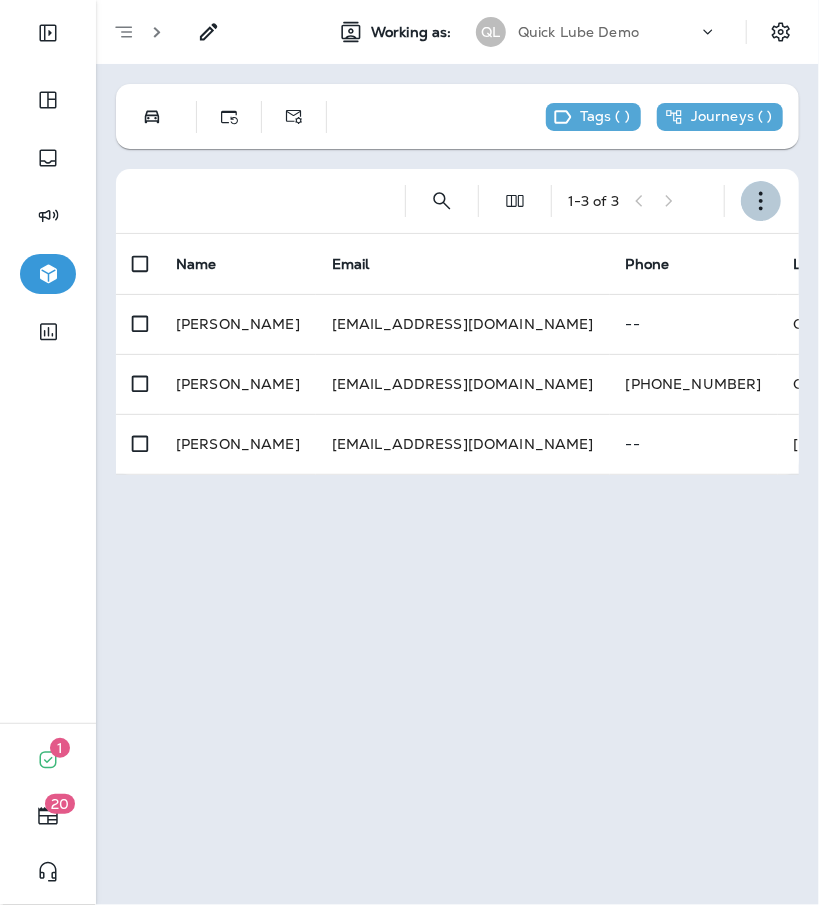 click at bounding box center (761, 201) 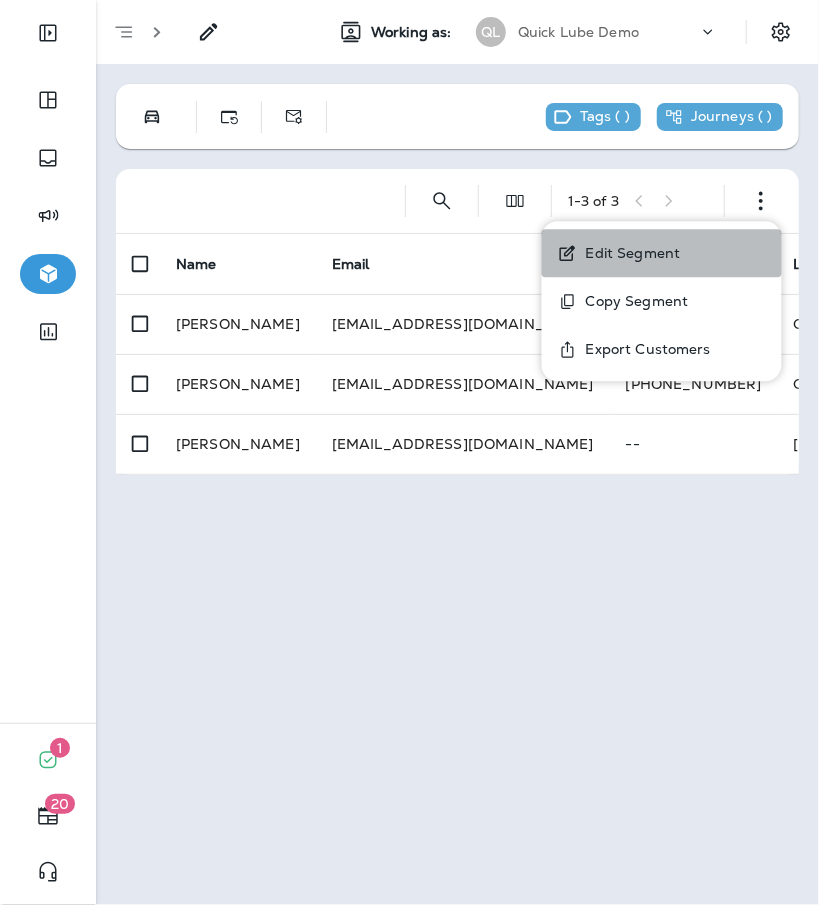 click on "Edit Segment" at bounding box center (629, 253) 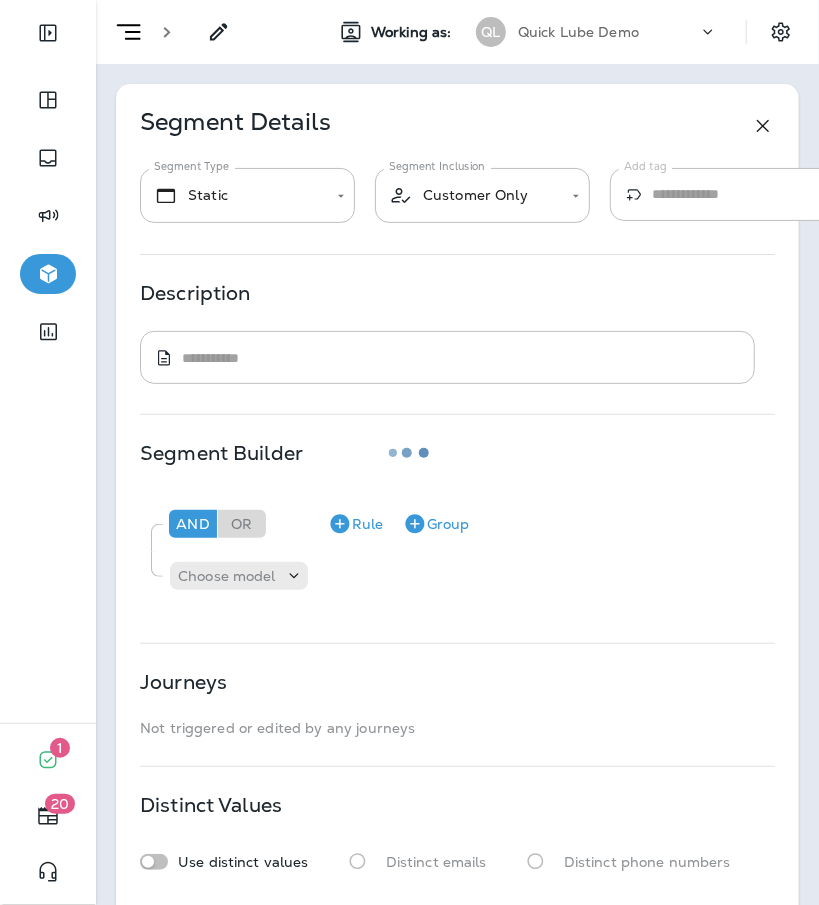 type on "*******" 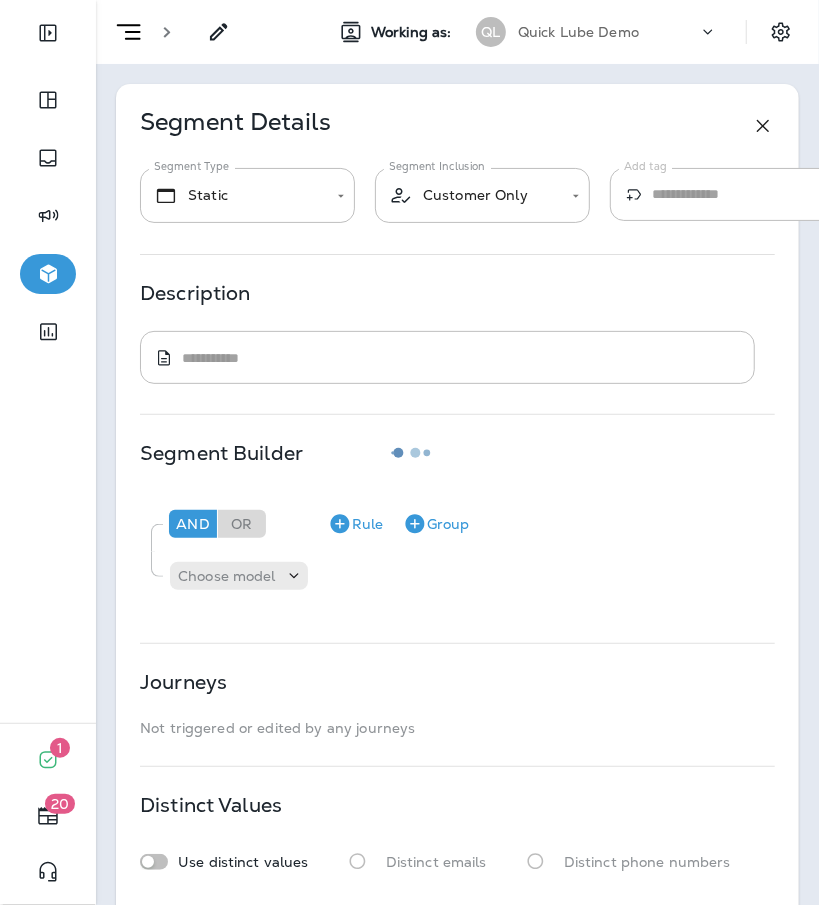 type on "**********" 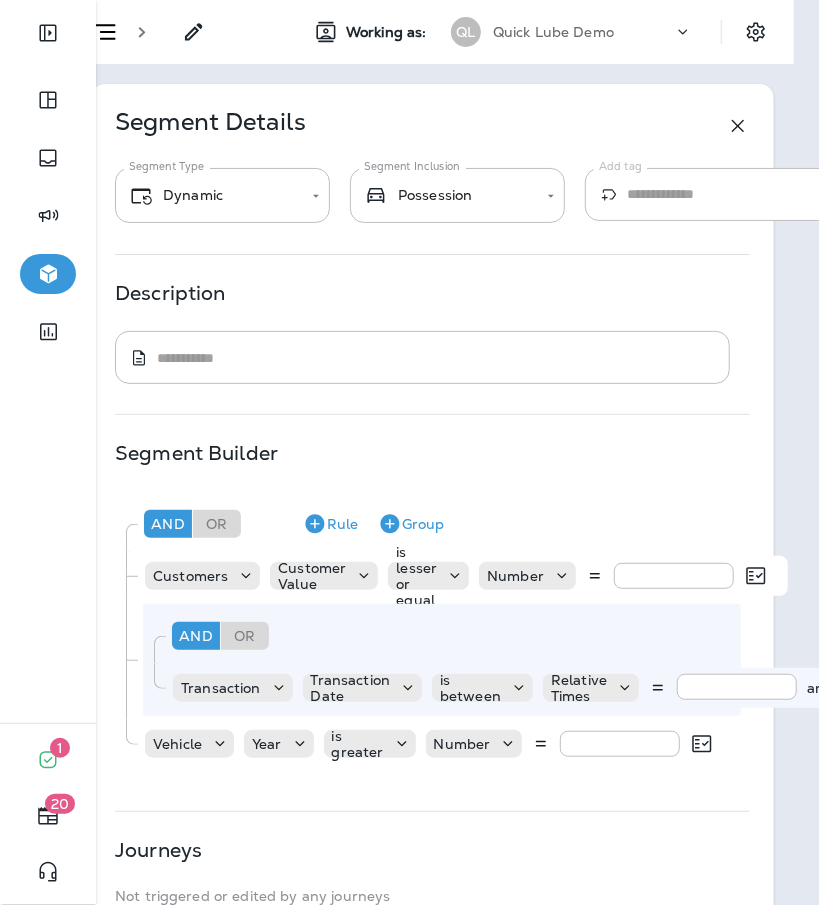 scroll, scrollTop: 0, scrollLeft: 0, axis: both 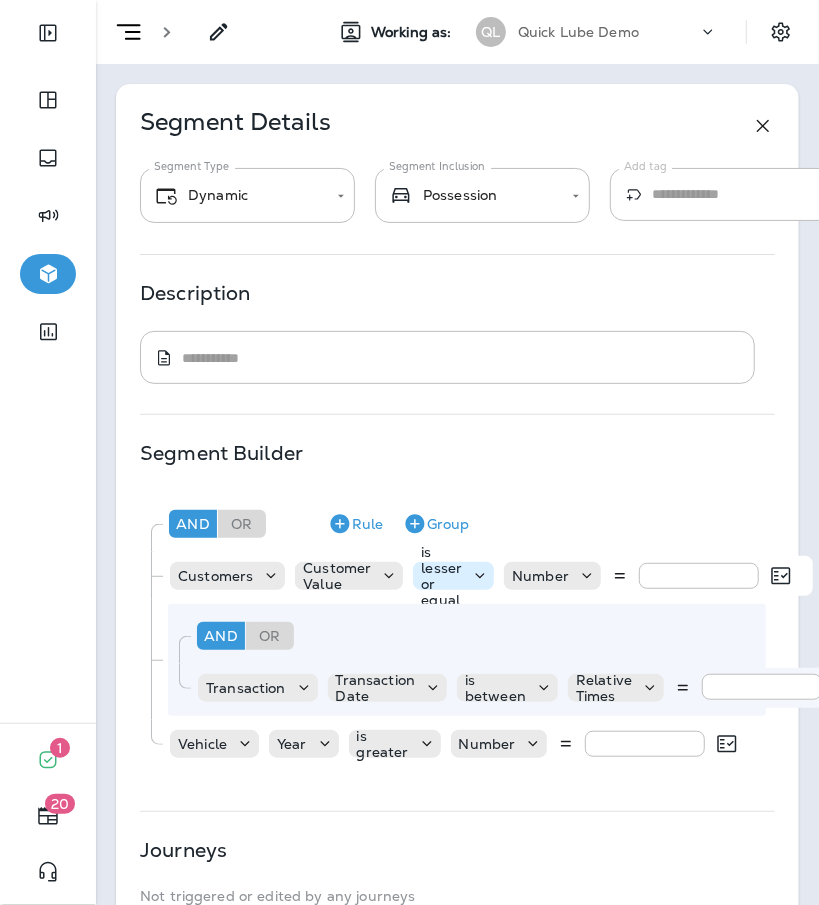 click on "is lesser or equal" at bounding box center (441, 576) 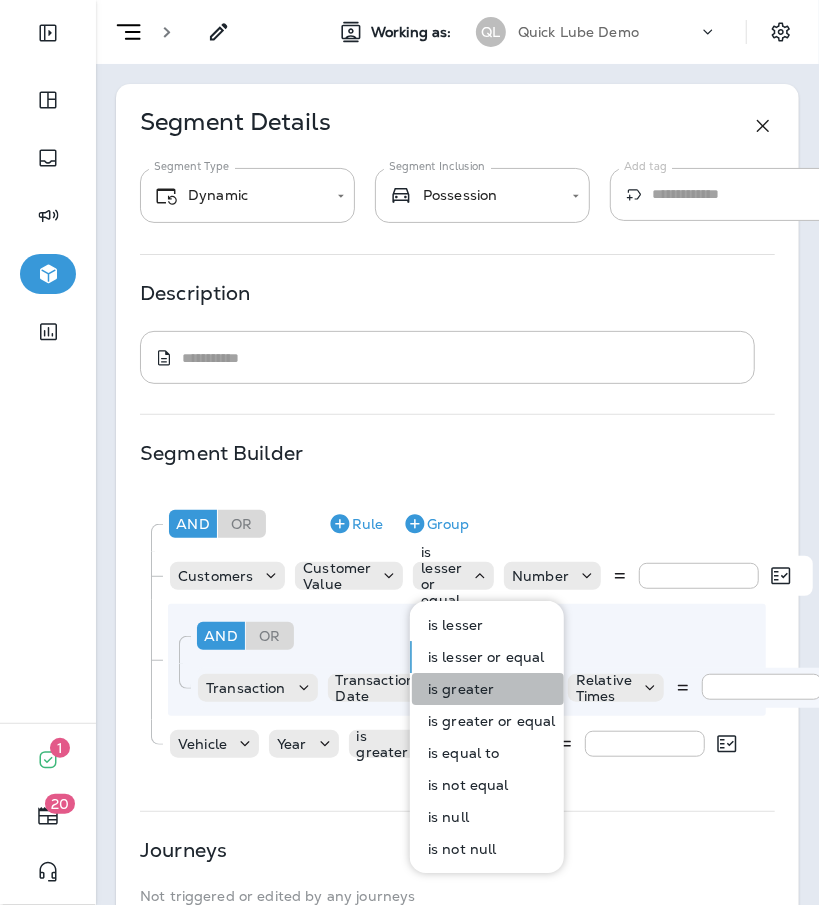 click on "is greater" at bounding box center [488, 689] 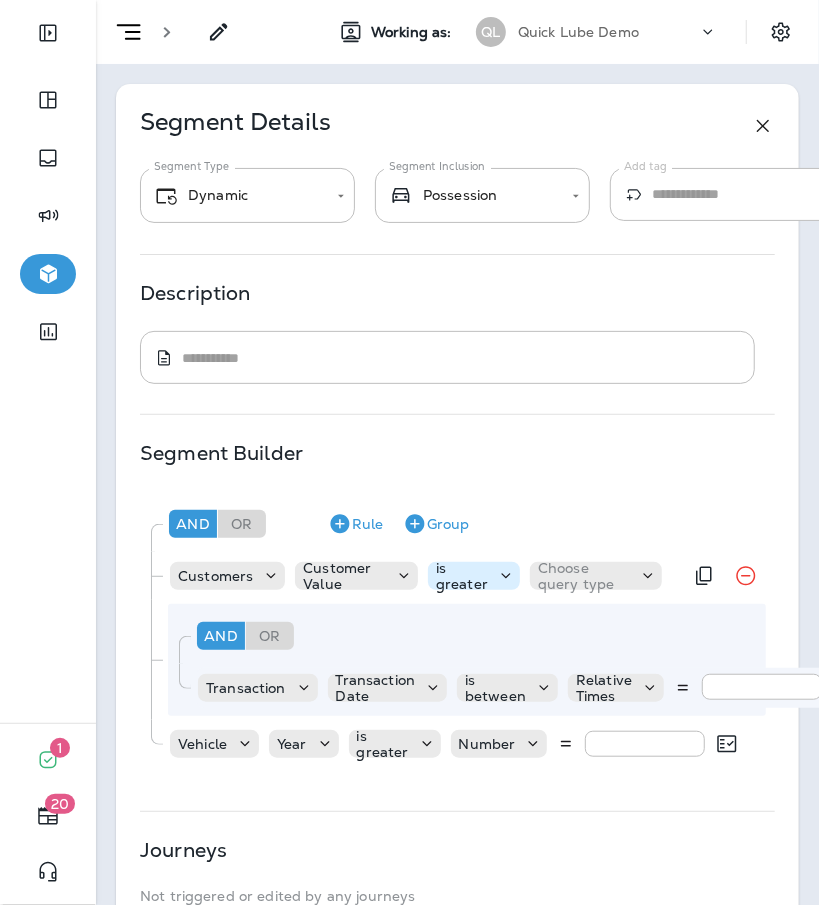 click on "is greater" at bounding box center [462, 576] 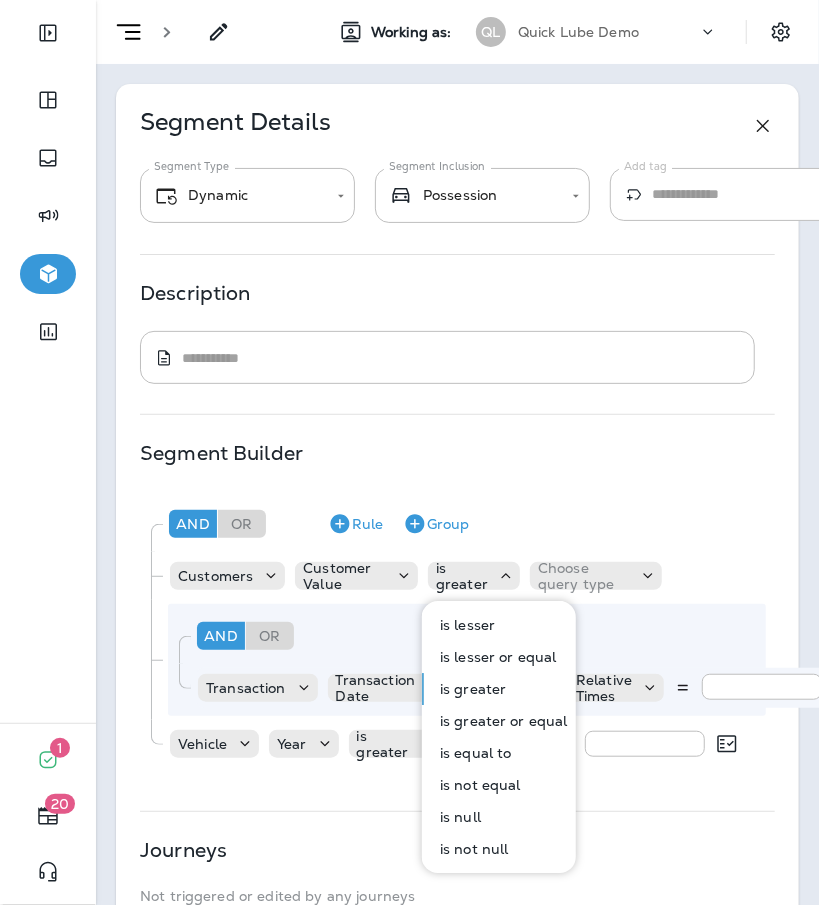 click on "is lesser" at bounding box center [500, 625] 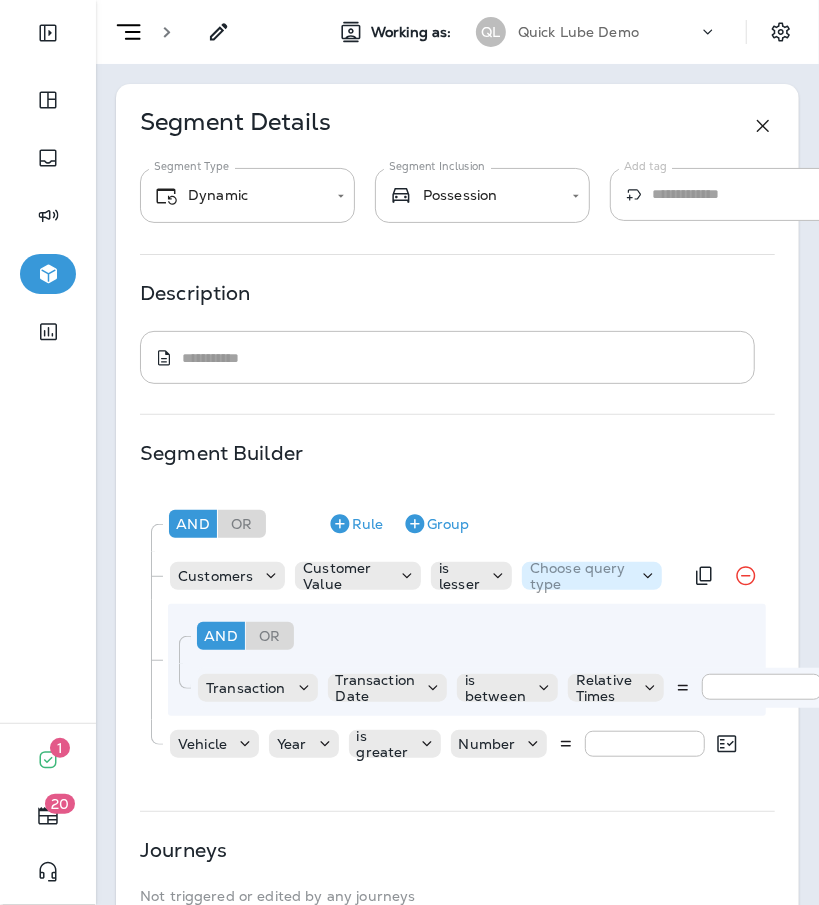click on "Choose query type" at bounding box center [580, 576] 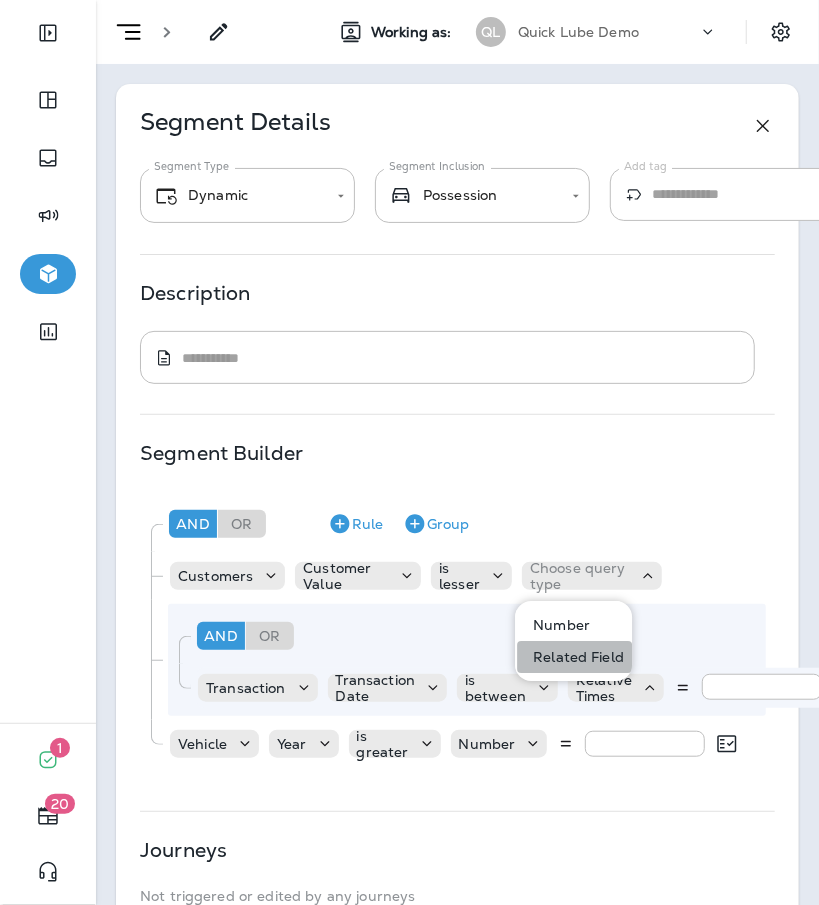click on "Related Field" at bounding box center [574, 657] 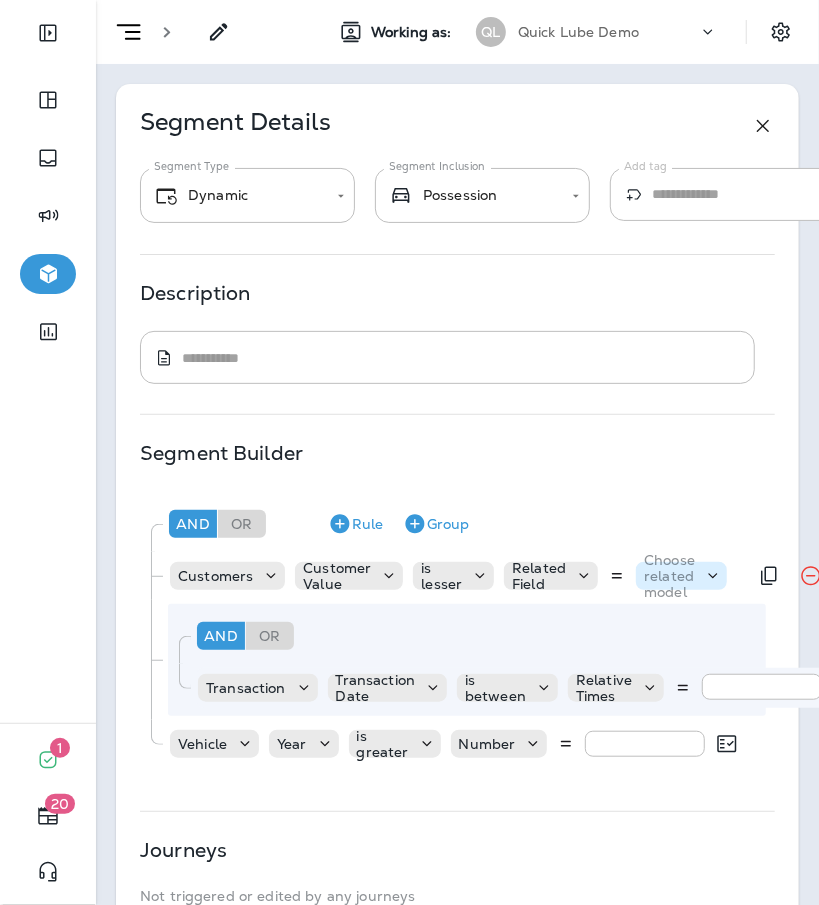 click 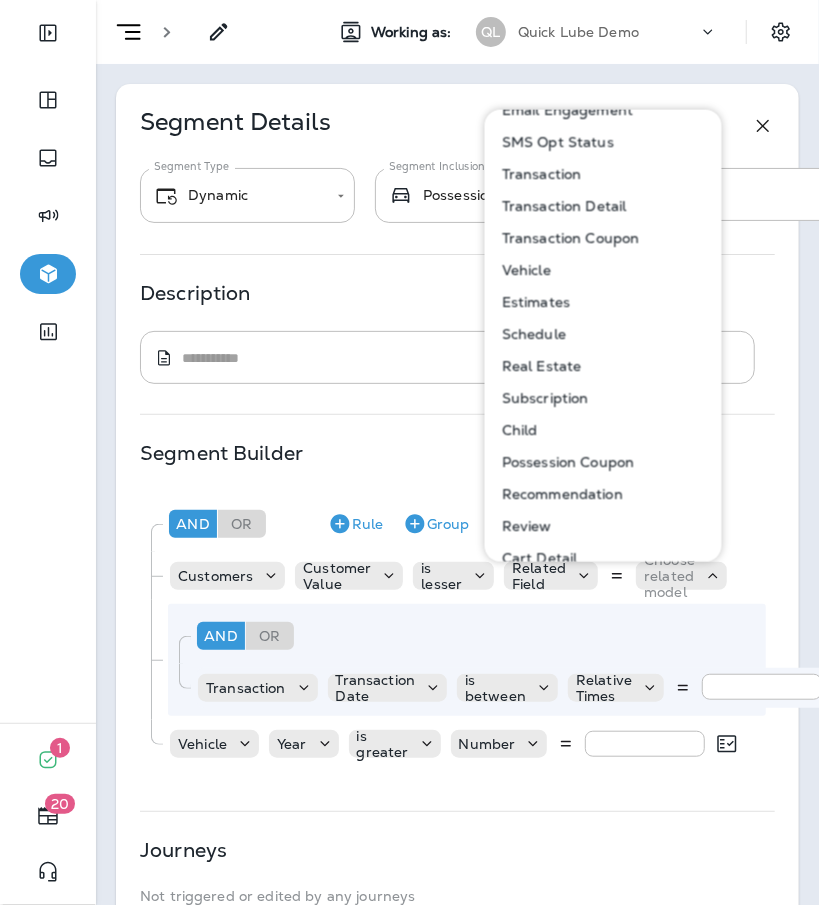 scroll, scrollTop: 0, scrollLeft: 0, axis: both 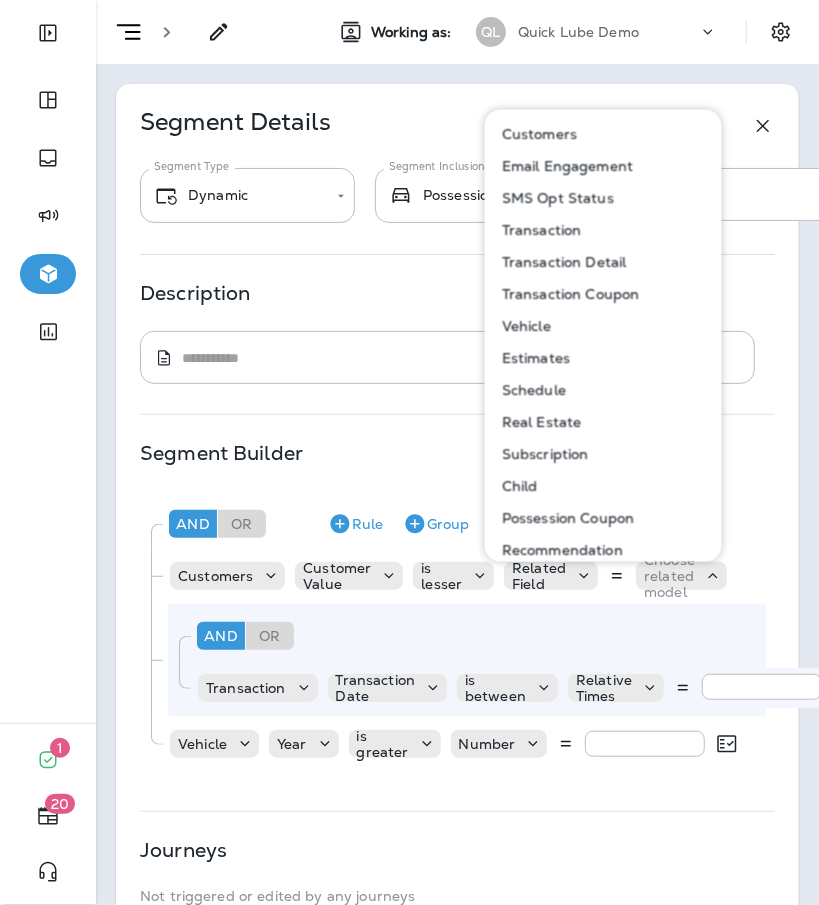 click on "Customers" at bounding box center (535, 133) 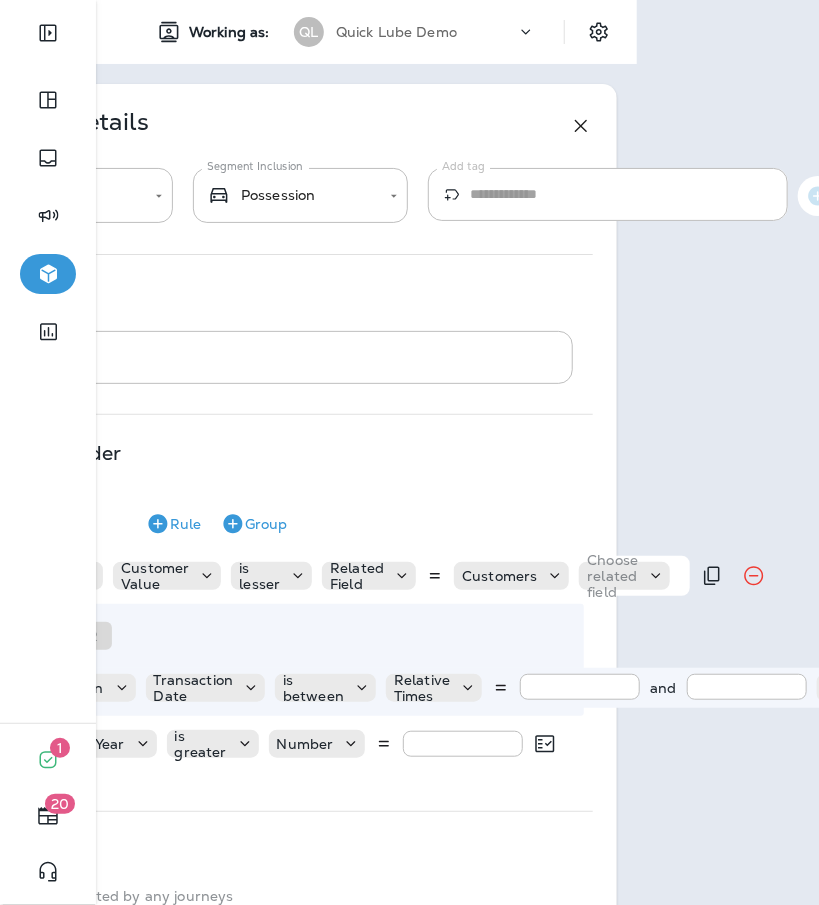 scroll, scrollTop: 0, scrollLeft: 192, axis: horizontal 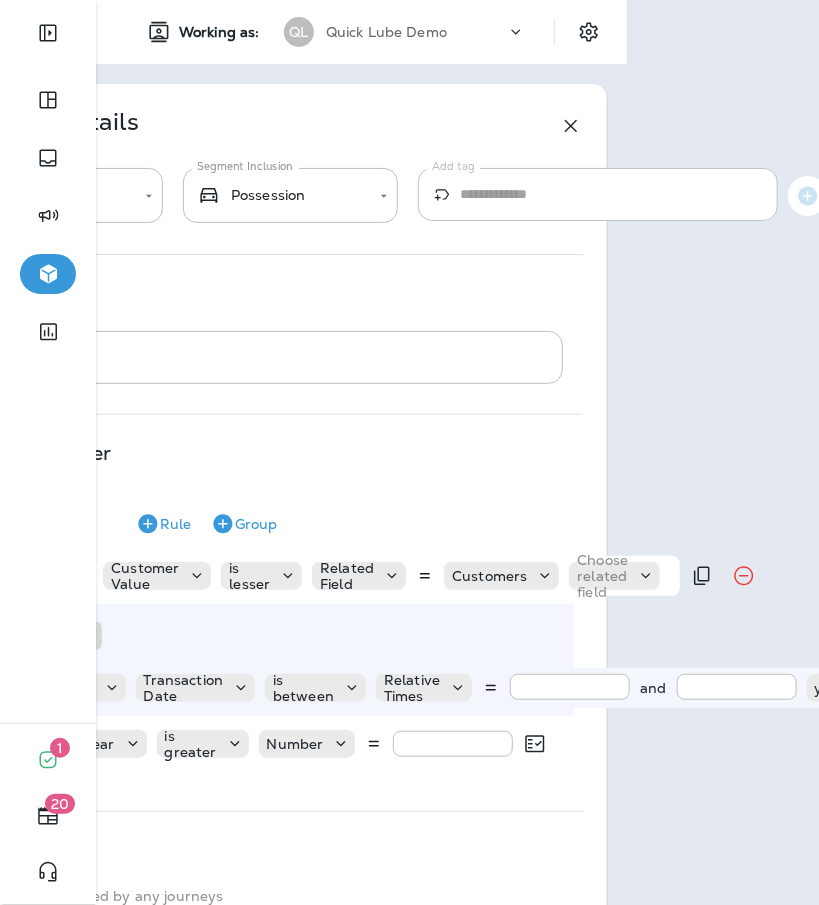 click on "Customers   Customer Value   is lesser   Related Field   Customers   Choose related field" at bounding box center [328, 576] 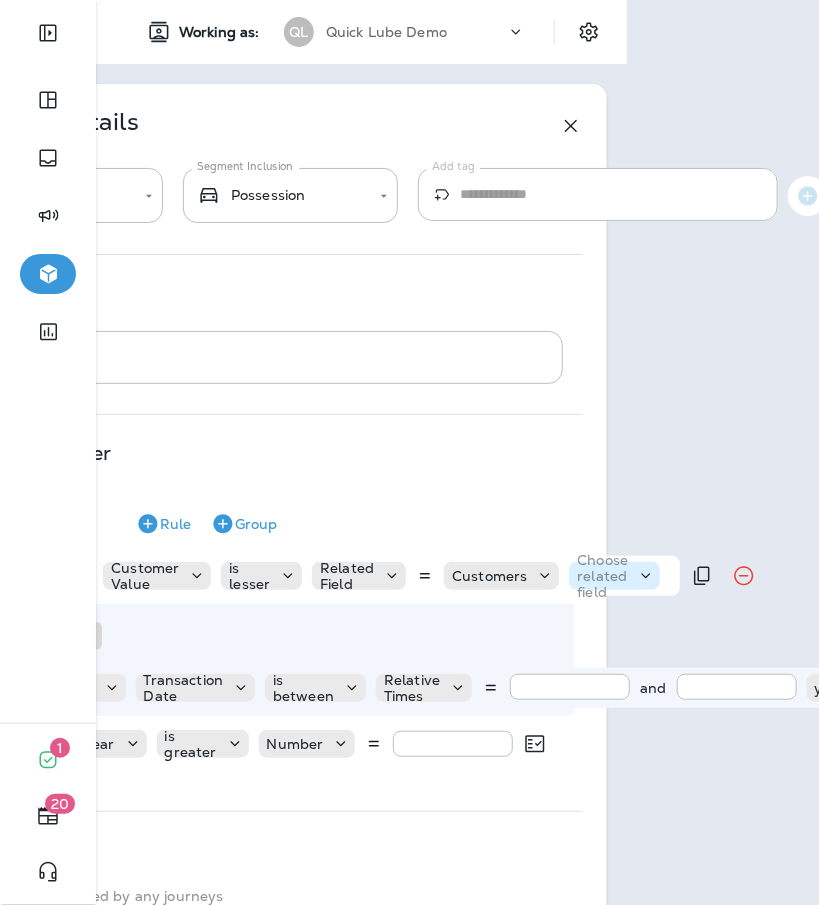 click 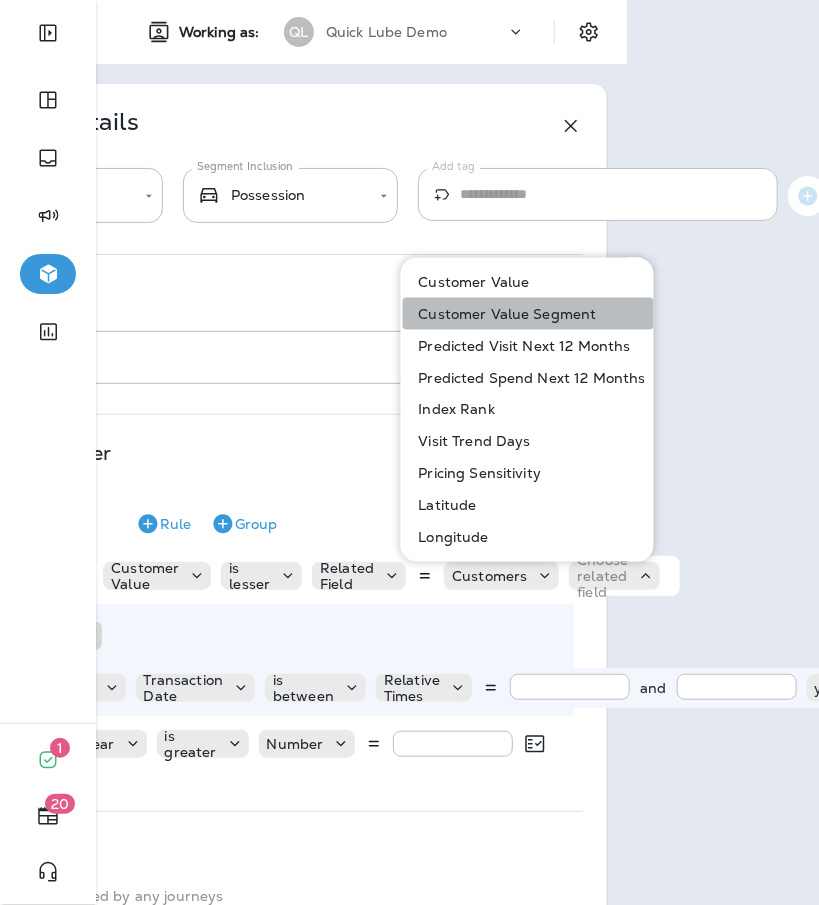 click on "Customer Value Segment" at bounding box center [503, 314] 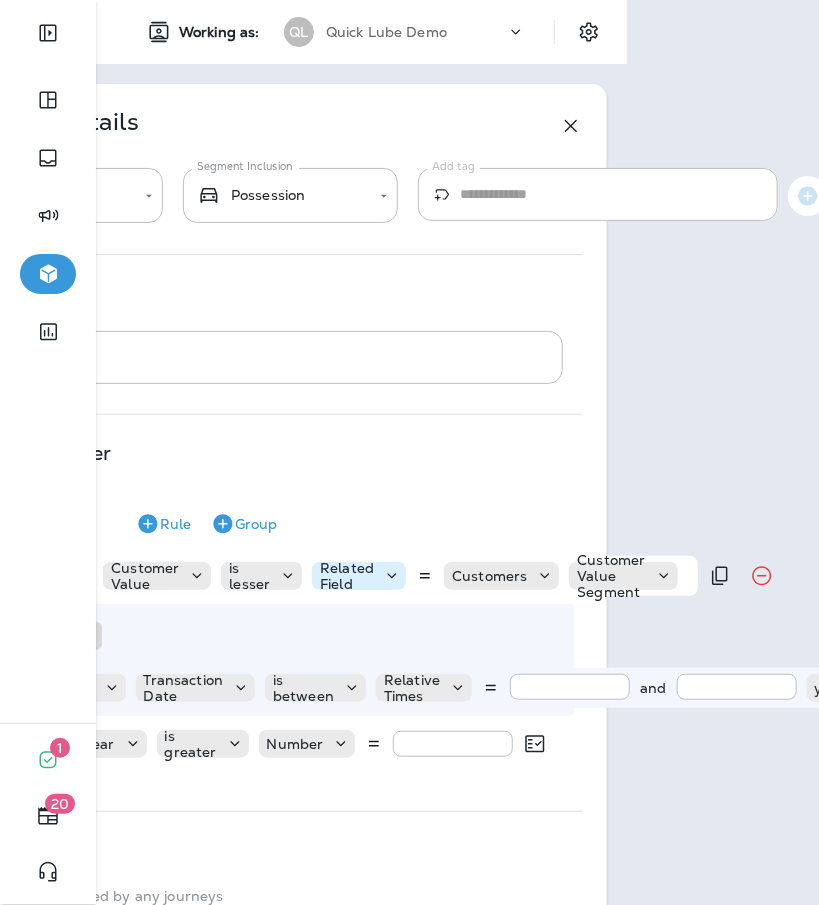 click on "Related Field" at bounding box center (347, 576) 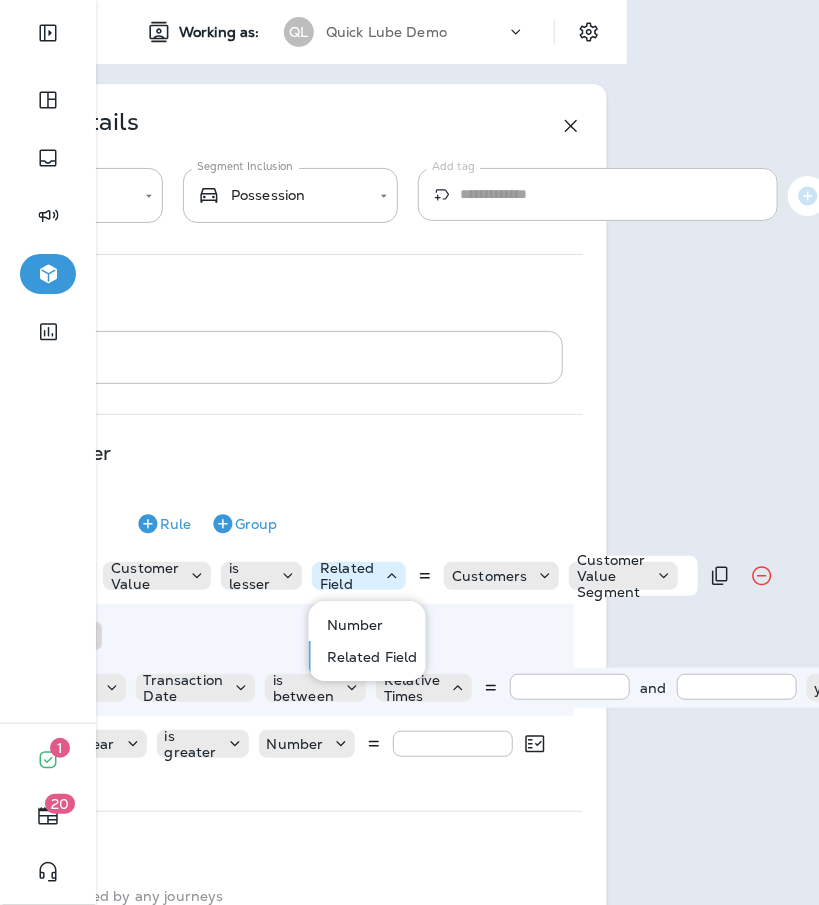 click on "Related Field" at bounding box center [347, 576] 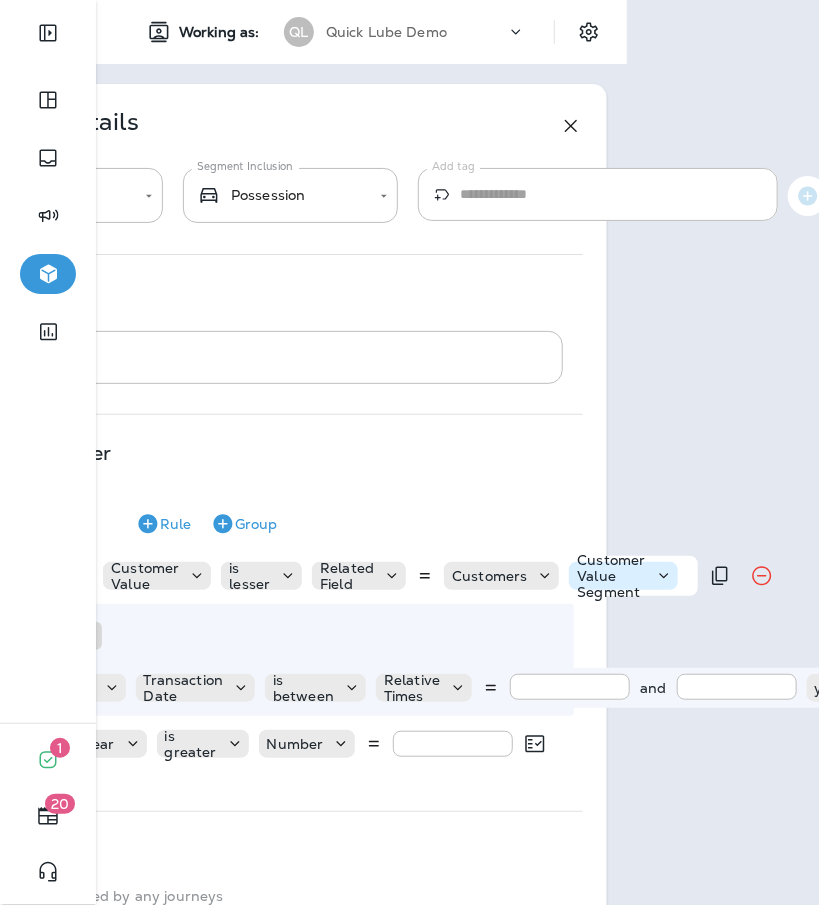 click 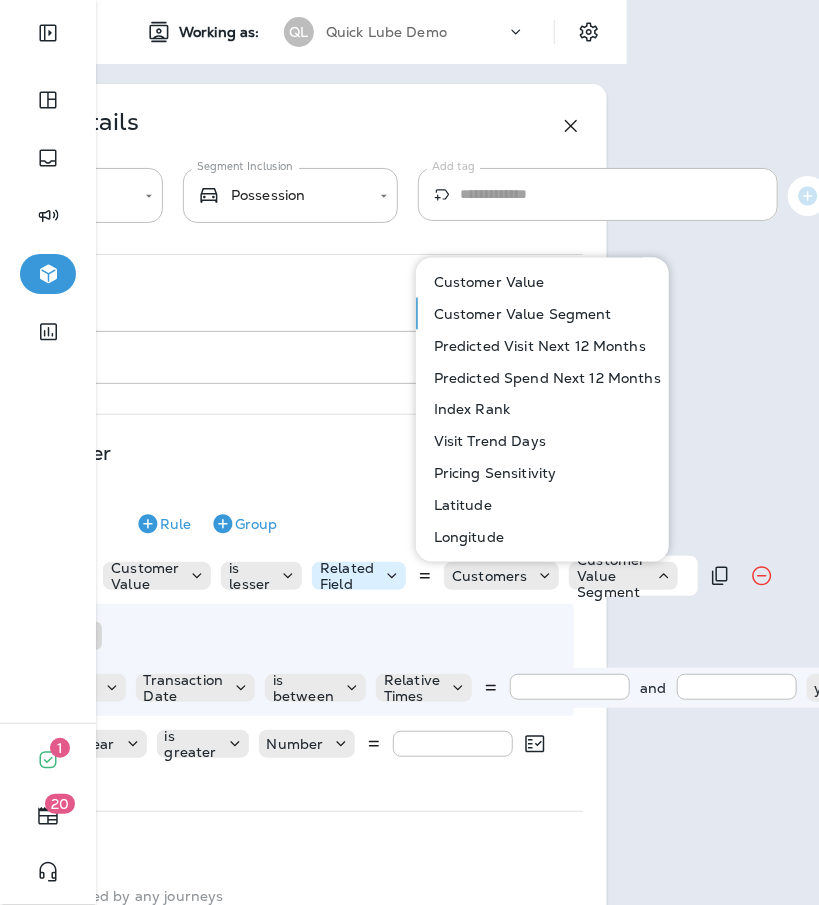 click on "Related Field" at bounding box center [347, 576] 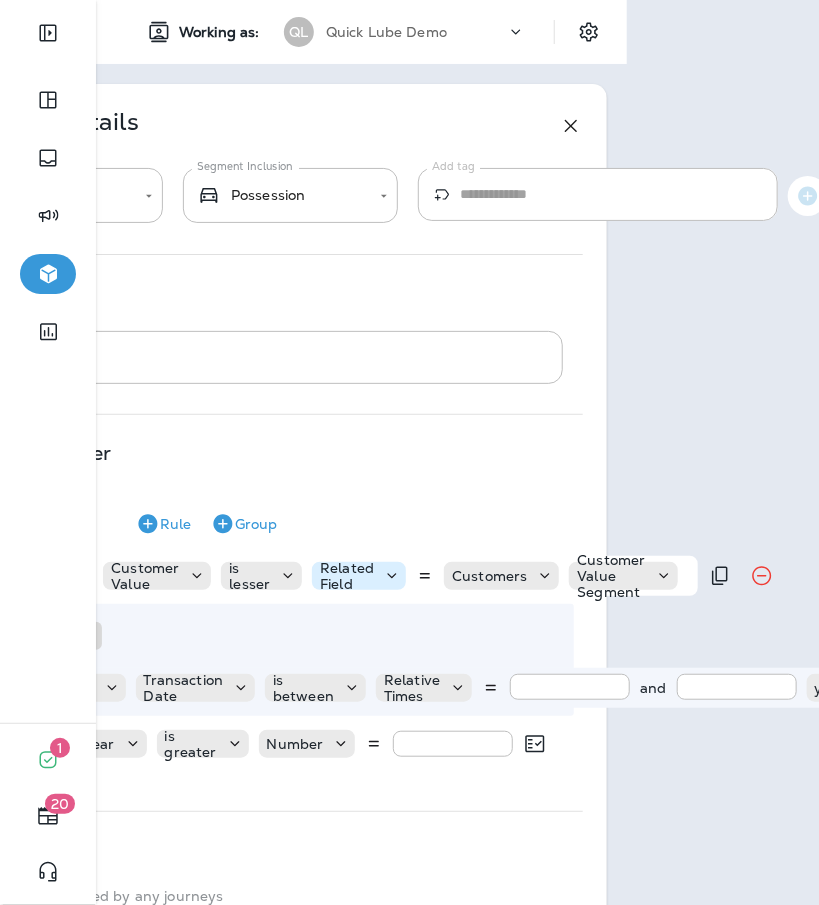 click on "Related Field" at bounding box center (347, 576) 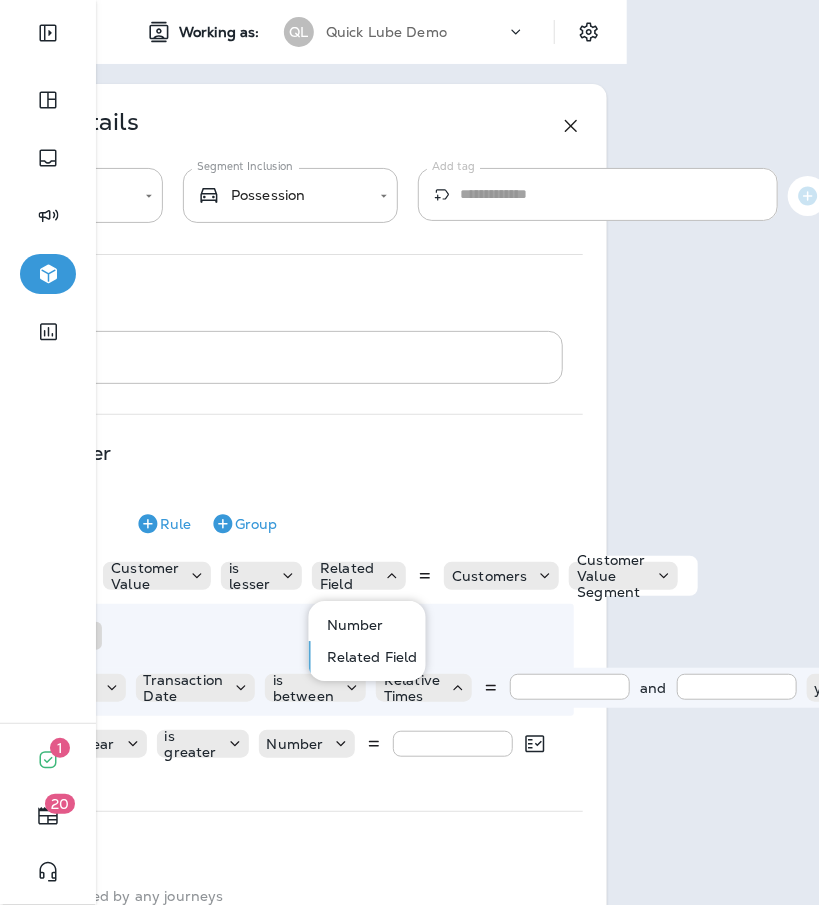 click on "Number   Related Field" at bounding box center [367, 641] 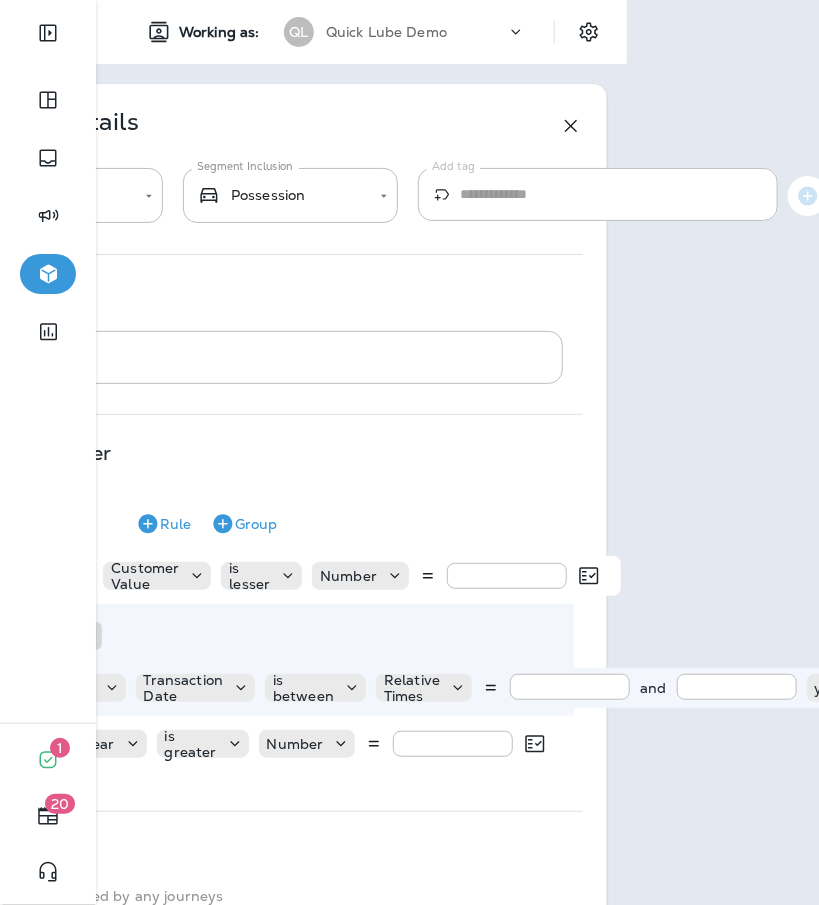 type on "**" 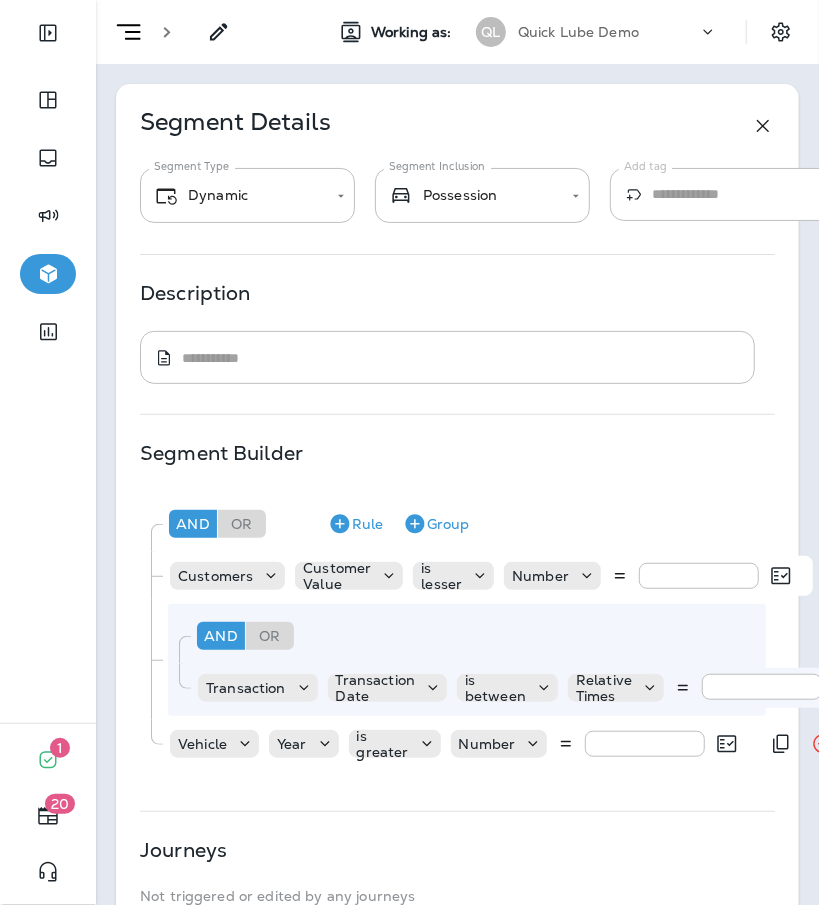 scroll, scrollTop: 287, scrollLeft: 0, axis: vertical 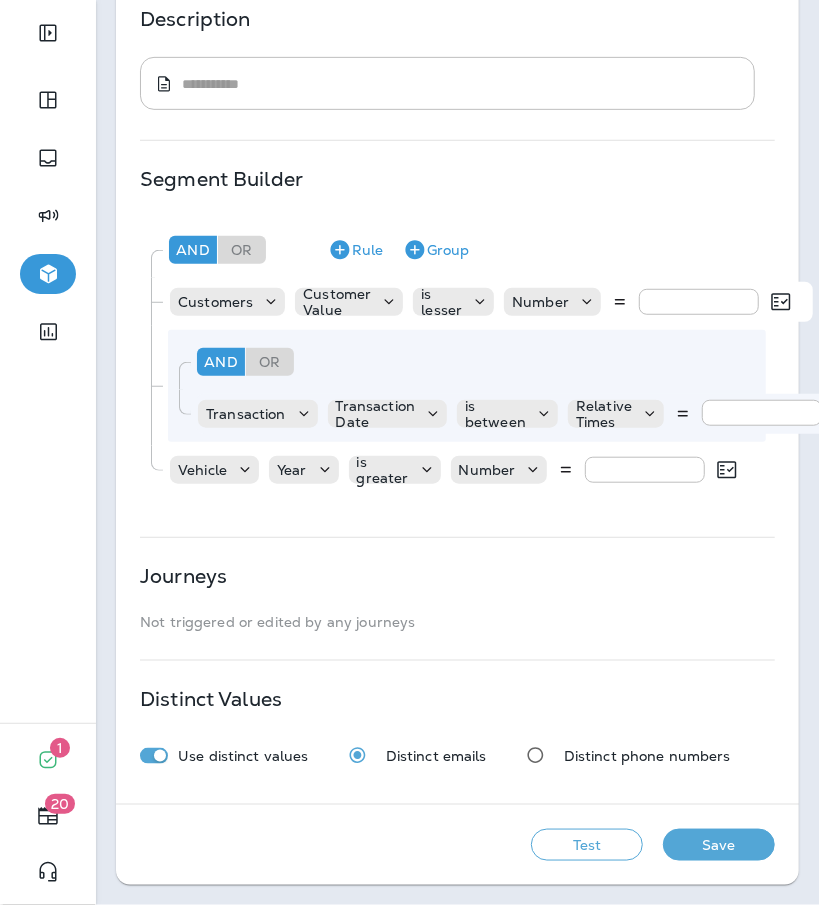 click on "Save" at bounding box center (719, 845) 